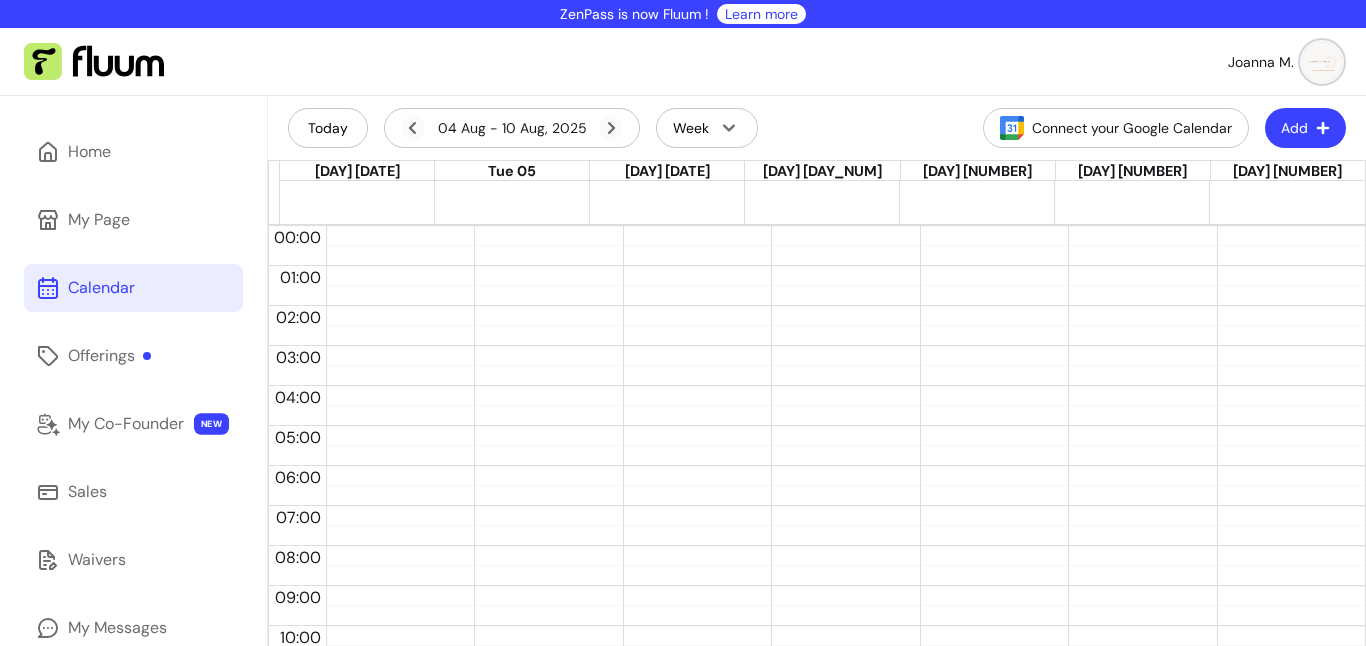 scroll, scrollTop: 0, scrollLeft: 0, axis: both 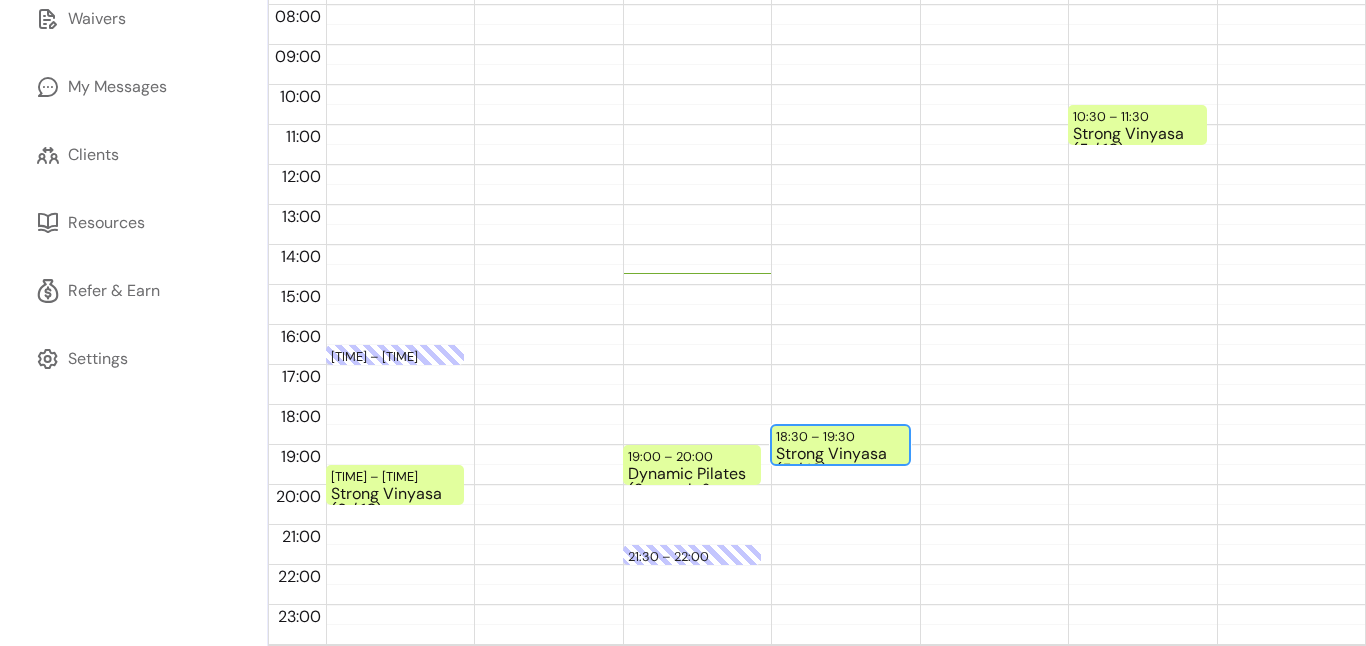click on "Strong Vinyasa (5 / 10)" at bounding box center (840, 454) 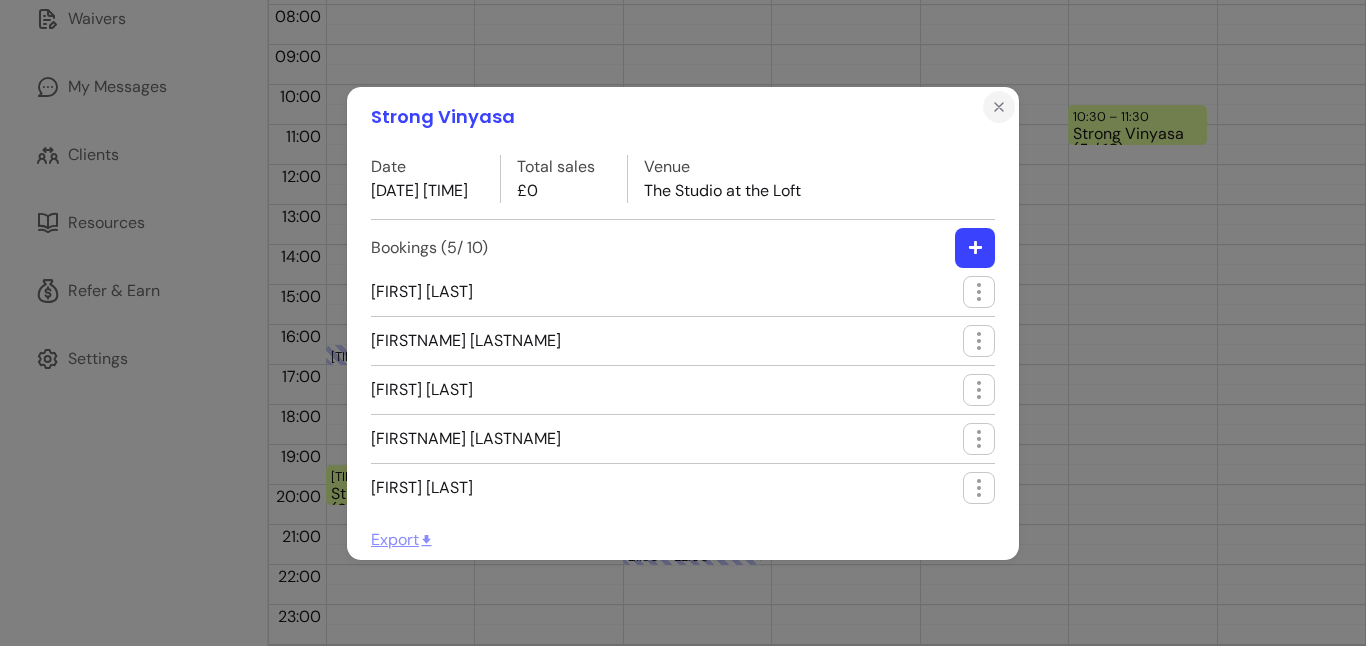click 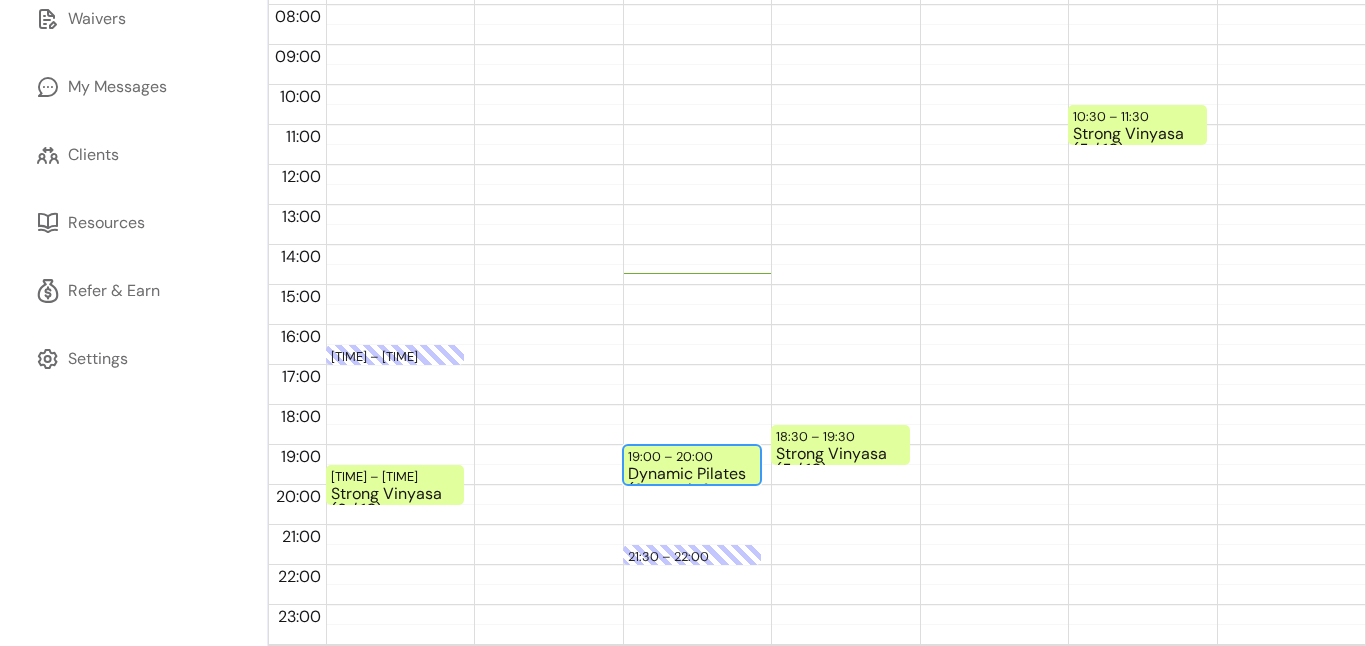 click on "Dynamic Pilates (Strength & Cardio) (5 / 10)" at bounding box center (692, 474) 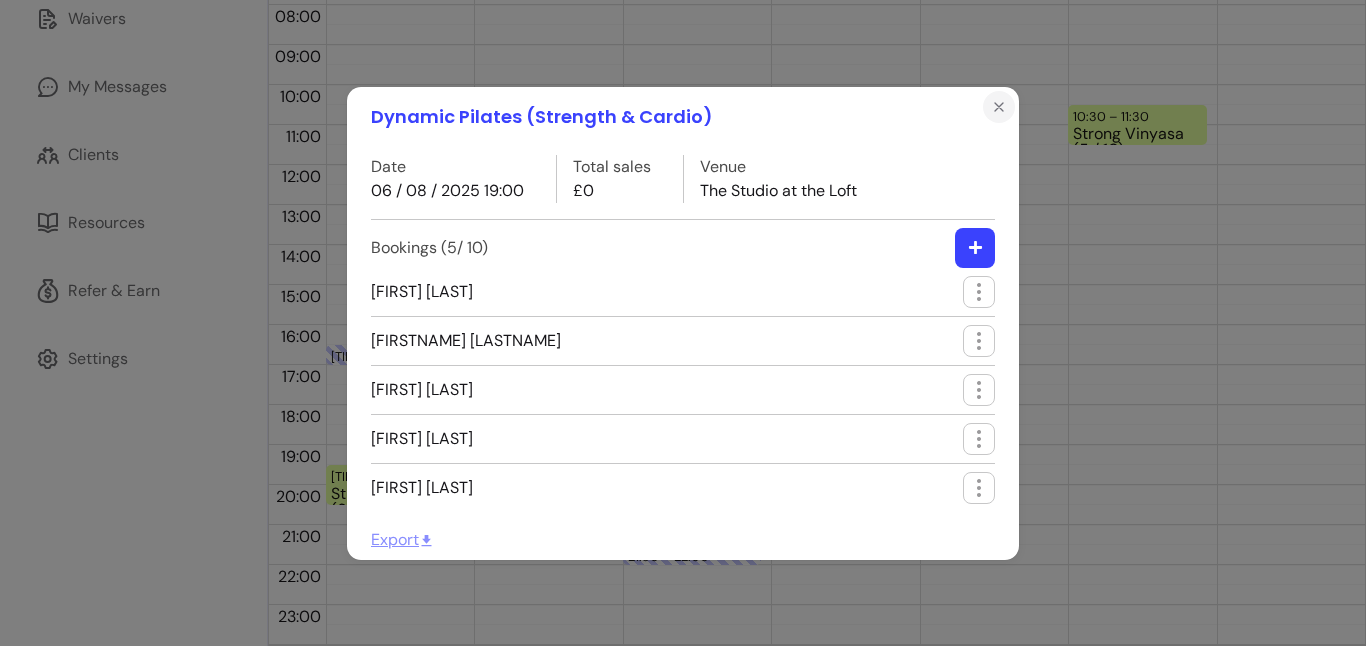 click 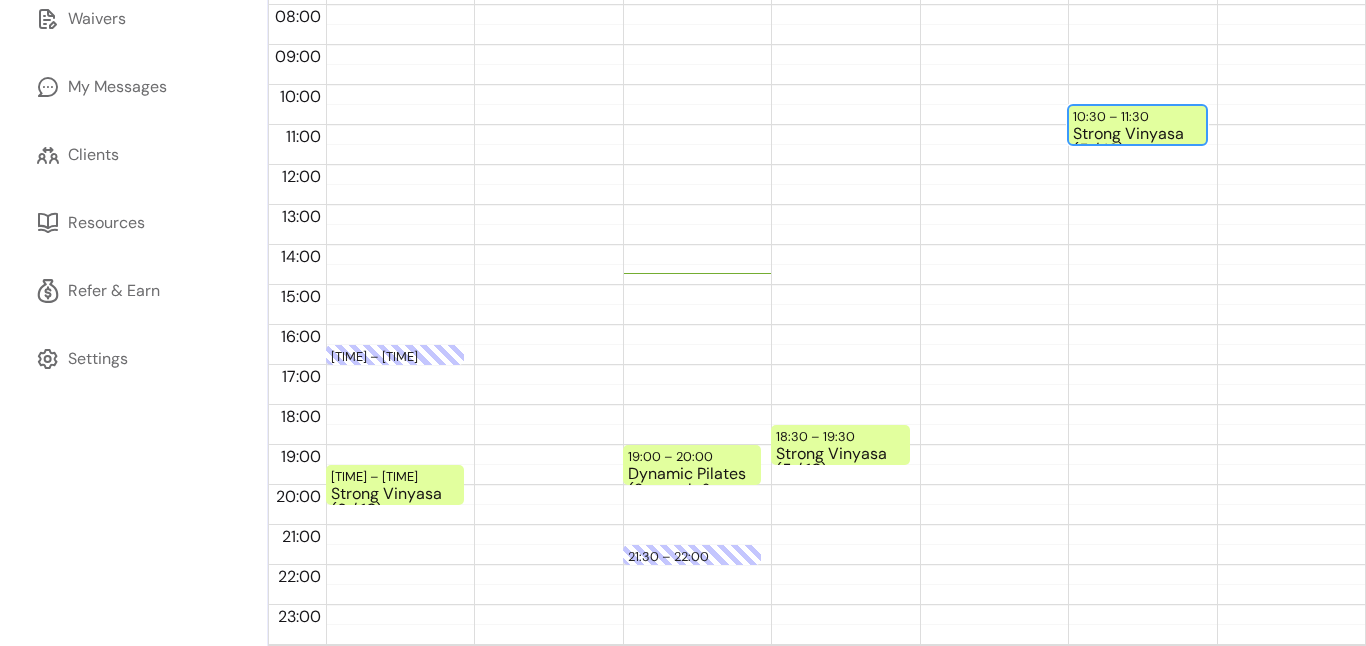 click on "Strong Vinyasa (5 / 10)" at bounding box center [1137, 134] 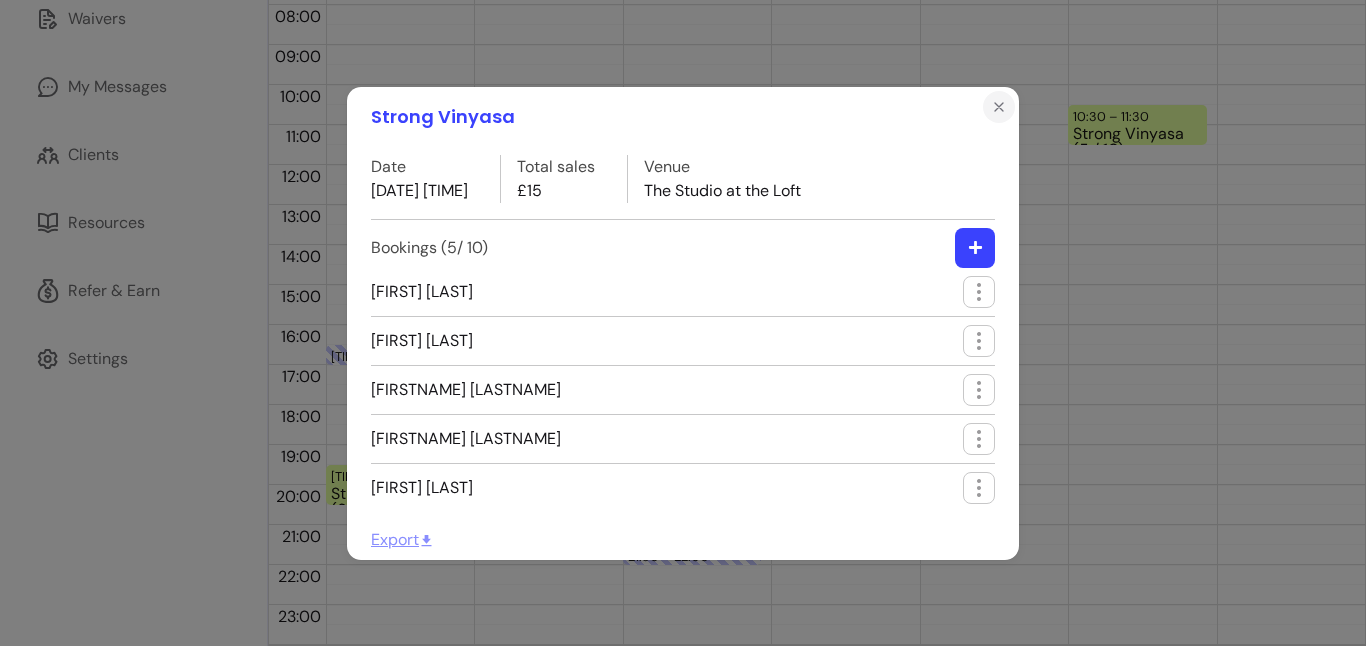 click 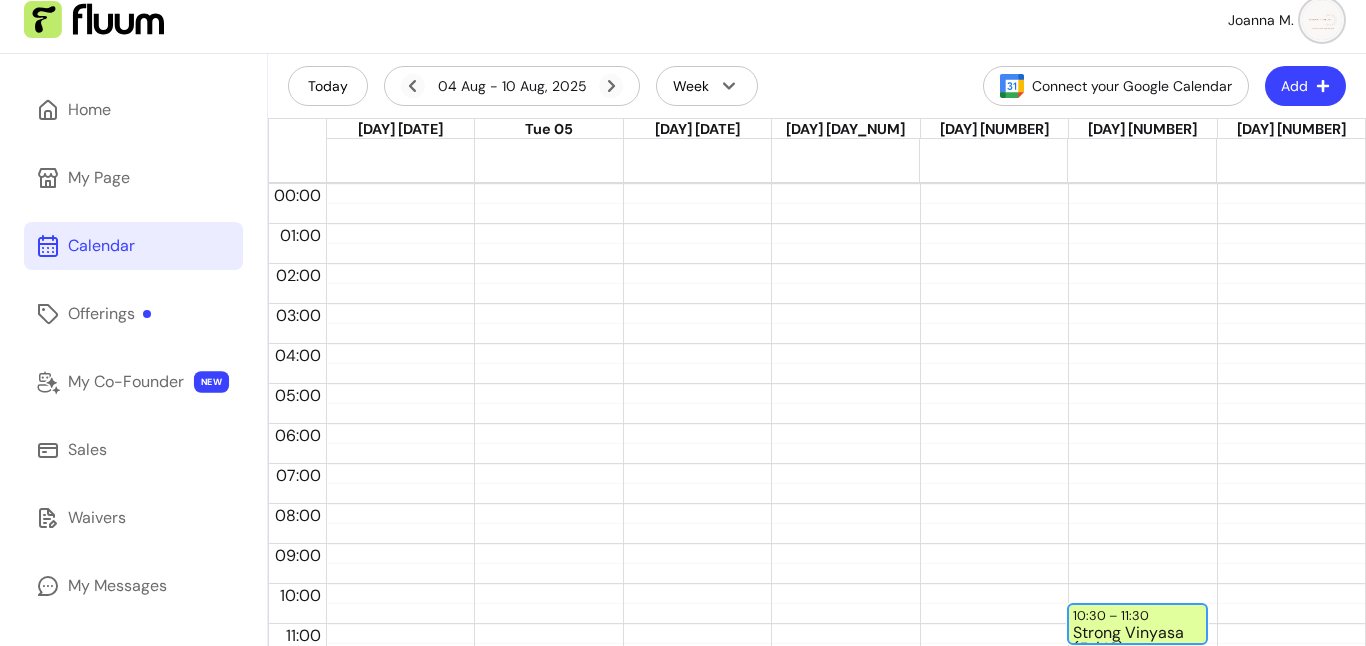 scroll, scrollTop: 0, scrollLeft: 0, axis: both 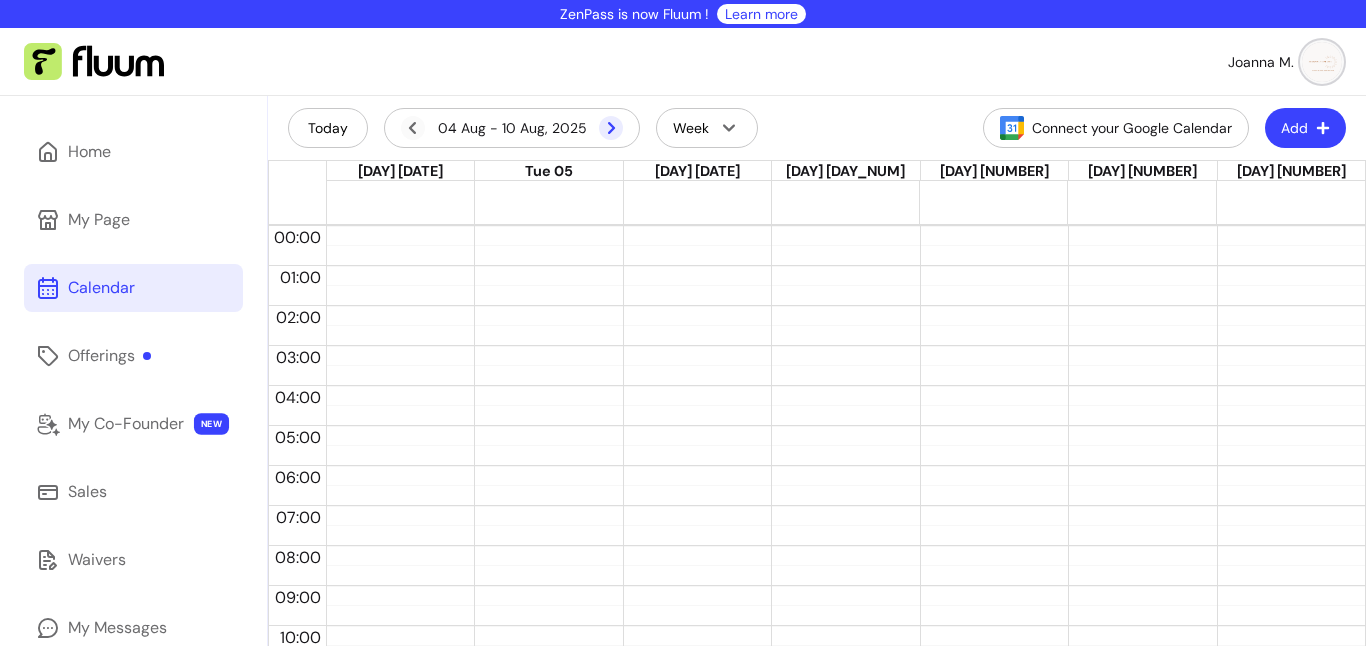 click 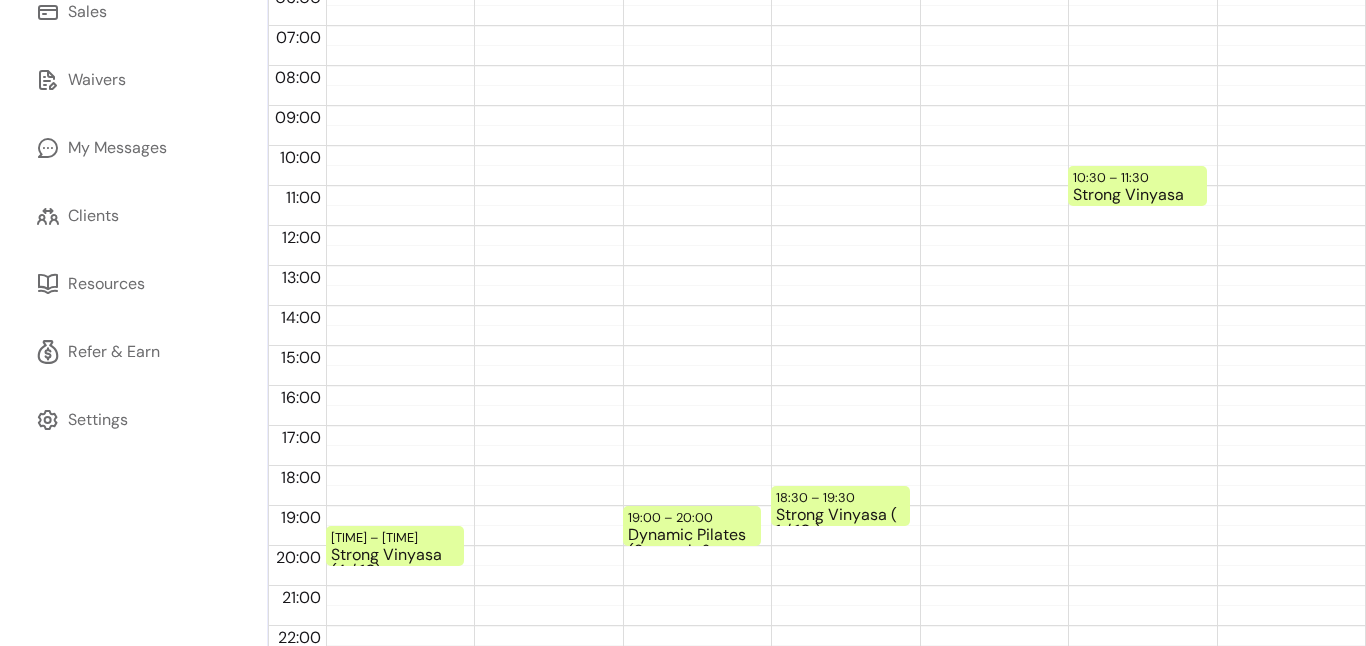 scroll, scrollTop: 541, scrollLeft: 0, axis: vertical 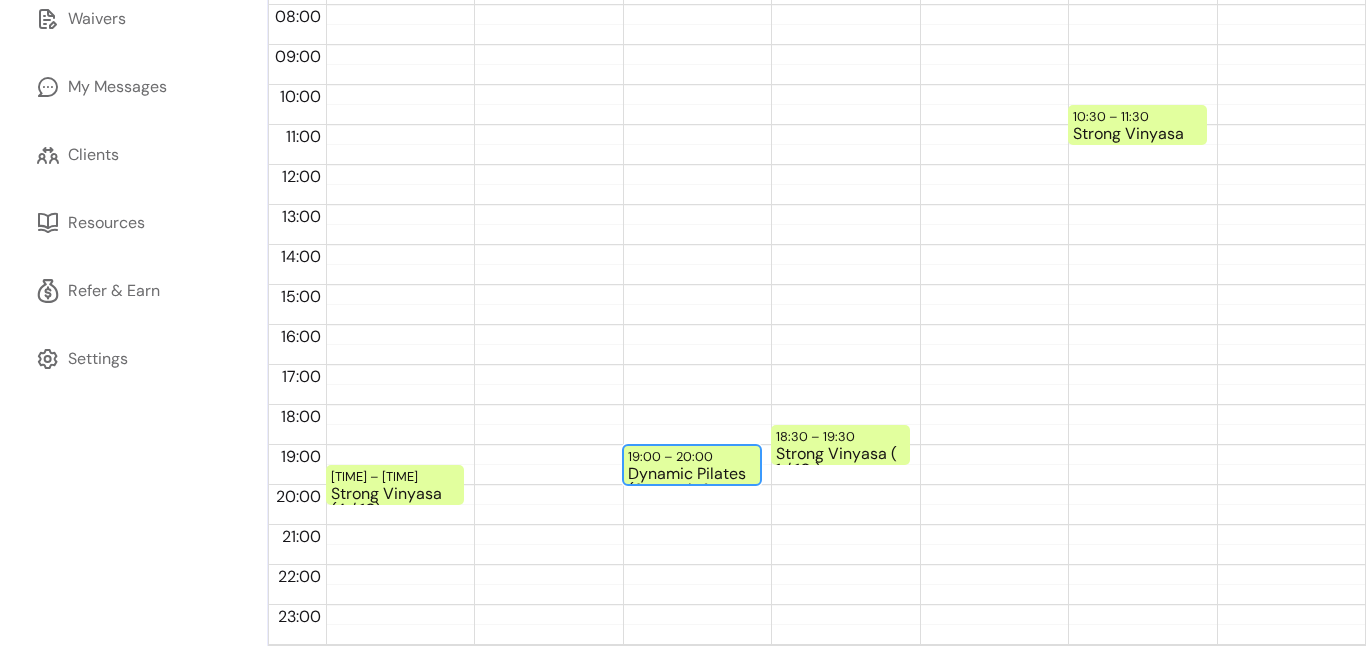 click on "Dynamic Pilates (Strength & Cardio) (3 / 10)" at bounding box center [692, 474] 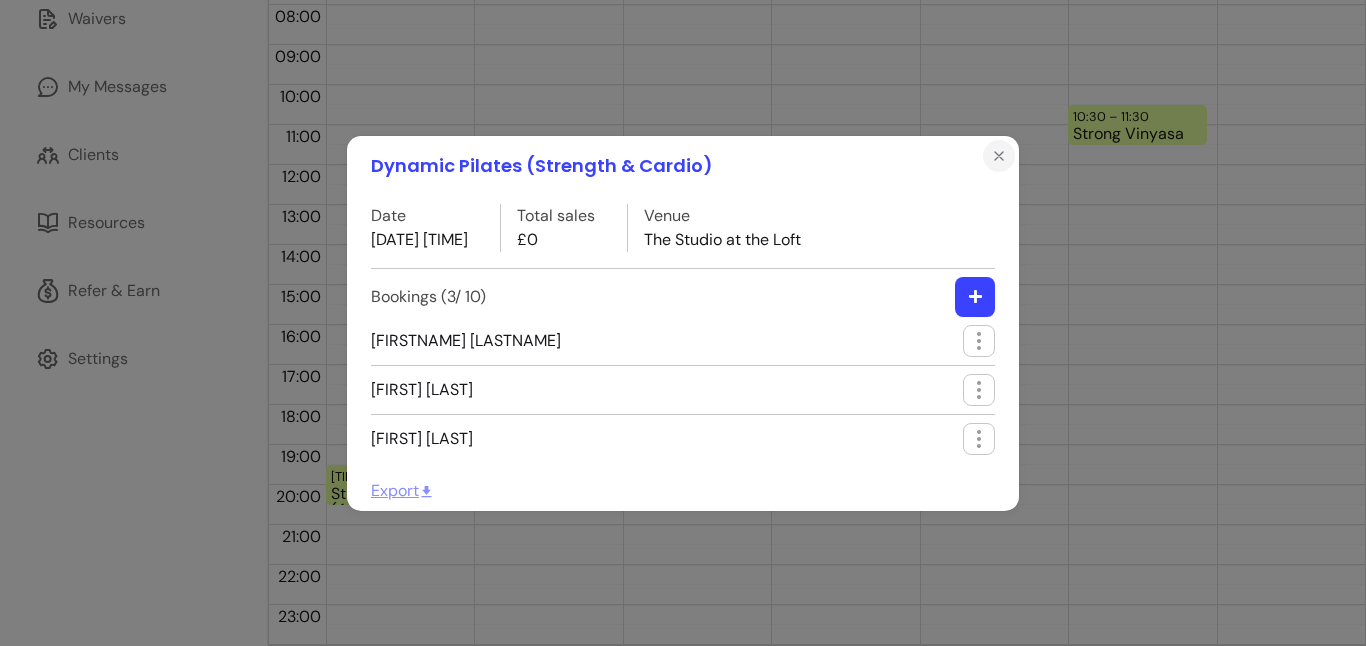 click 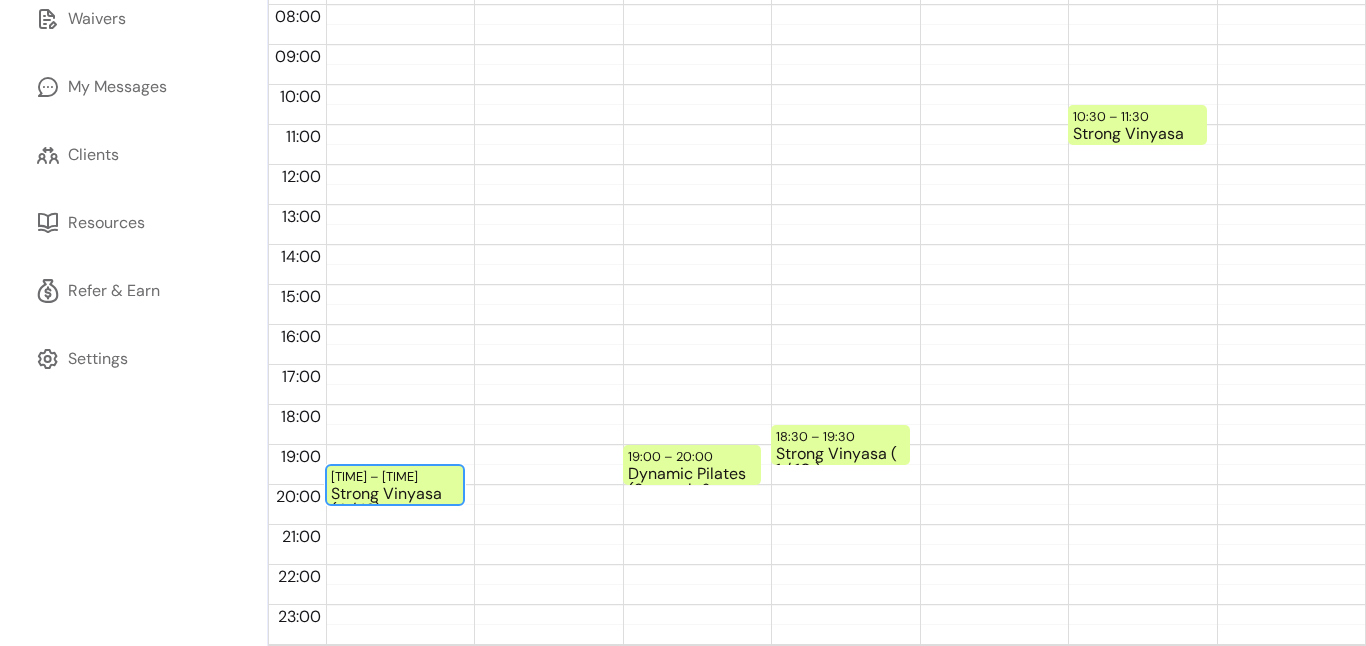 click on "19:30 – 20:30" at bounding box center [377, 476] 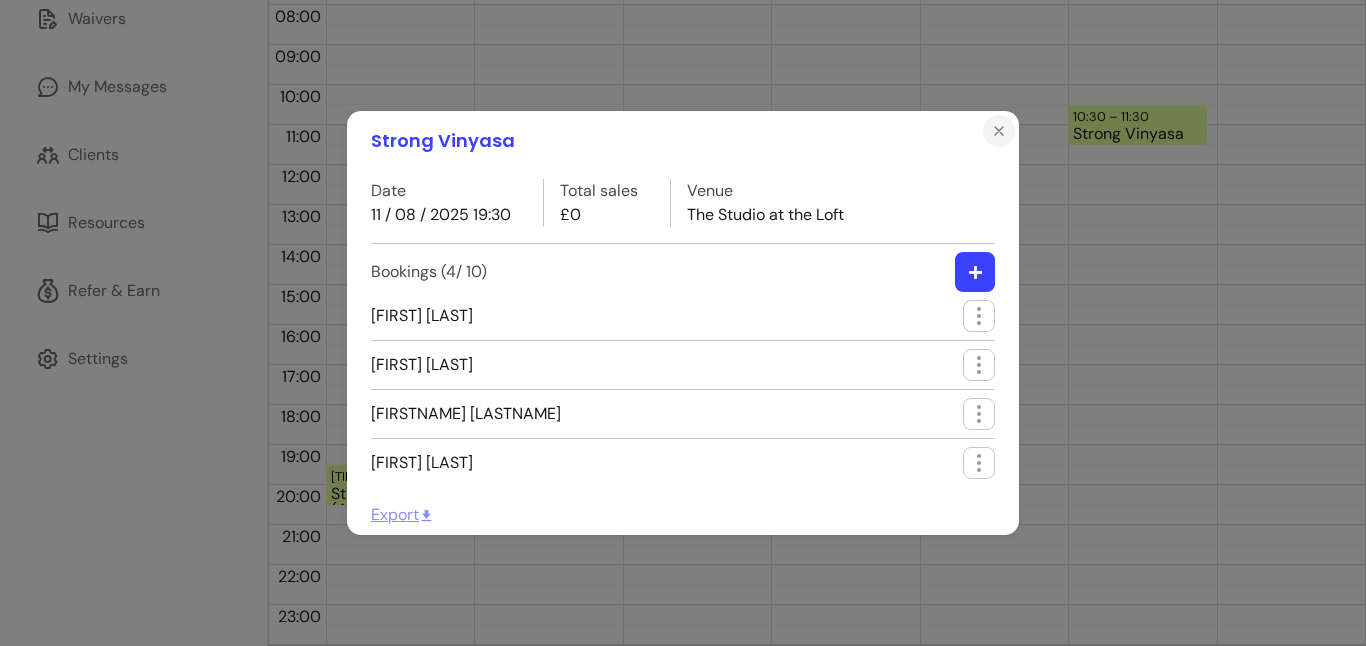 click 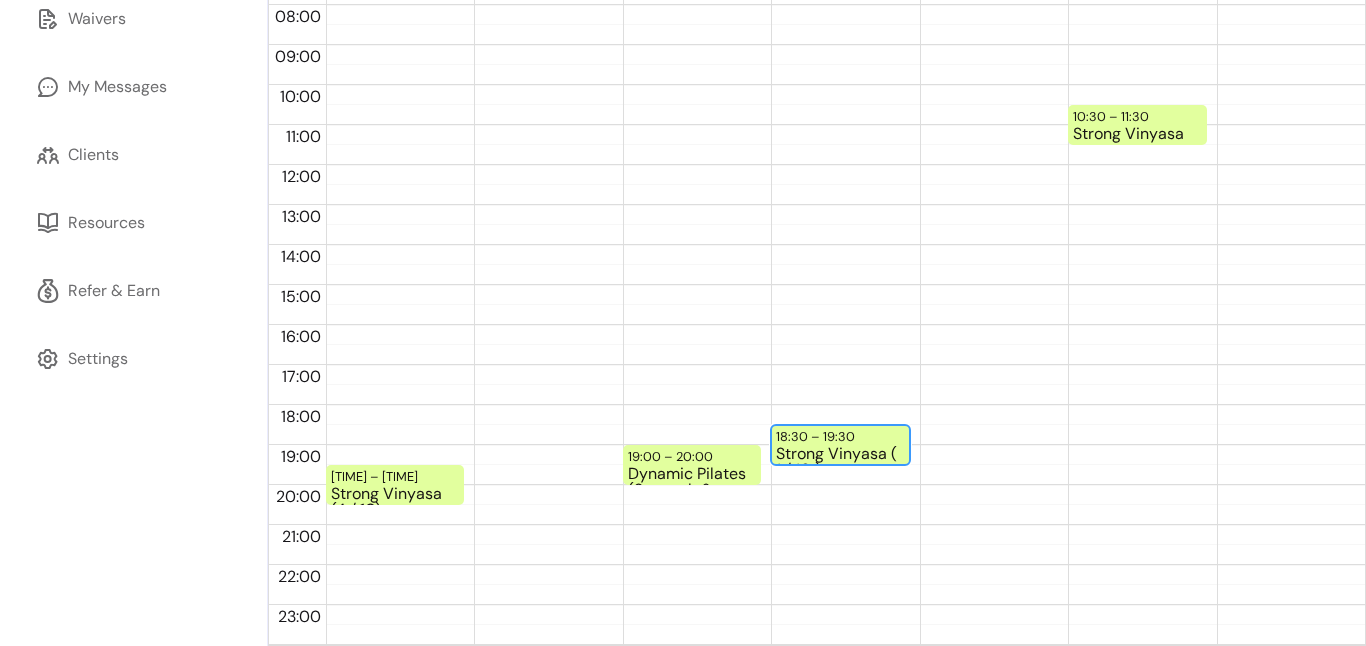 click on "Strong Vinyasa (1 / 10)" at bounding box center (840, 454) 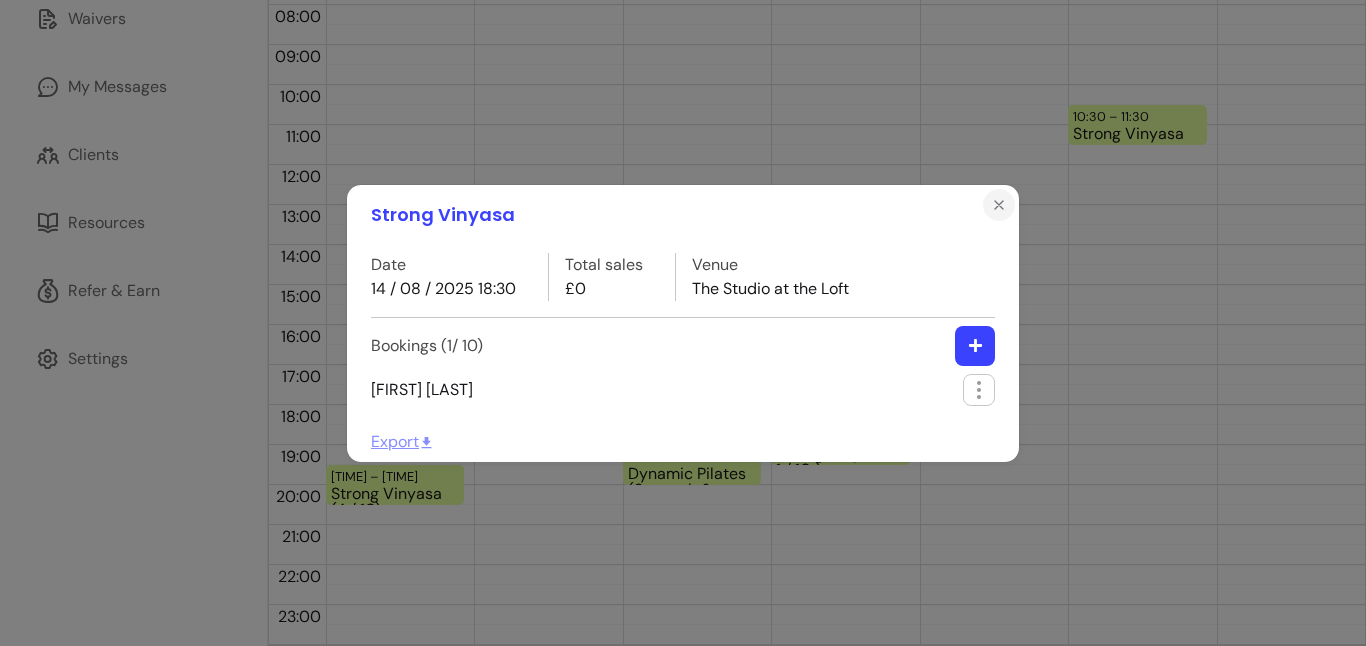 click 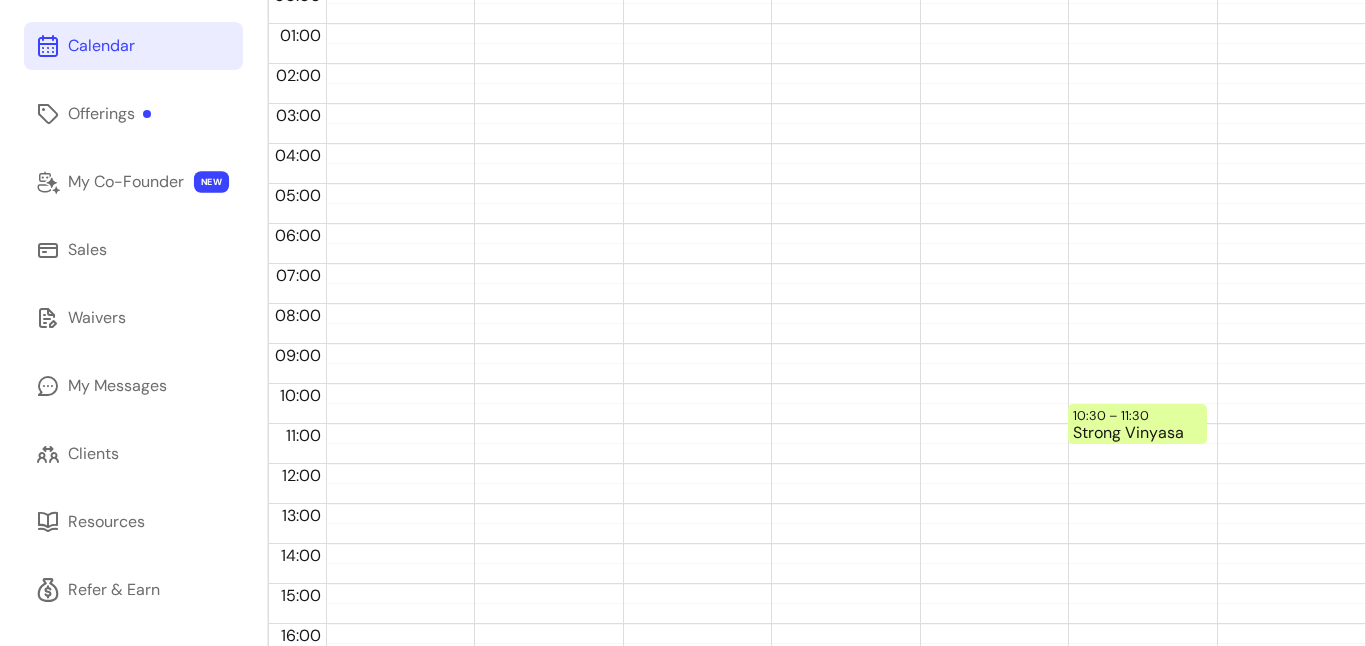 scroll, scrollTop: 0, scrollLeft: 0, axis: both 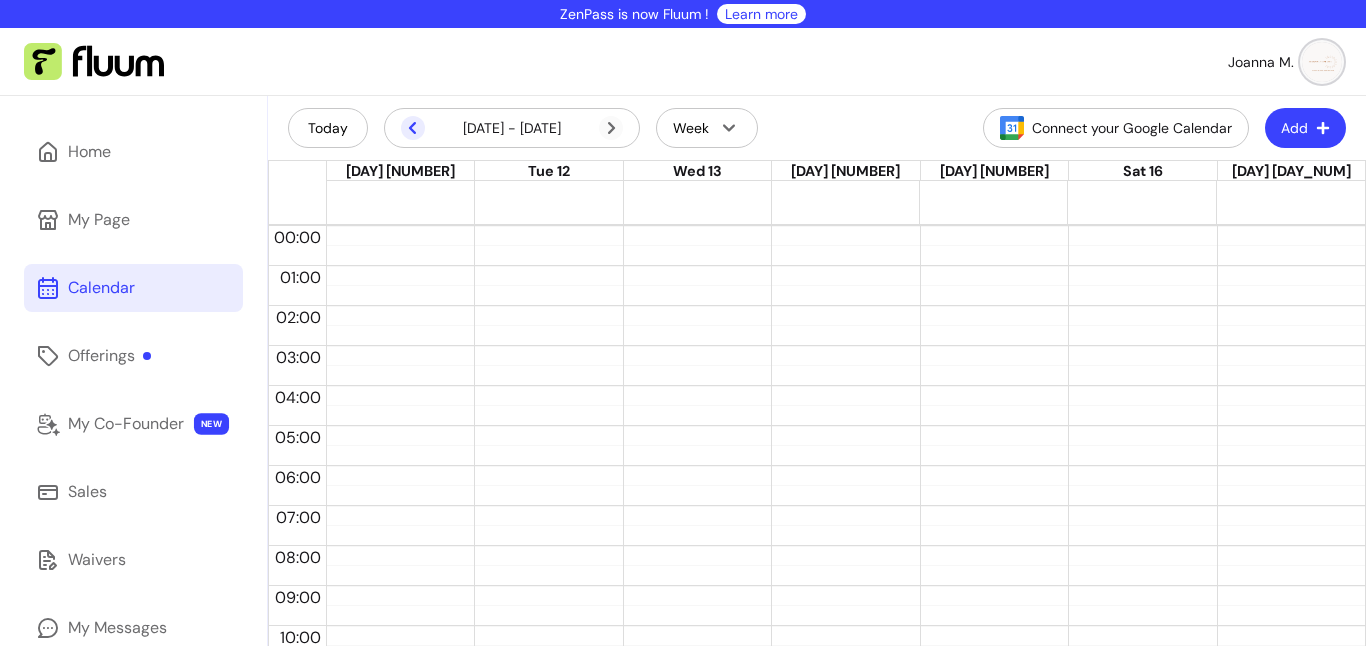 click 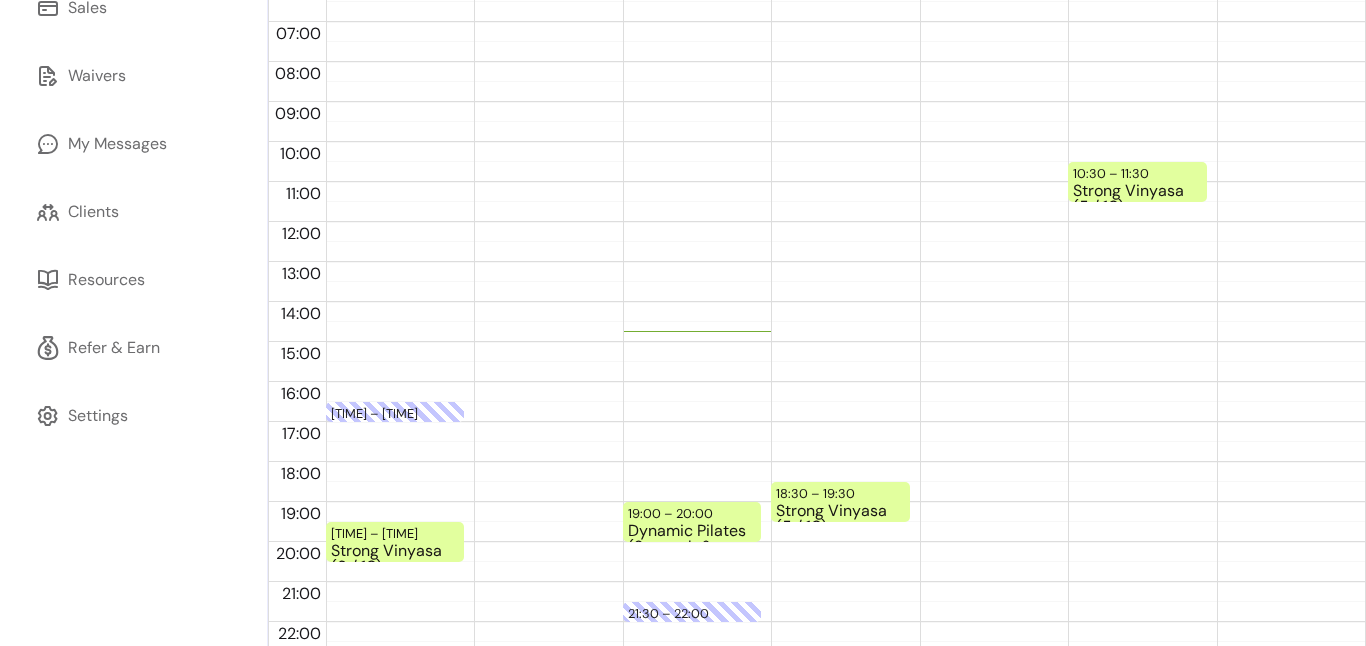 scroll, scrollTop: 541, scrollLeft: 0, axis: vertical 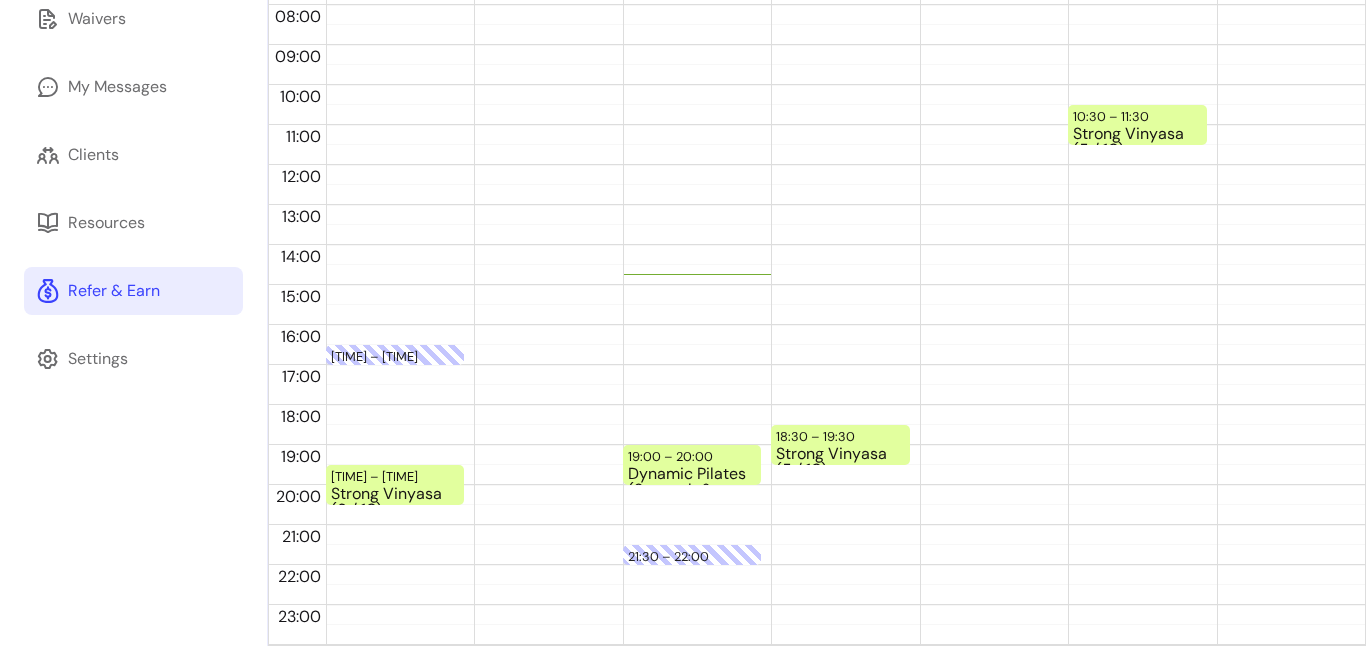 click on "Refer & Earn" at bounding box center (133, 291) 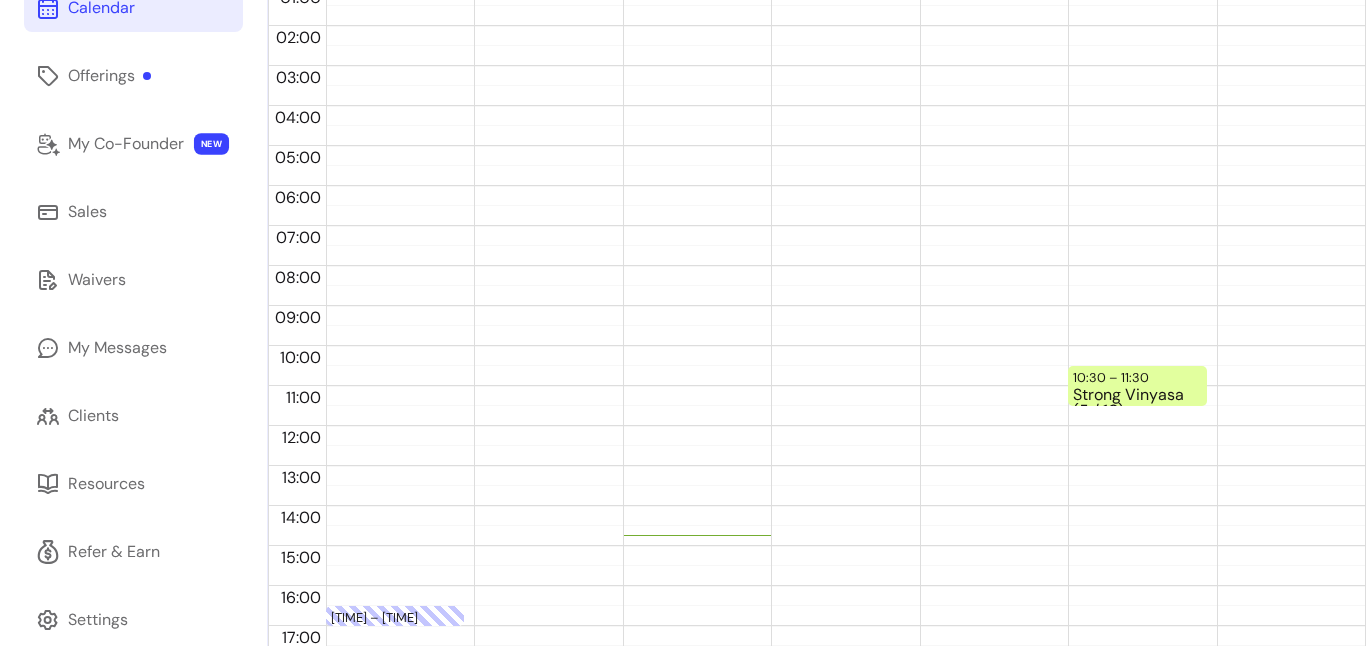 scroll, scrollTop: 0, scrollLeft: 0, axis: both 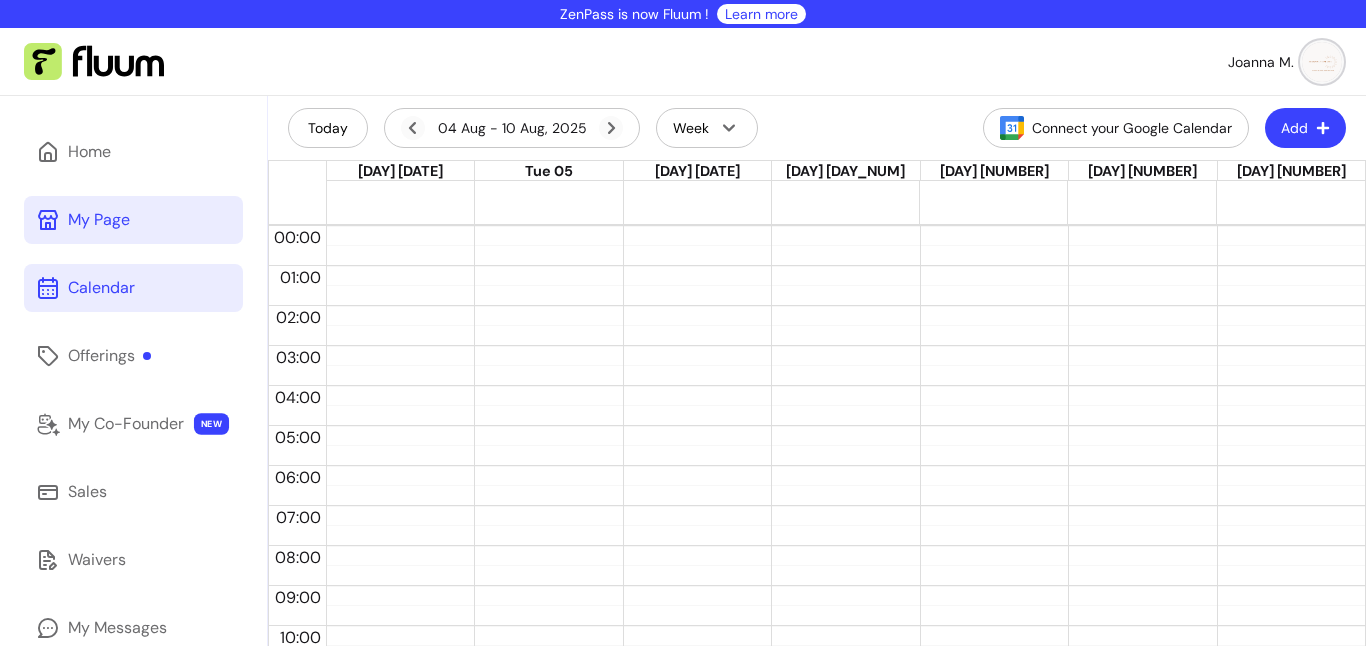 click on "My Page" at bounding box center [99, 220] 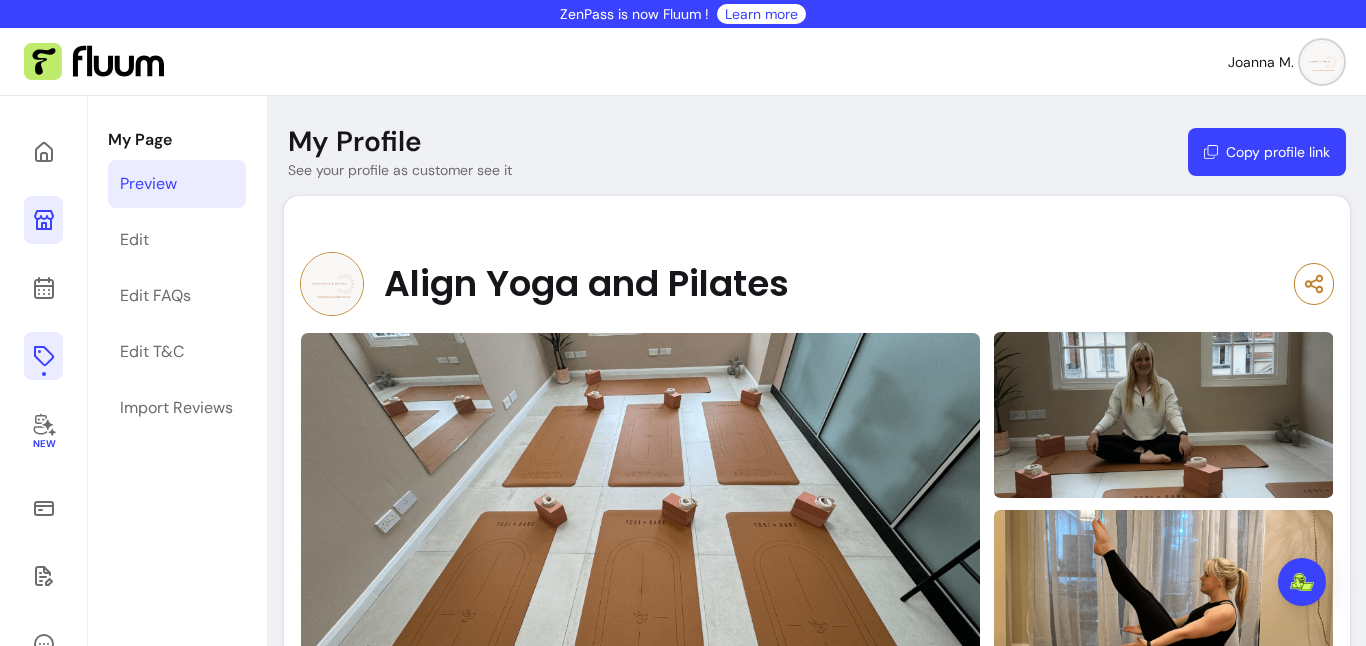 click 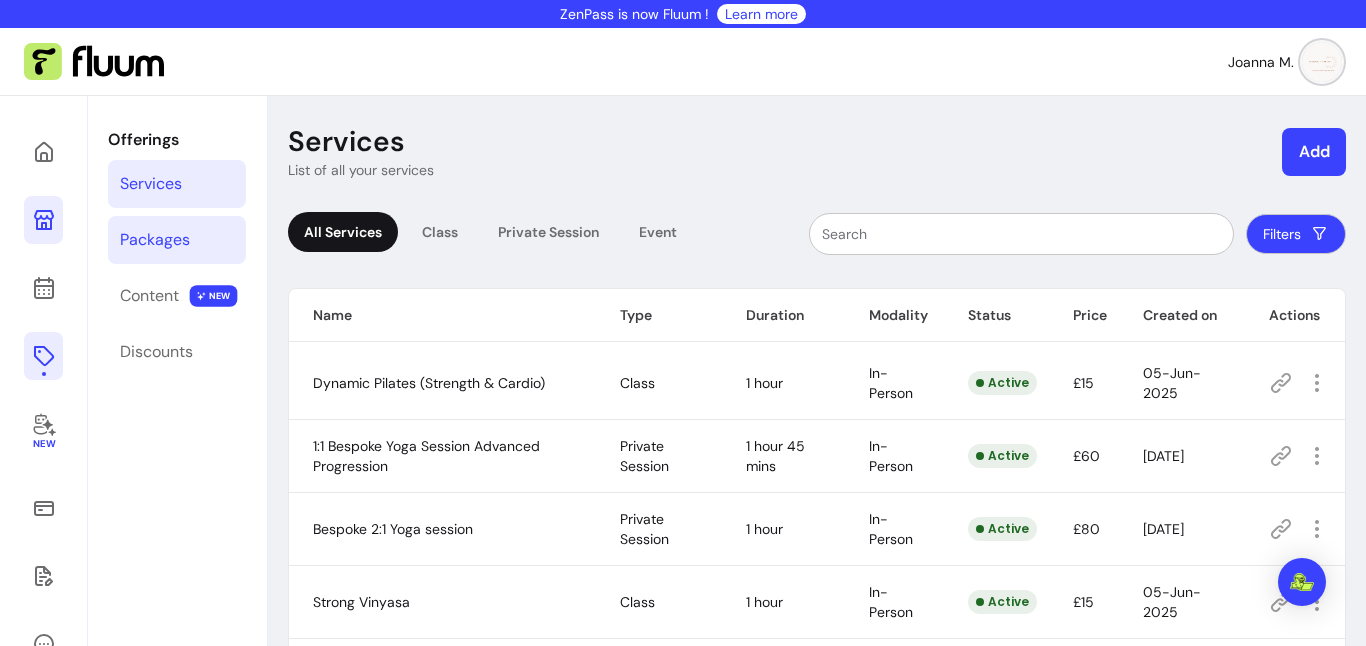 click on "Packages" at bounding box center [177, 240] 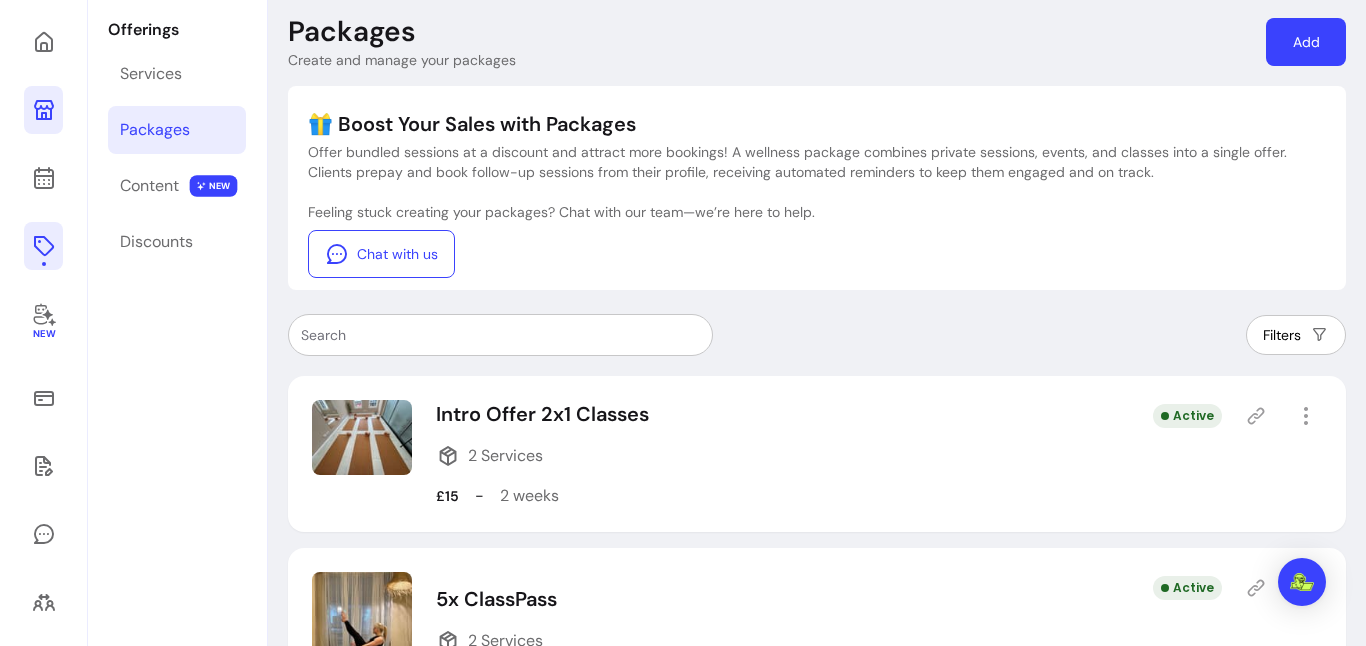 scroll, scrollTop: 0, scrollLeft: 0, axis: both 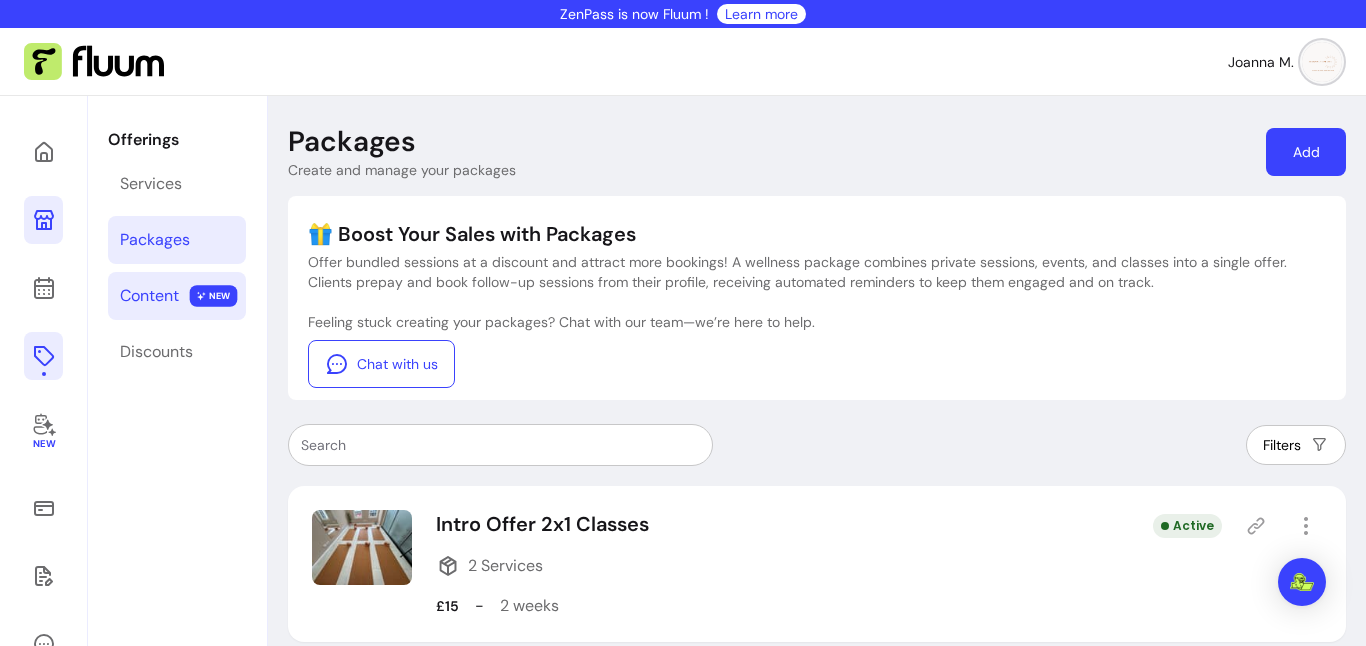 click on "Content" at bounding box center (149, 296) 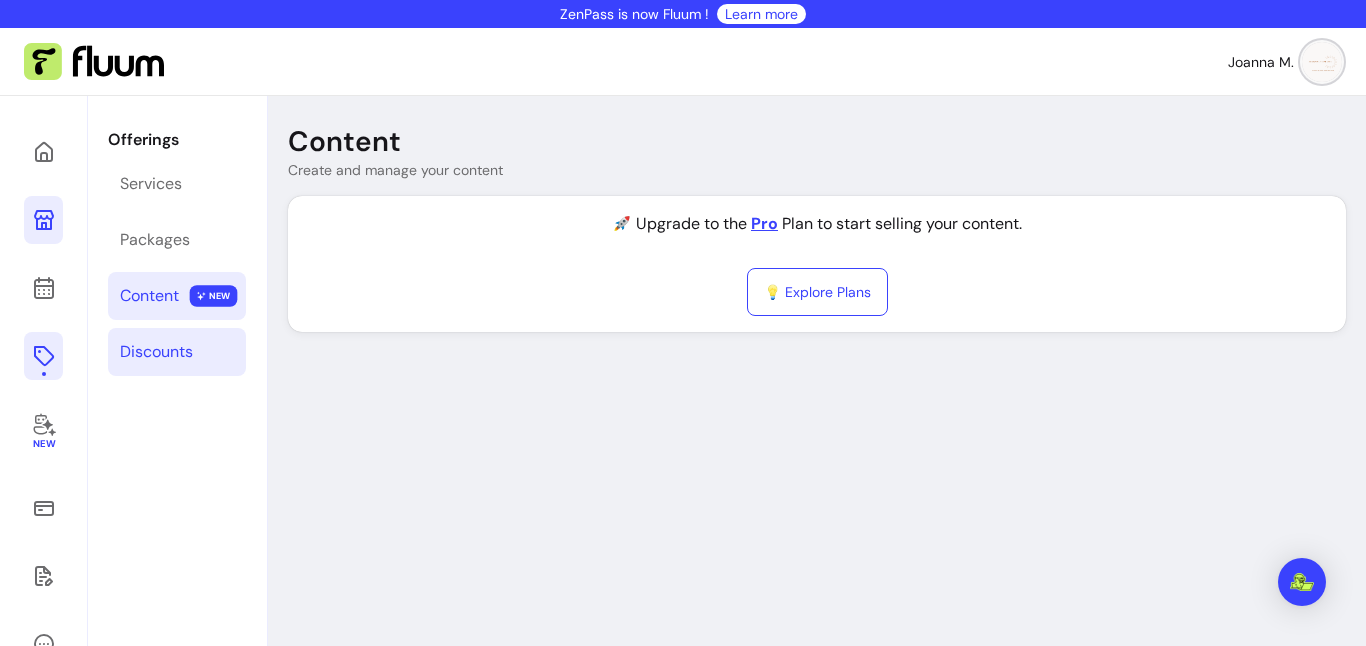 click on "Discounts" at bounding box center [177, 352] 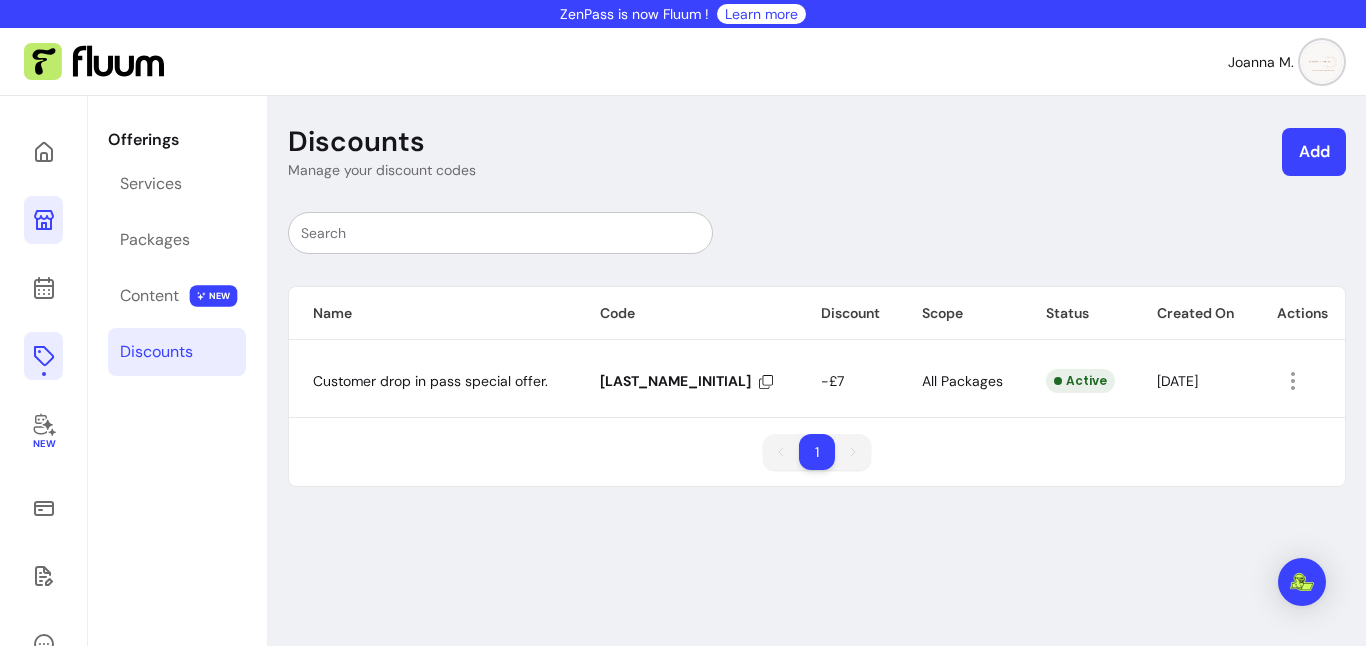 click on "Discounts" at bounding box center (177, 352) 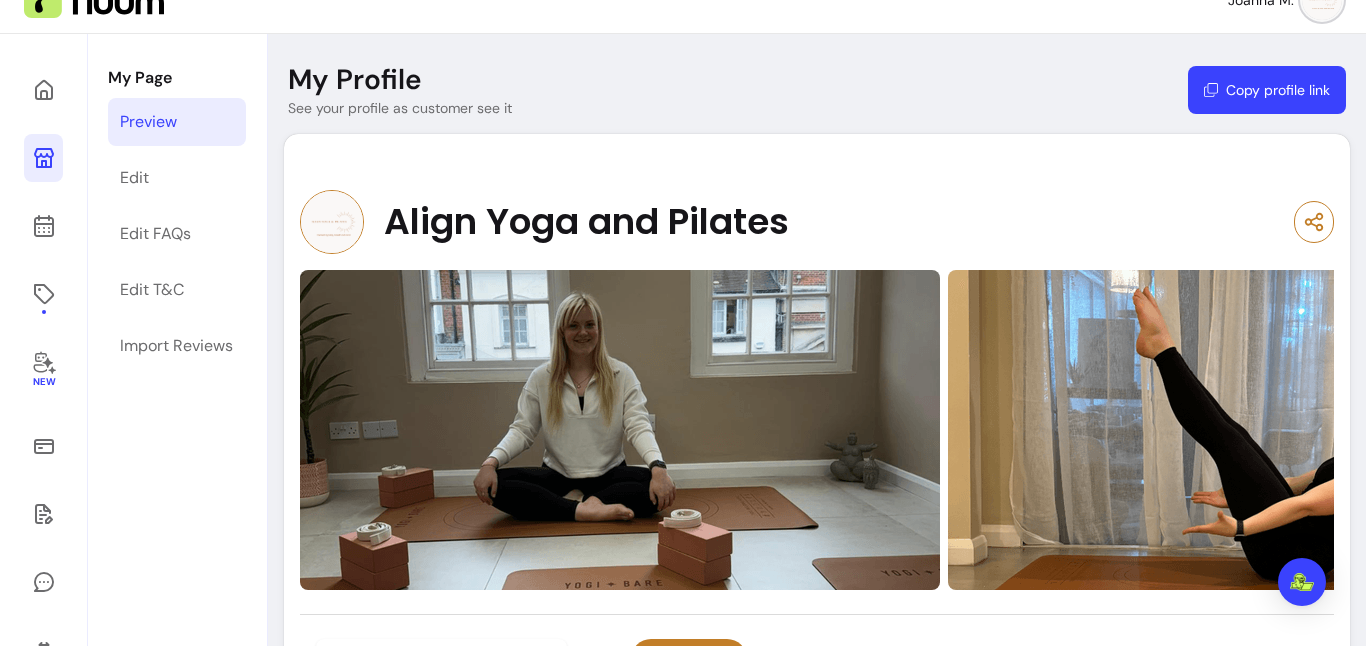 scroll, scrollTop: 72, scrollLeft: 0, axis: vertical 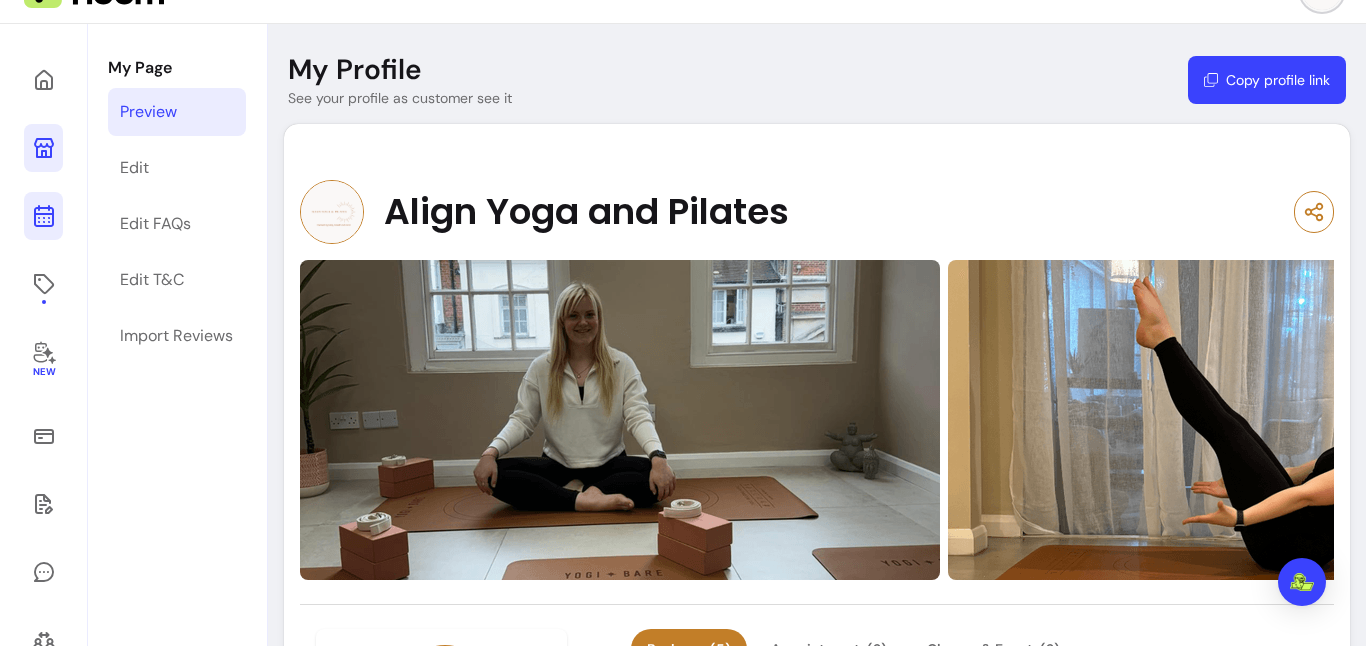 click 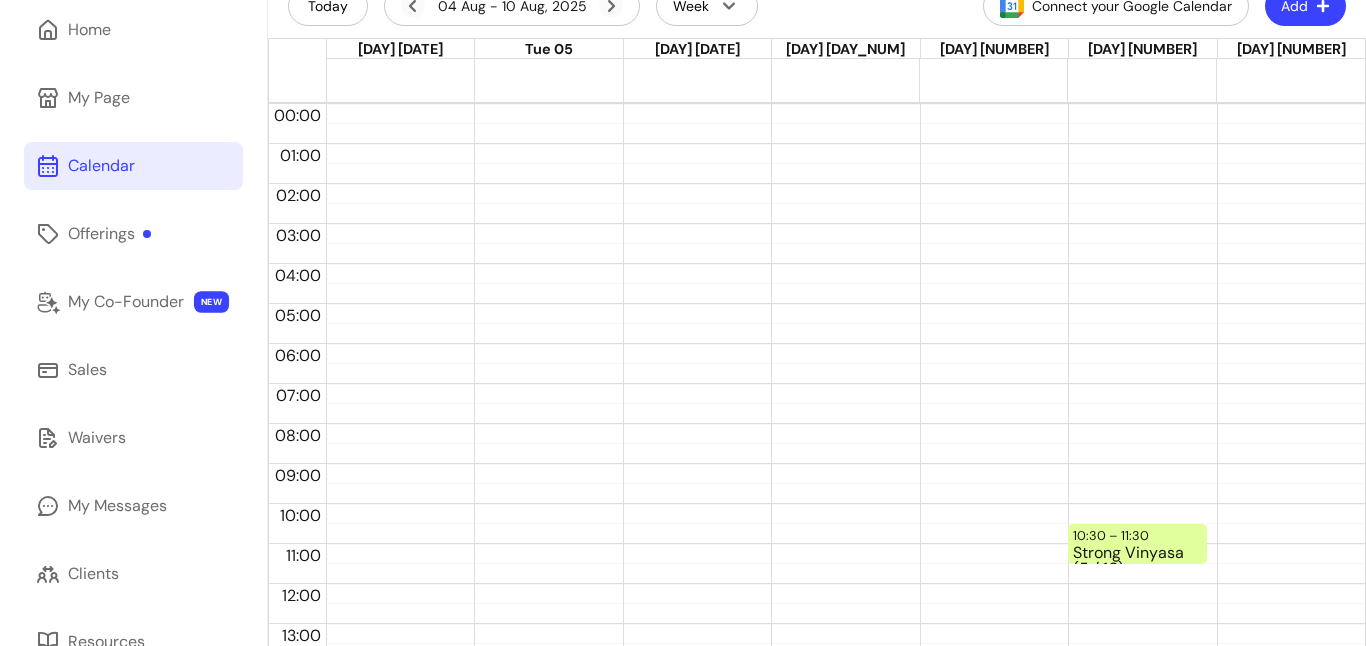 scroll, scrollTop: 125, scrollLeft: 0, axis: vertical 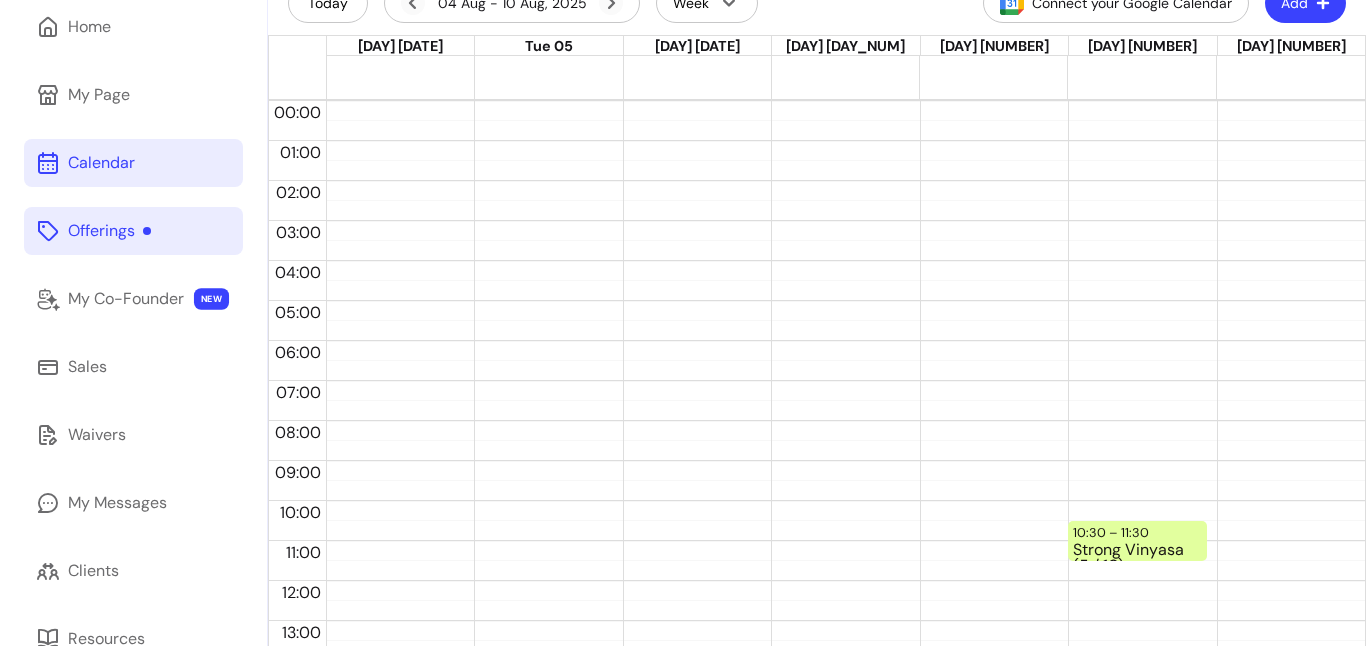 click on "Offerings" at bounding box center [133, 231] 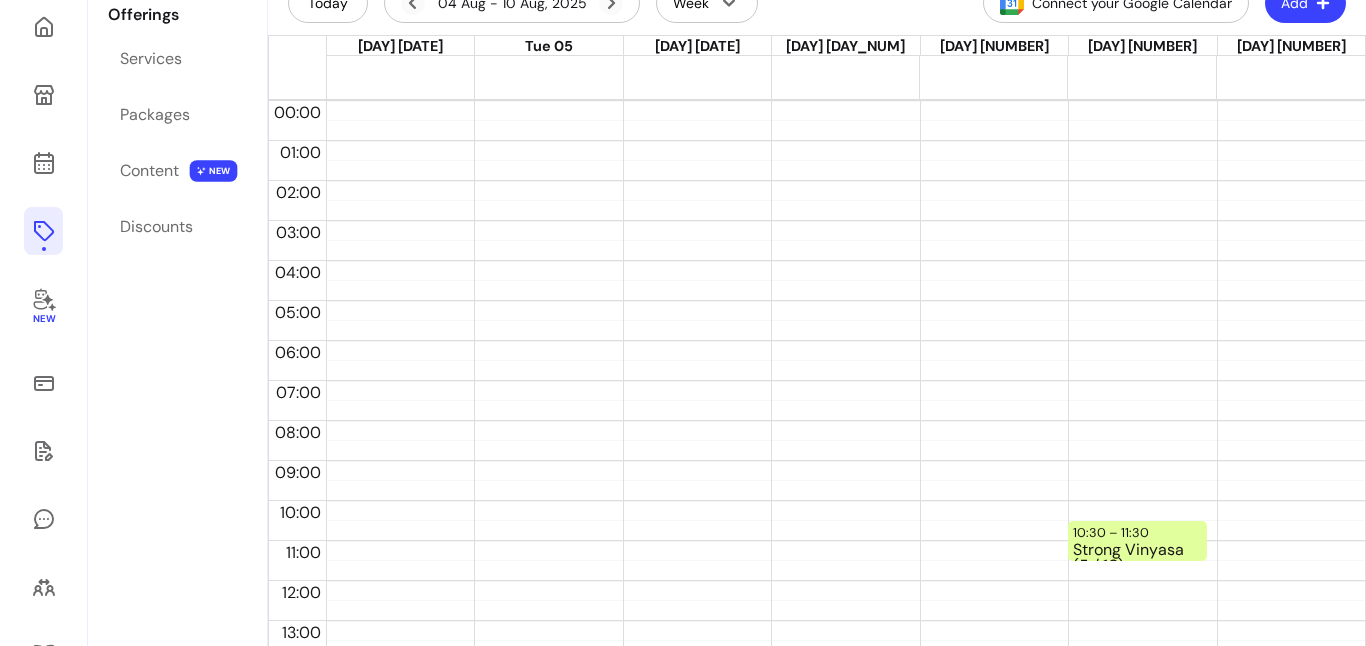 scroll, scrollTop: 96, scrollLeft: 0, axis: vertical 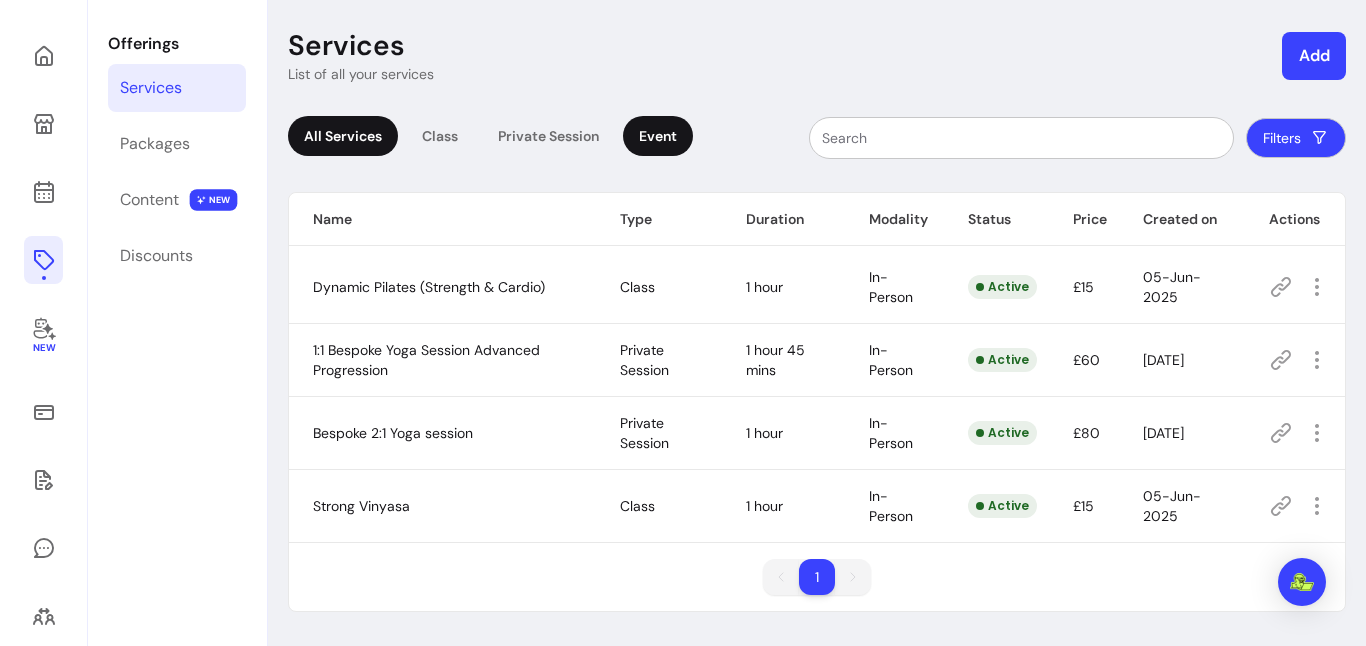 click on "Event" at bounding box center (658, 136) 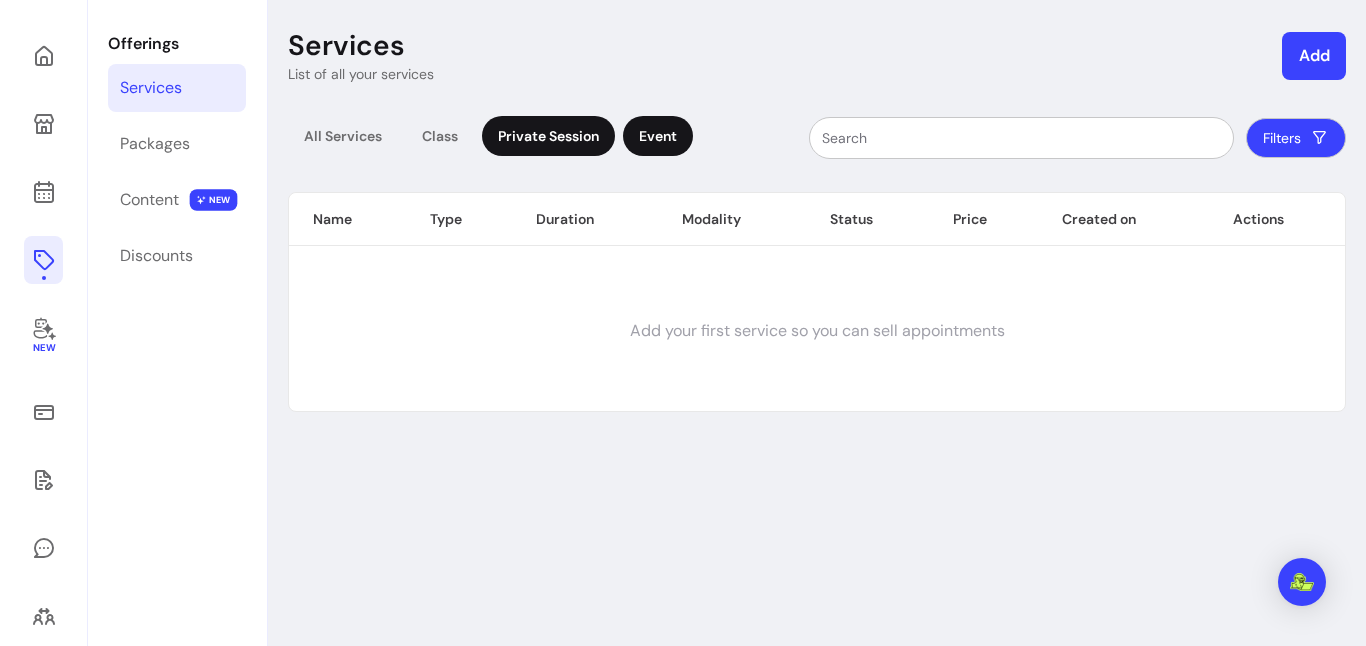 click on "Private Session" at bounding box center (548, 136) 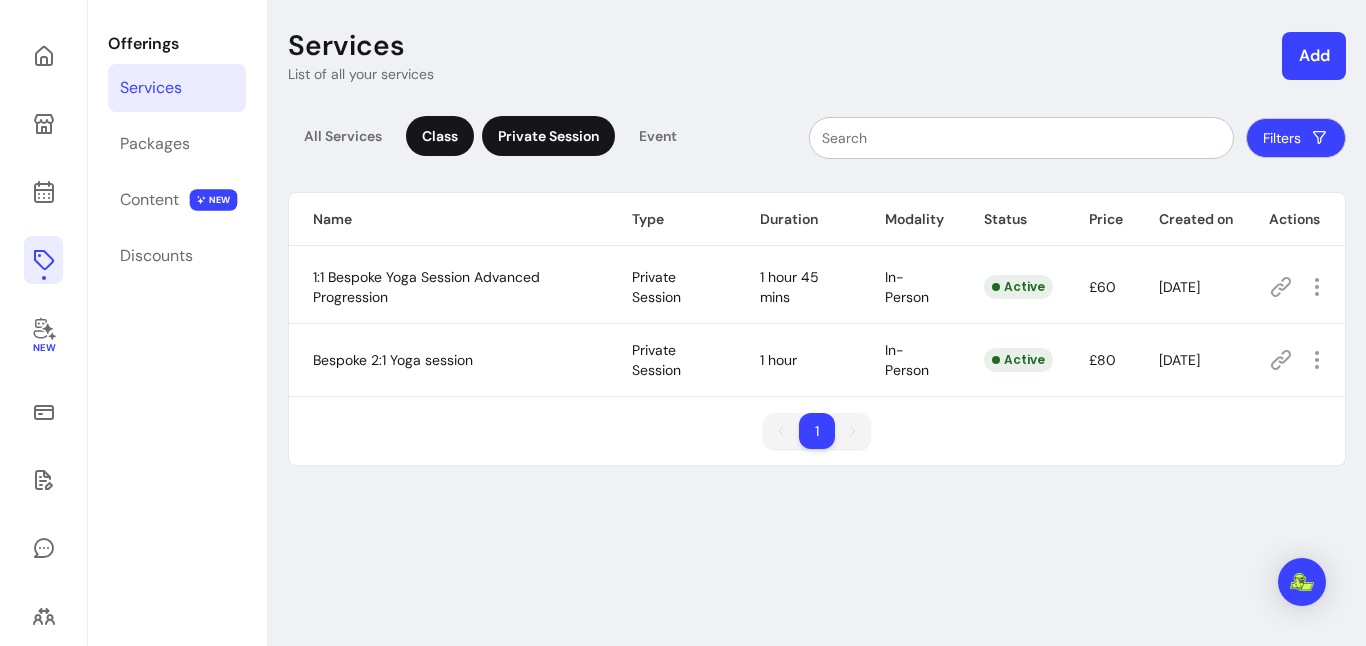 click on "Class" at bounding box center (440, 136) 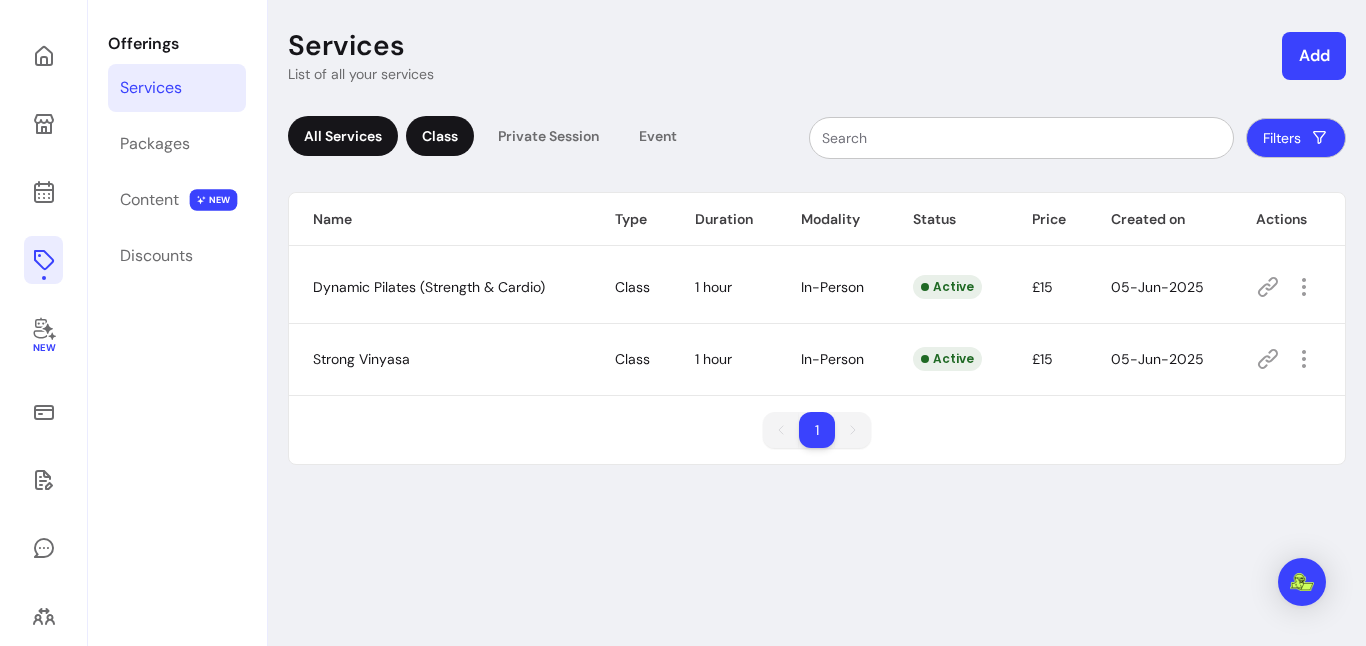 click on "All Services" at bounding box center [343, 136] 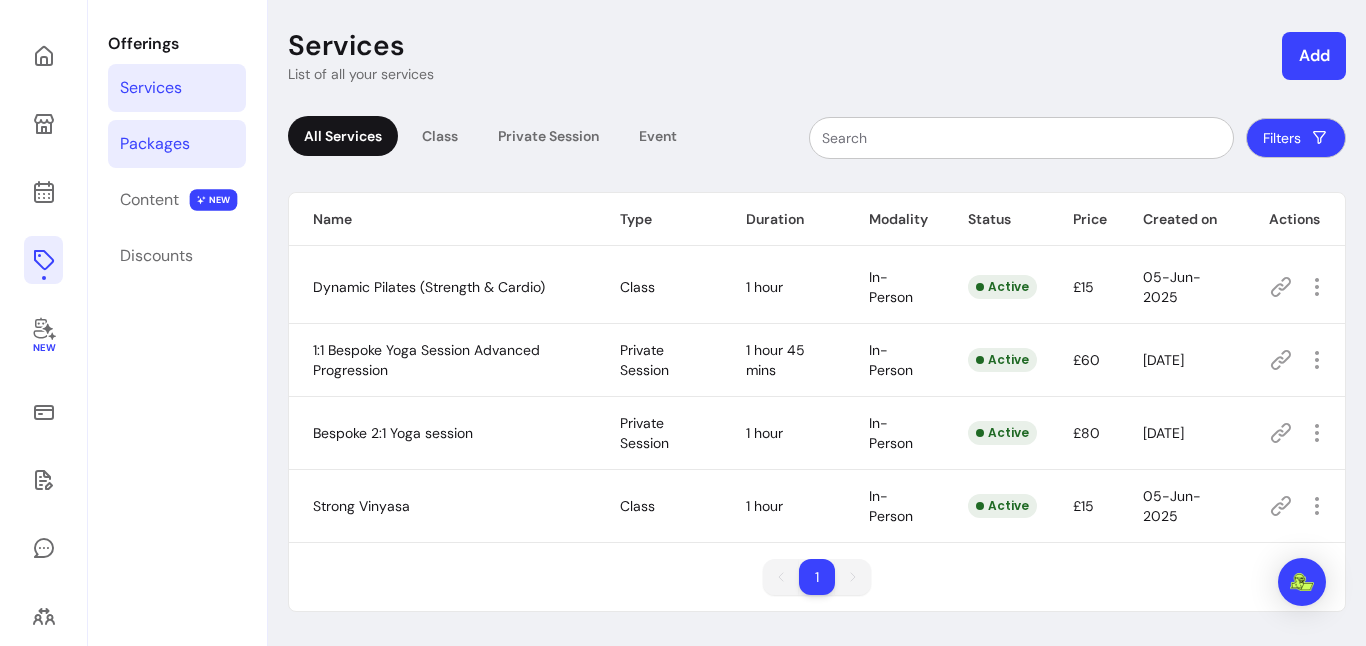 click on "Packages" at bounding box center [177, 144] 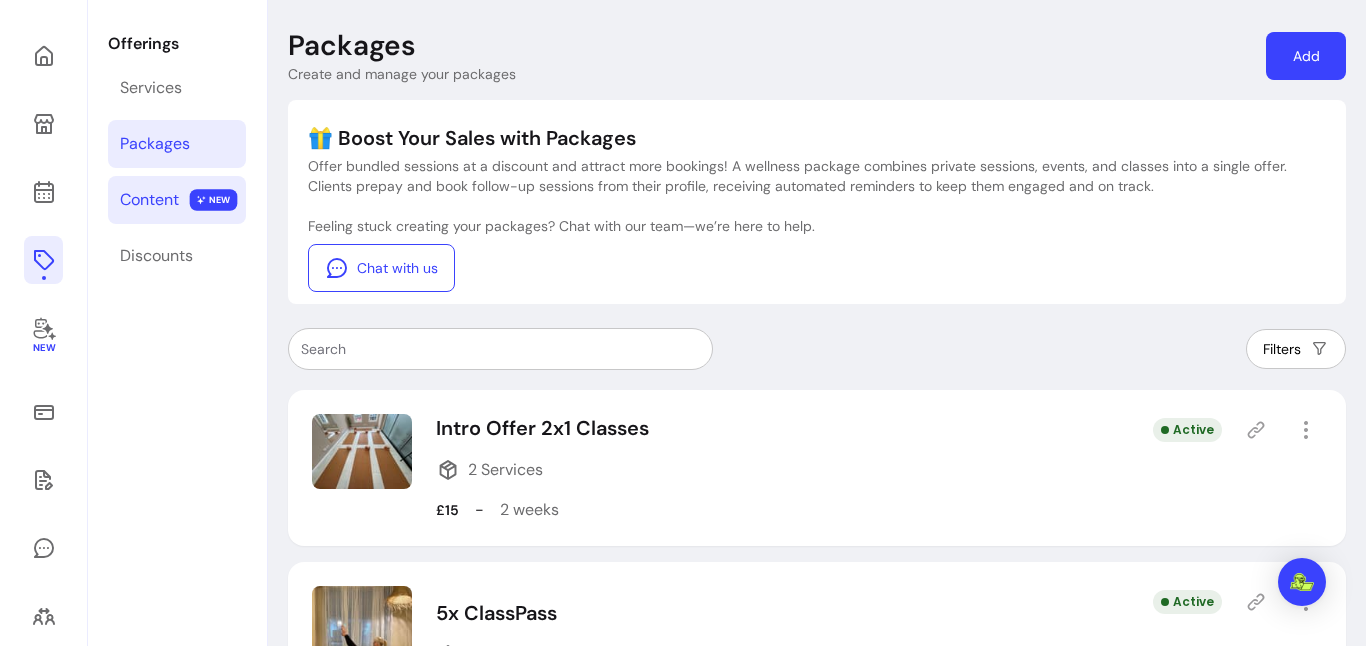 click on "Content     NEW" at bounding box center [177, 200] 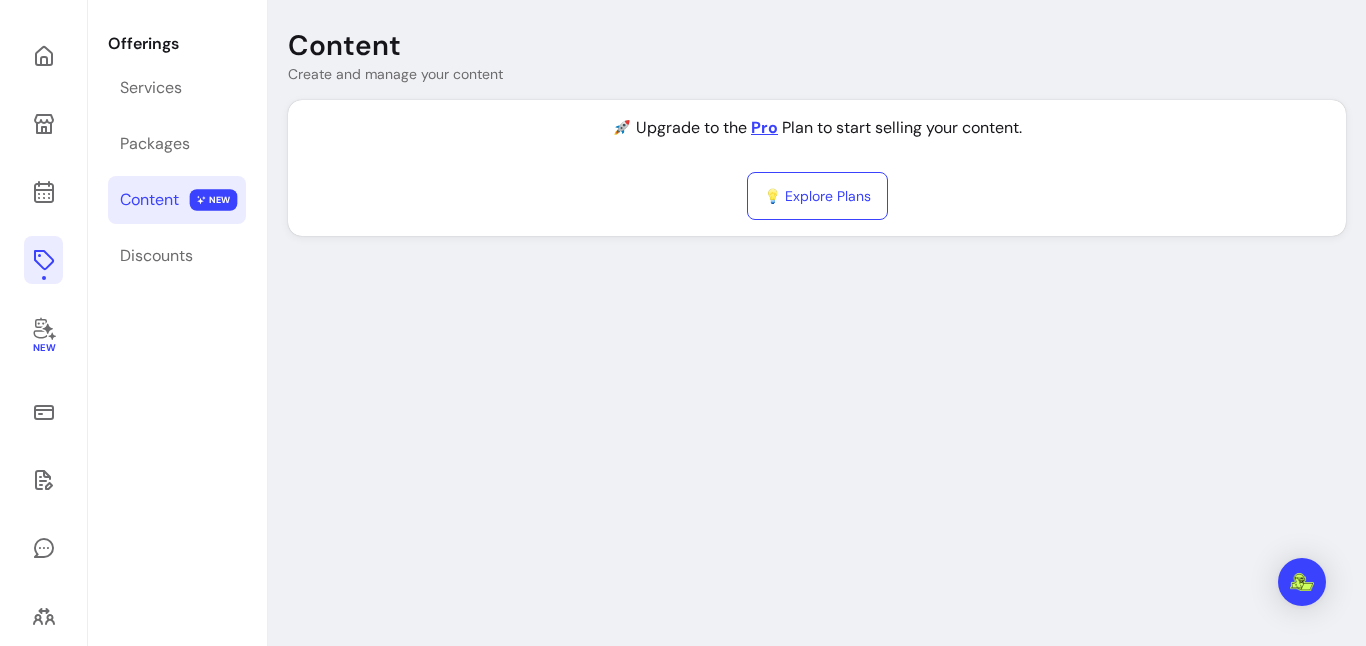 scroll, scrollTop: 0, scrollLeft: 0, axis: both 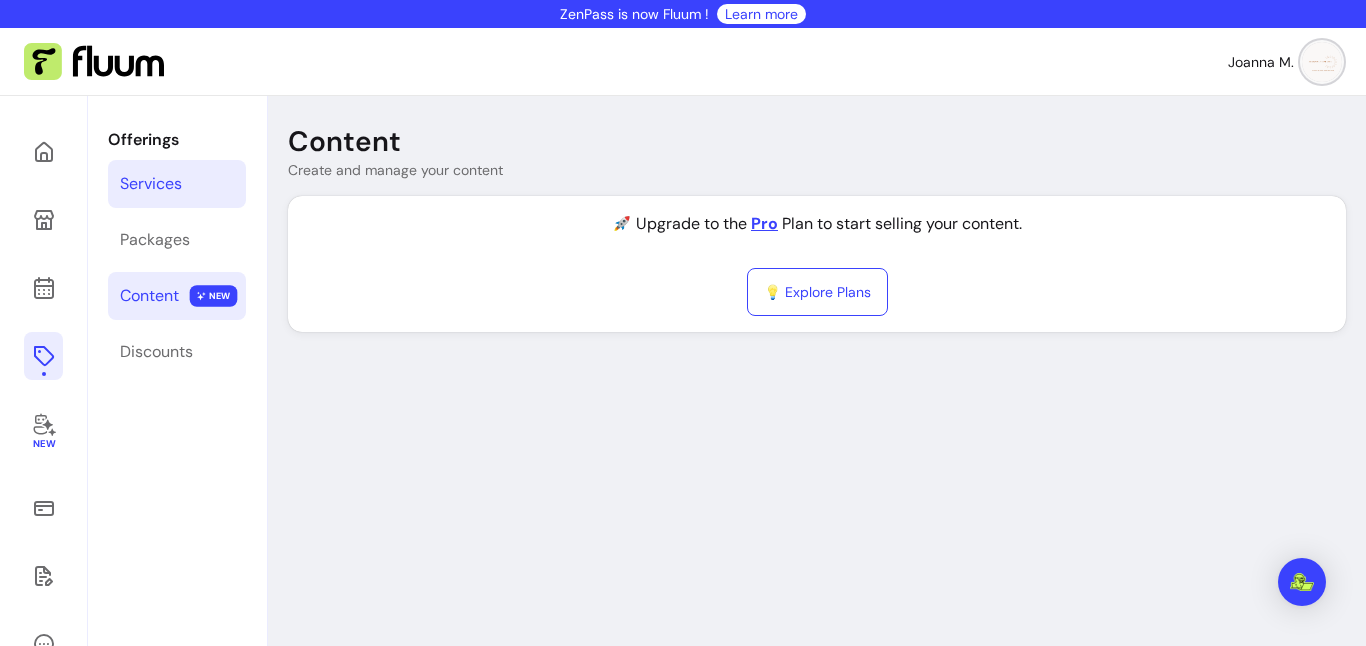 click on "Services" at bounding box center (151, 184) 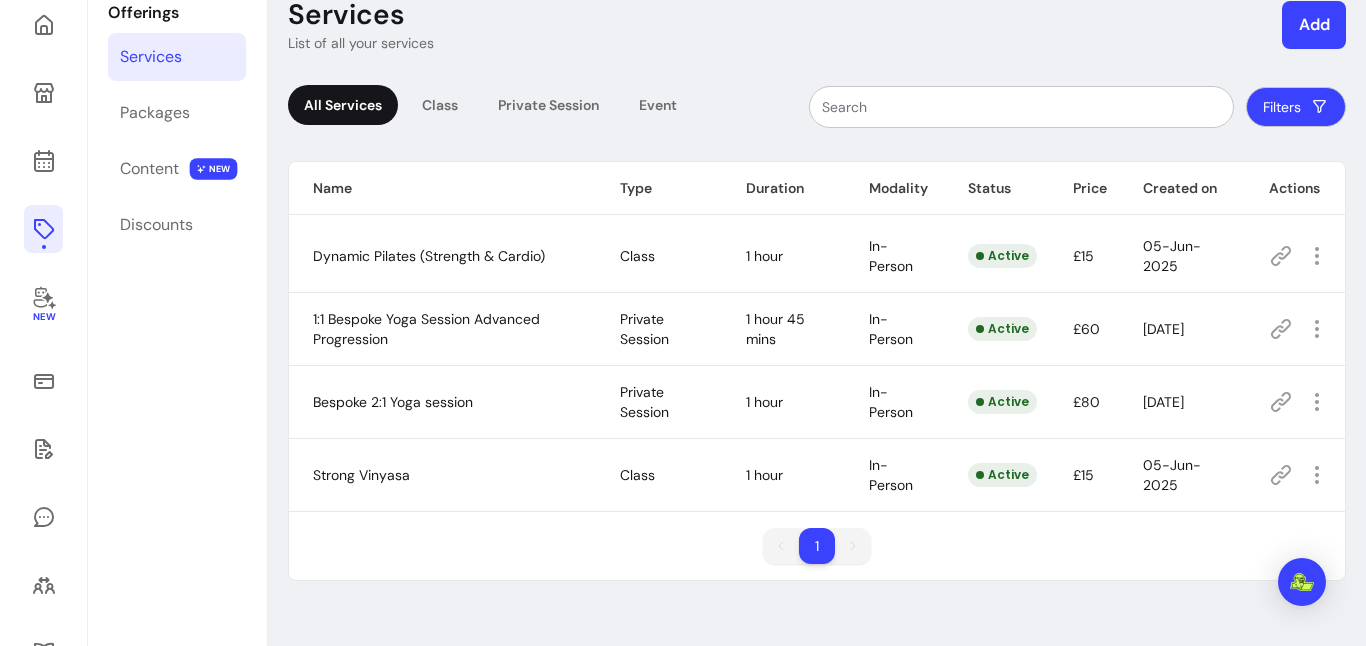 scroll, scrollTop: 126, scrollLeft: 0, axis: vertical 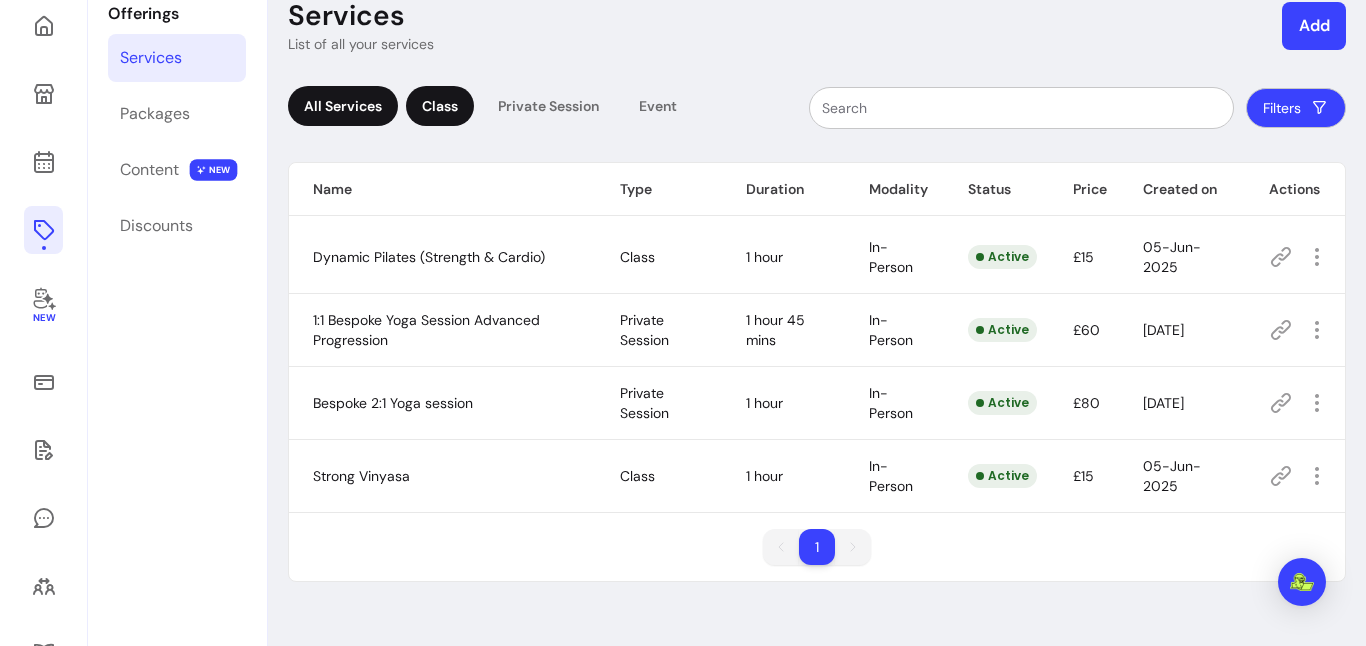 click on "Class" at bounding box center [440, 106] 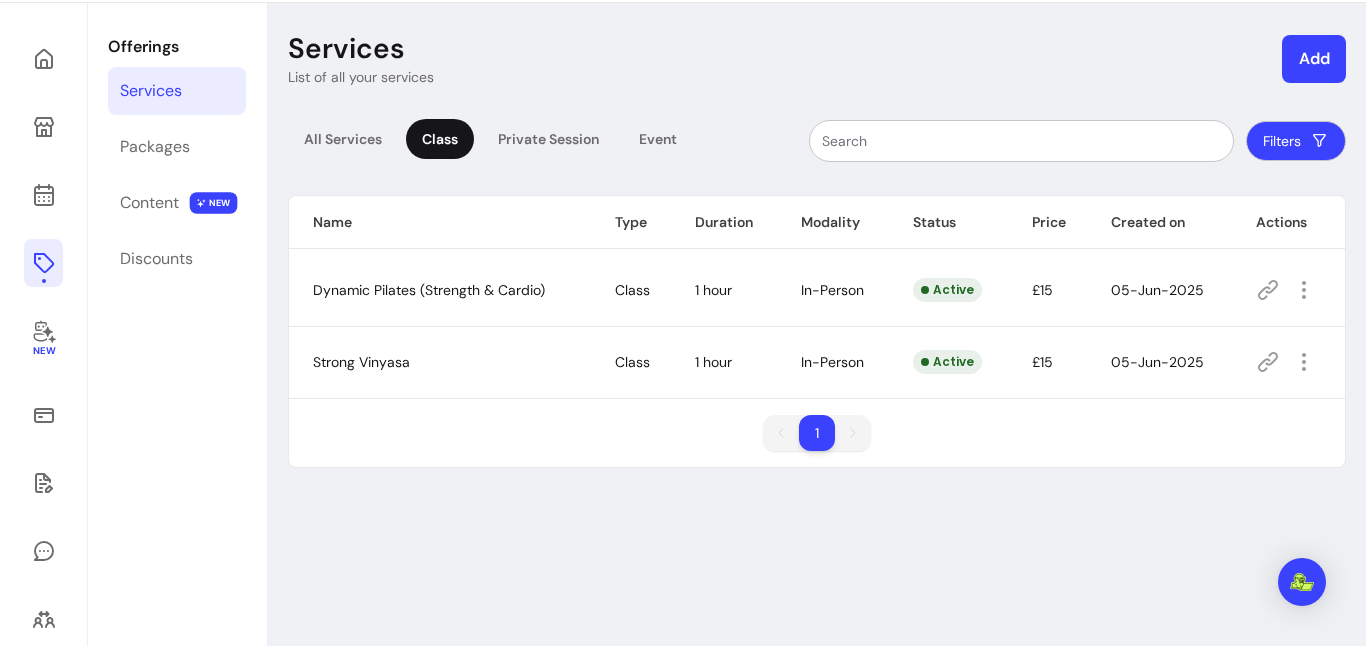 scroll, scrollTop: 96, scrollLeft: 0, axis: vertical 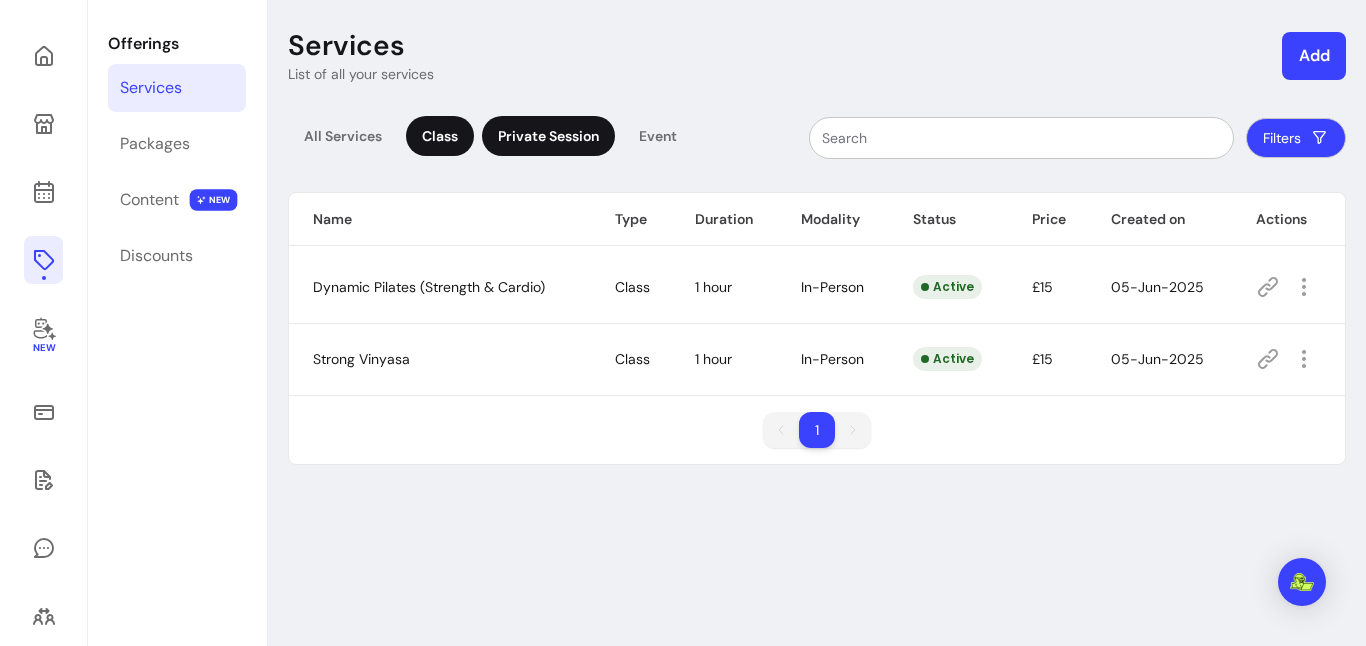 click on "Private Session" at bounding box center (548, 136) 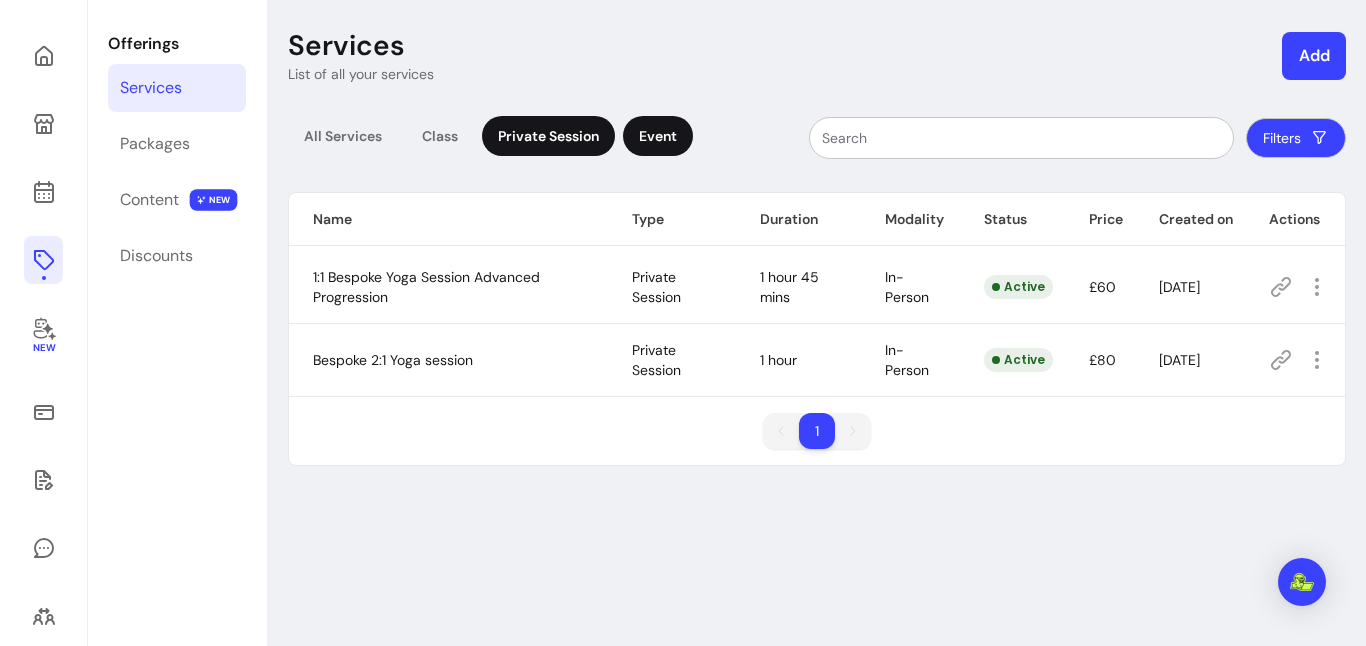 click on "Event" at bounding box center (658, 136) 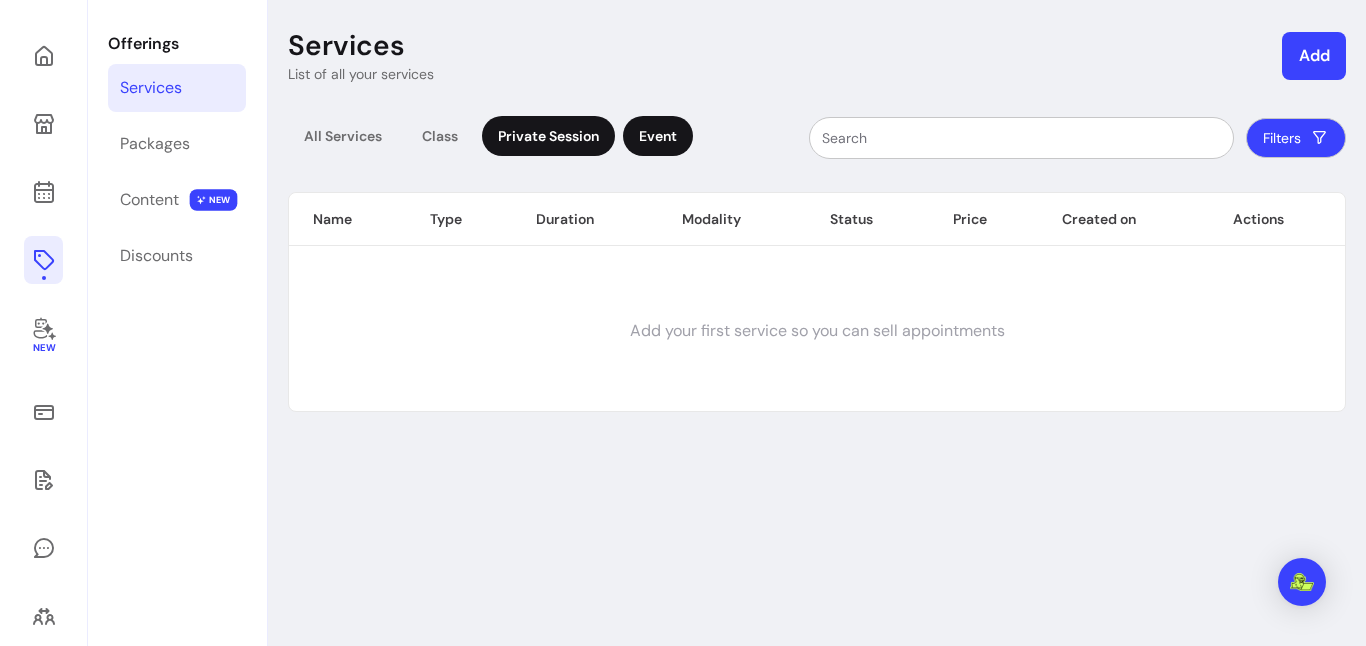 click on "Private Session" at bounding box center (548, 136) 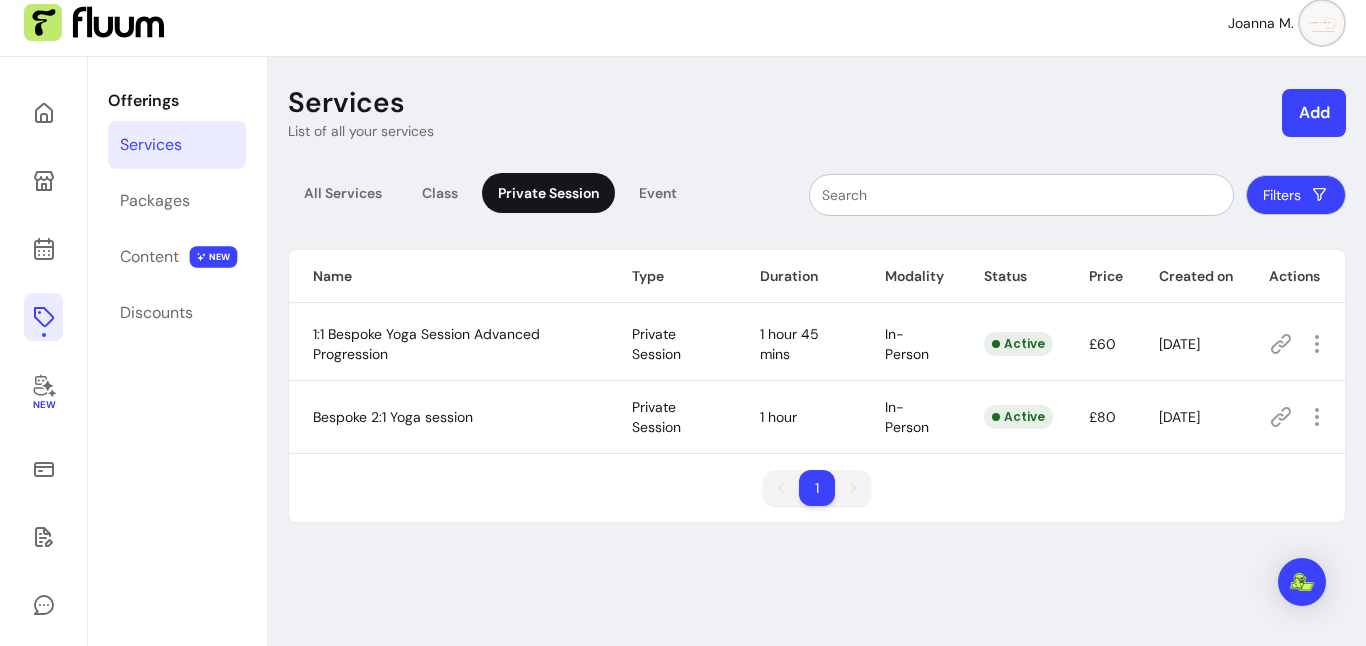 scroll, scrollTop: 30, scrollLeft: 0, axis: vertical 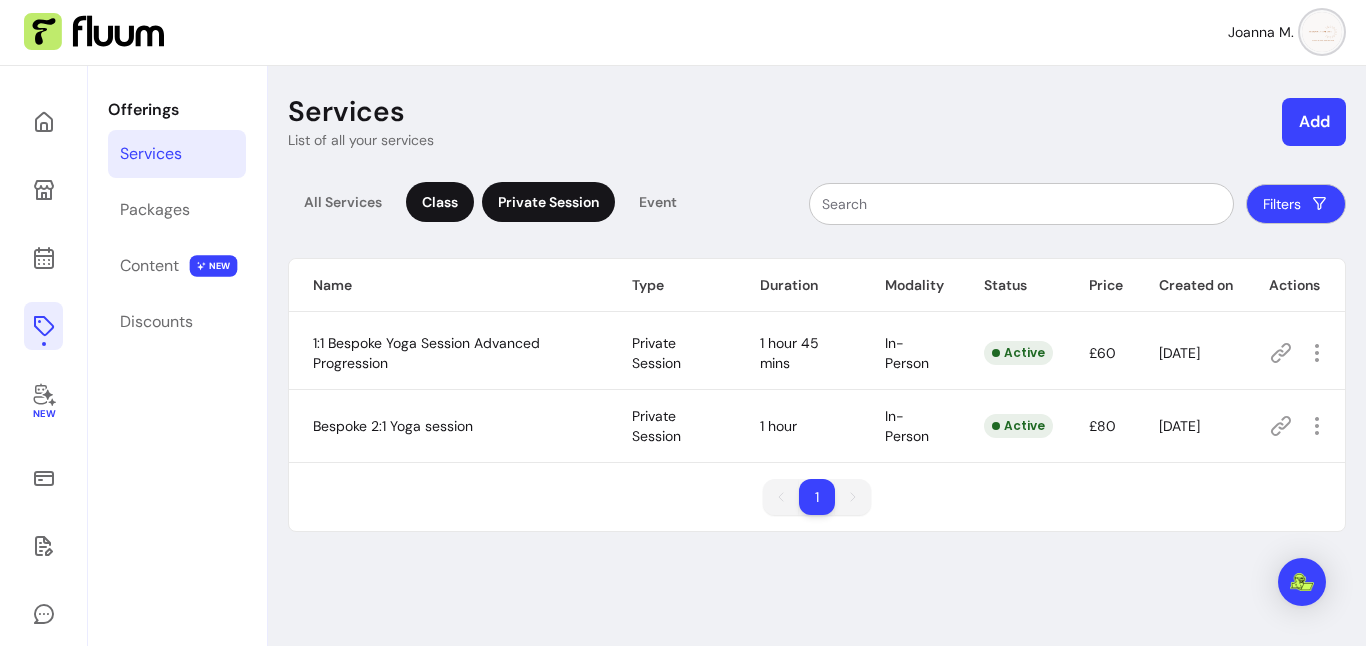 click on "Class" at bounding box center (440, 202) 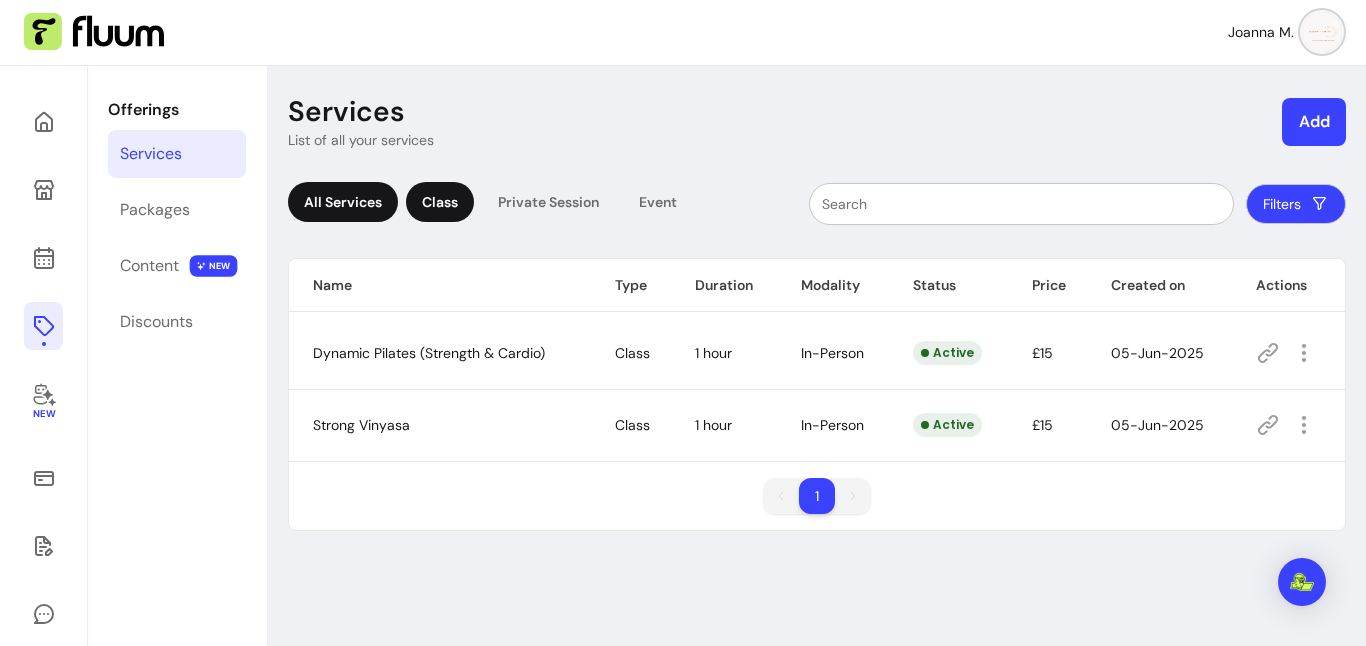 click on "All Services" at bounding box center (343, 202) 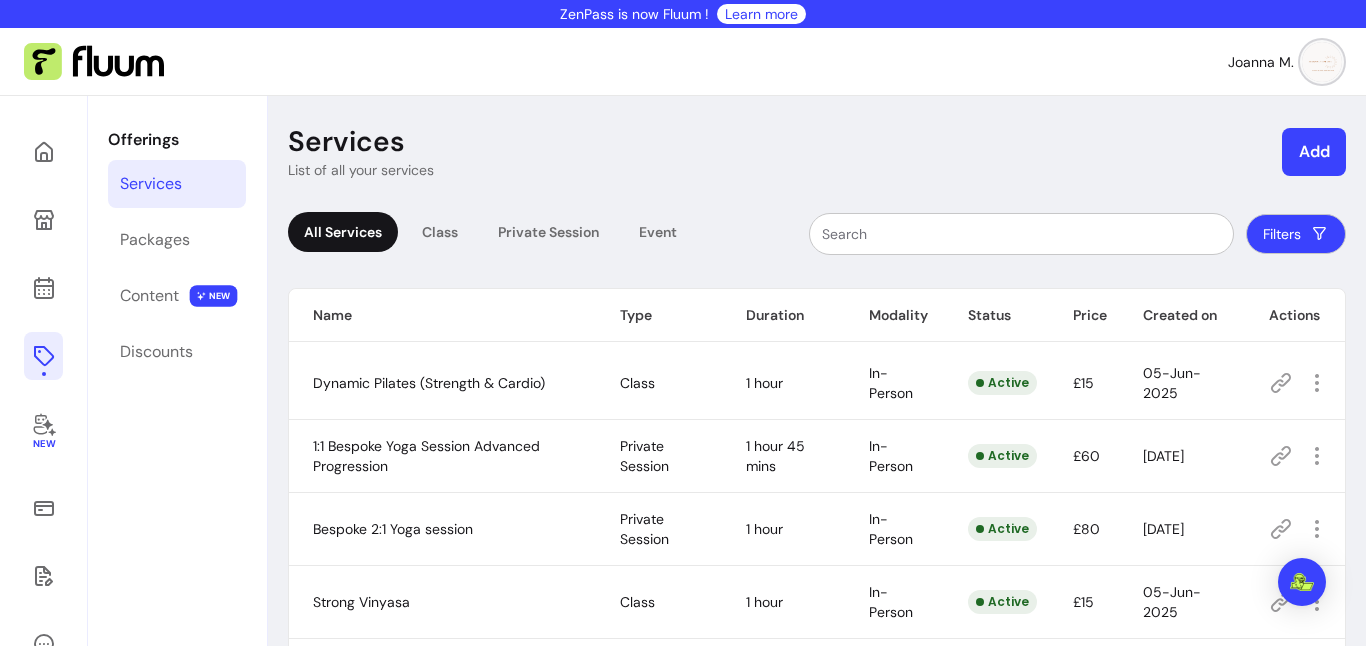 scroll, scrollTop: 2, scrollLeft: 0, axis: vertical 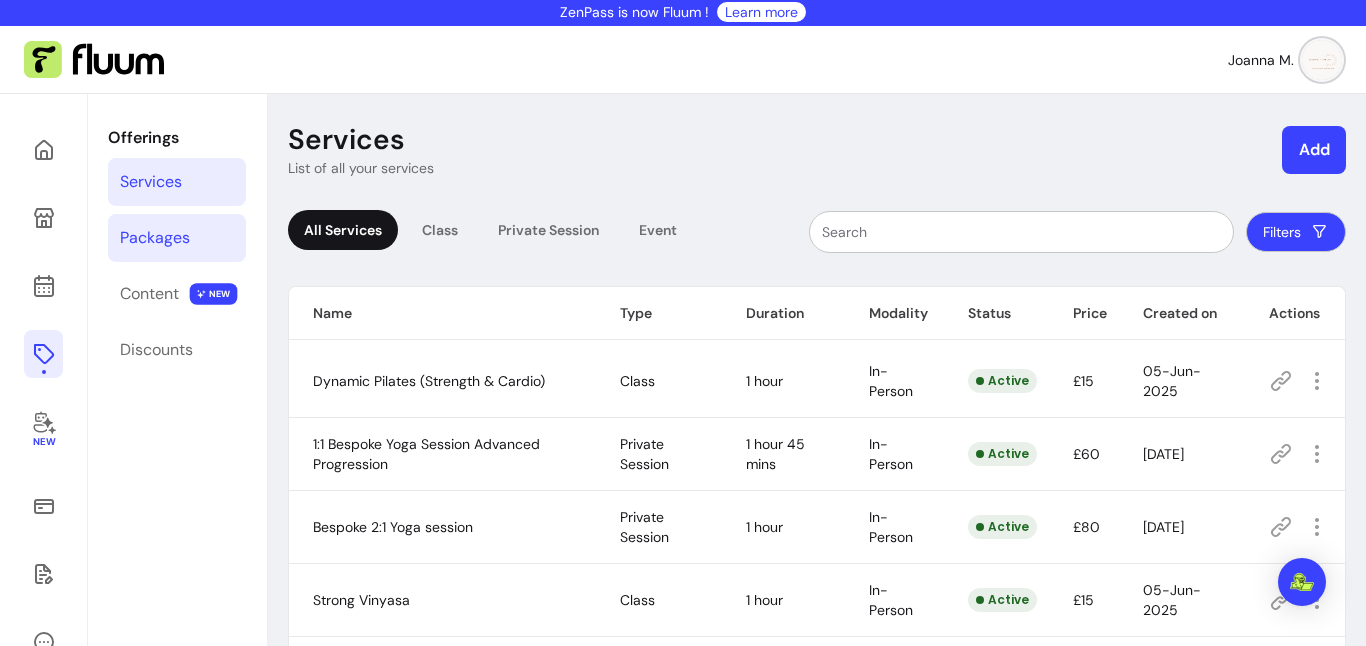 click on "Packages" at bounding box center [155, 238] 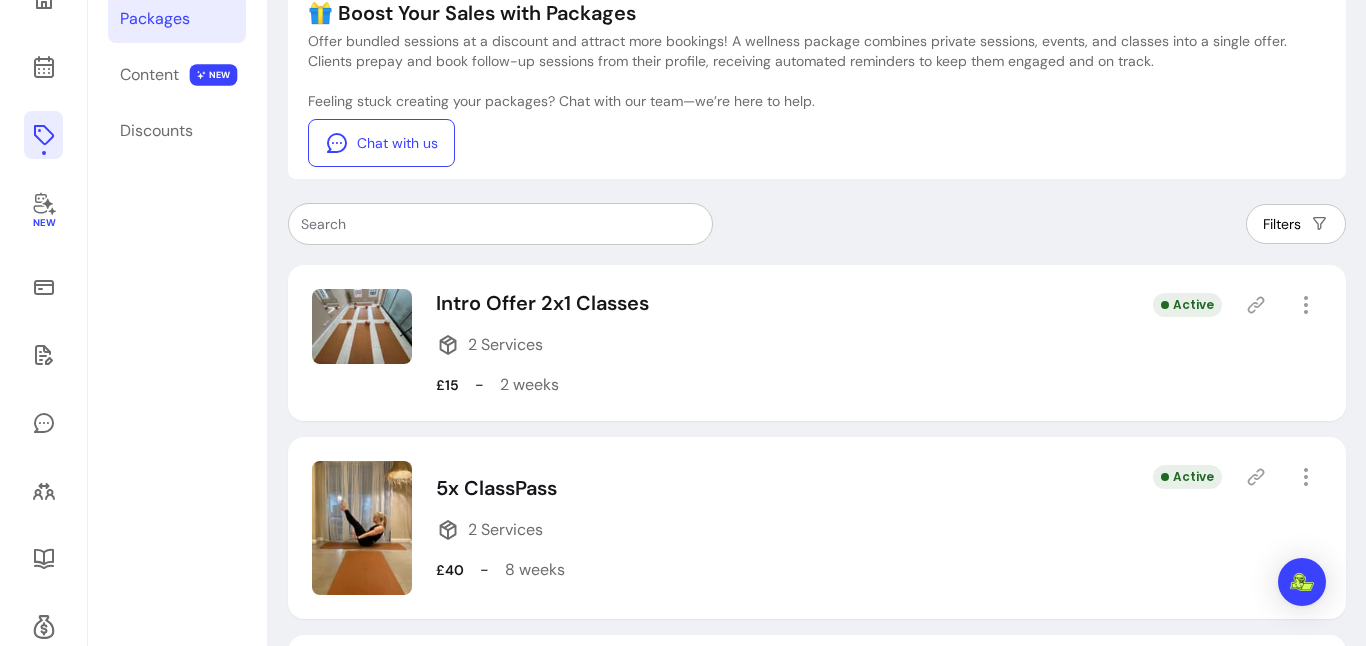 scroll, scrollTop: 233, scrollLeft: 0, axis: vertical 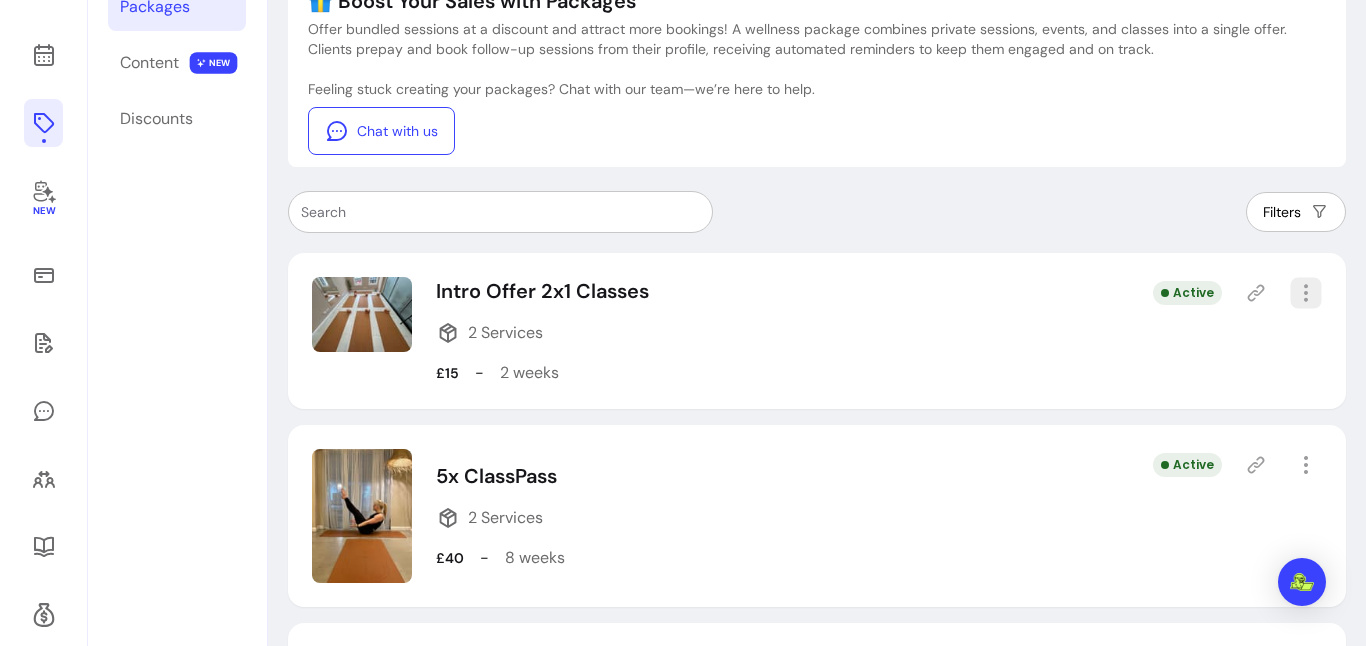 click 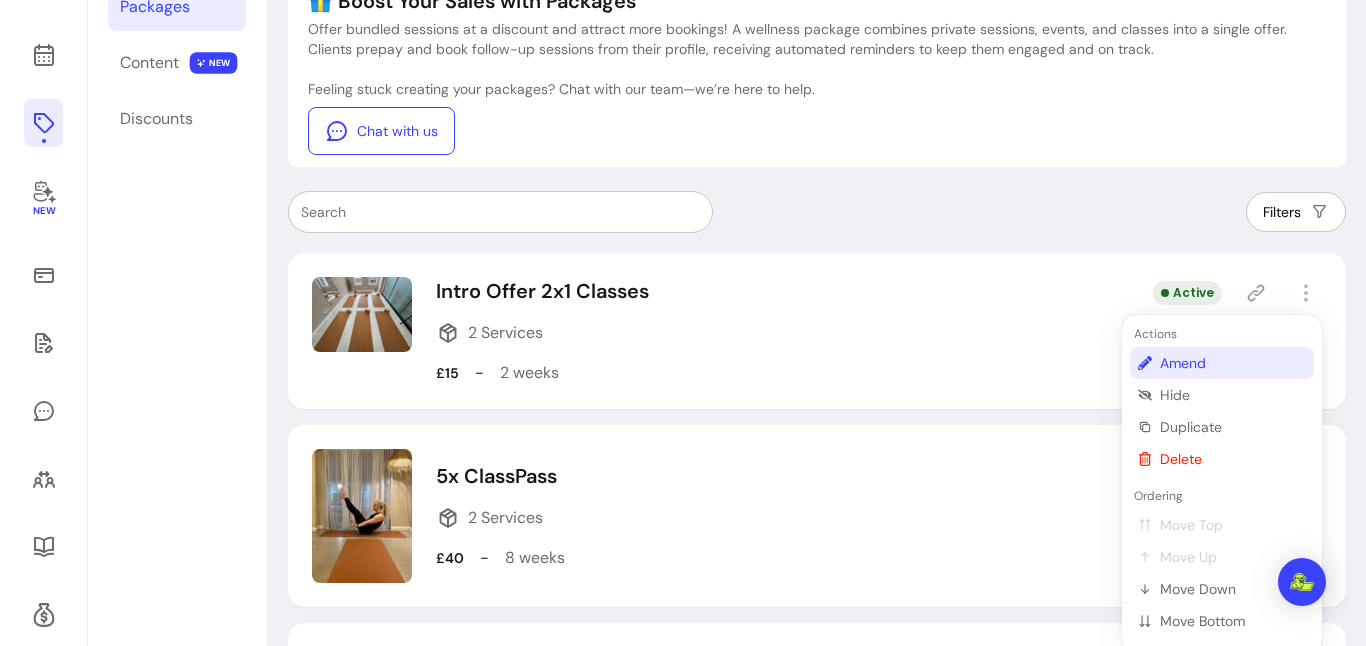 click on "Amend" at bounding box center [1233, 363] 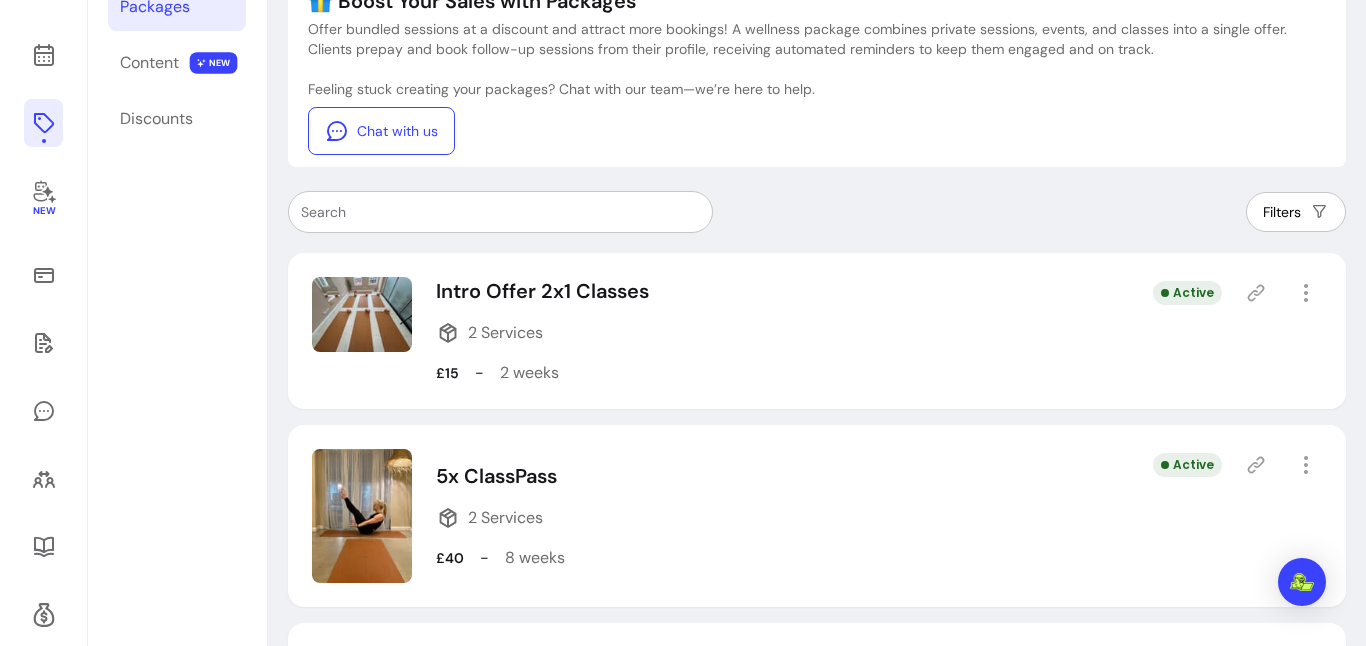 select on "***" 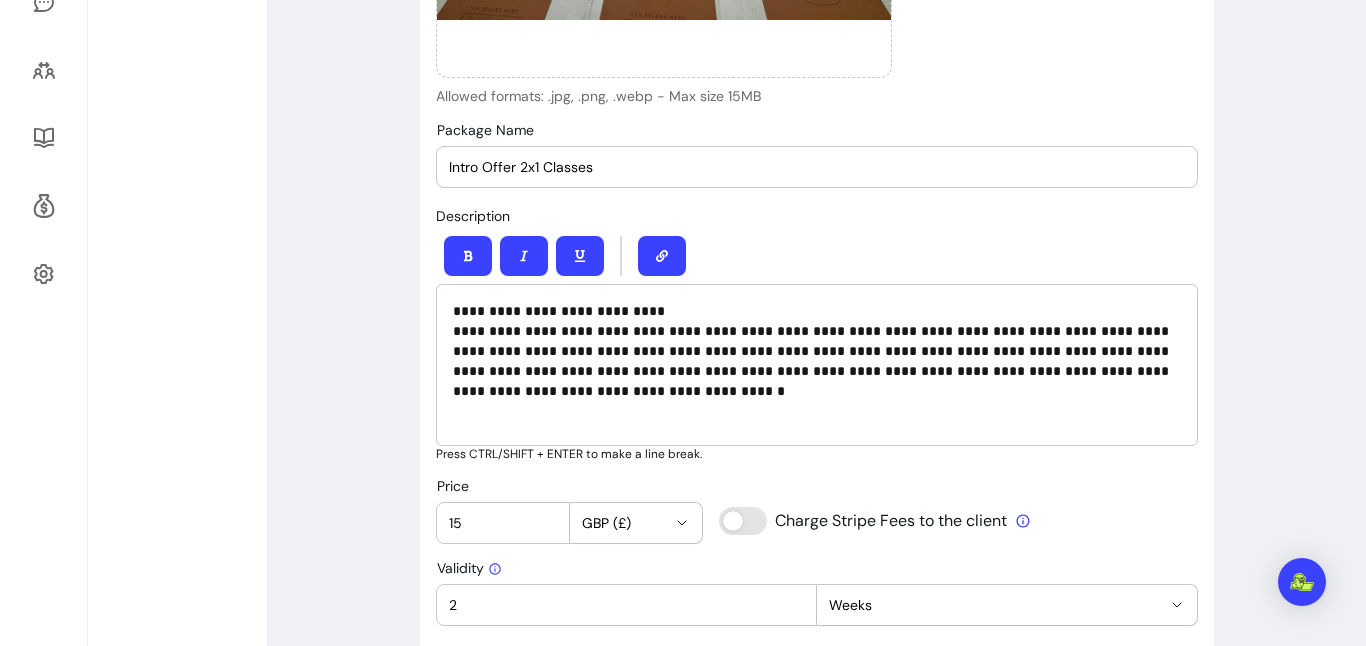 scroll, scrollTop: 680, scrollLeft: 0, axis: vertical 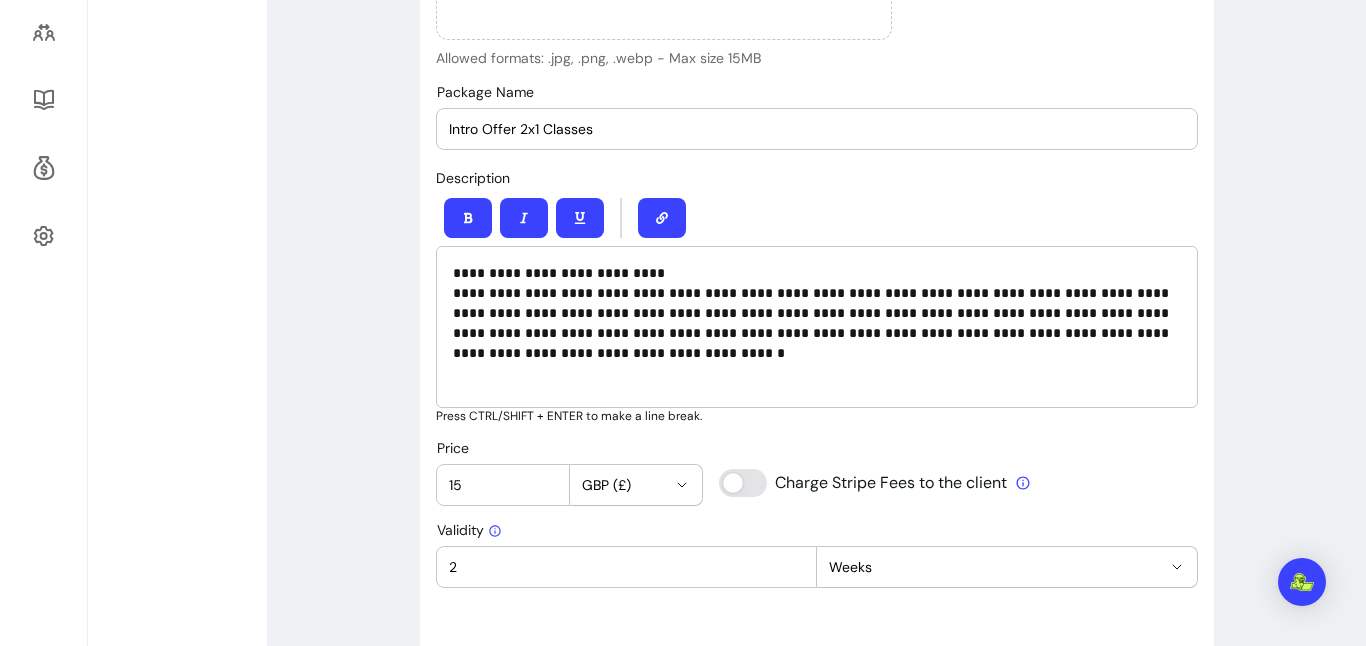 click on "15" at bounding box center (503, 485) 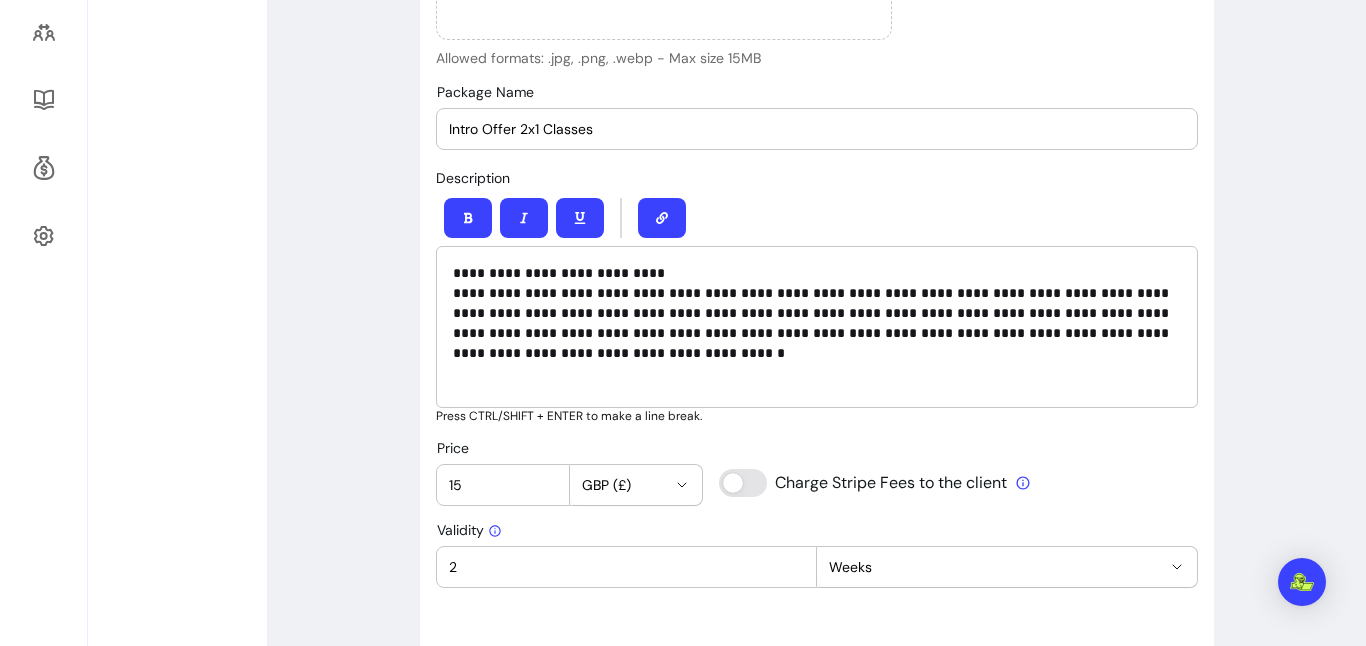 type on "1" 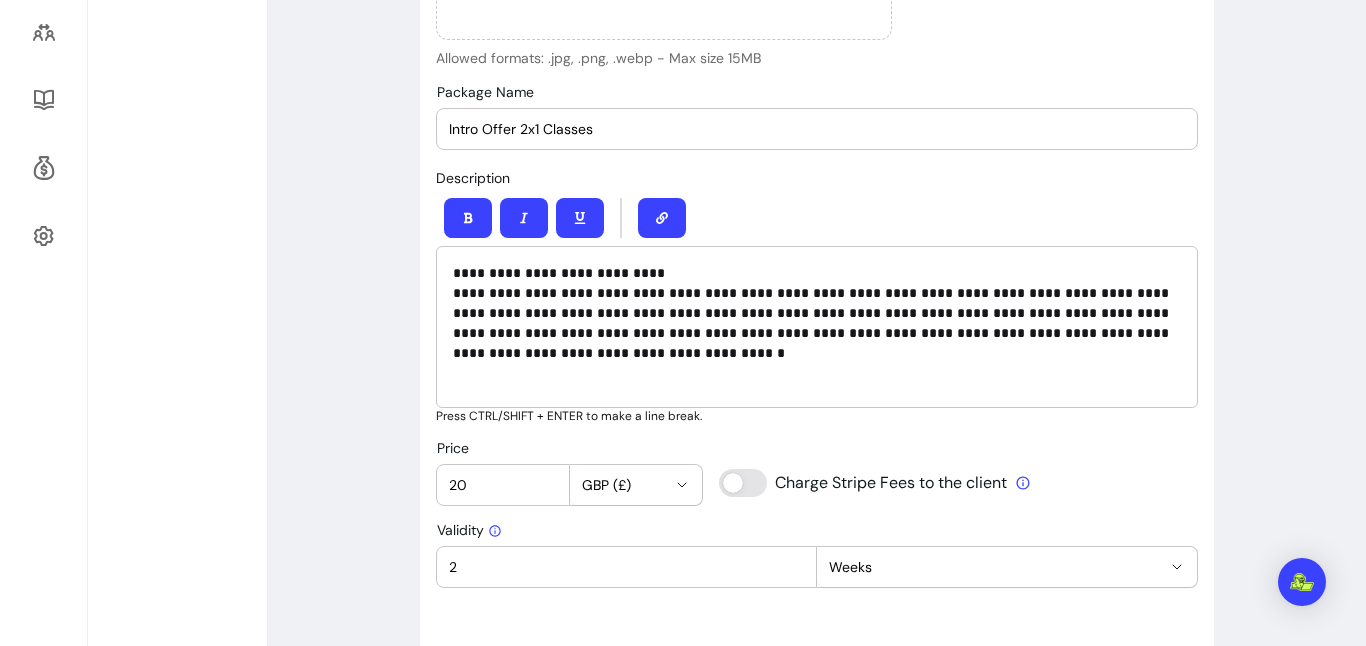 type on "20" 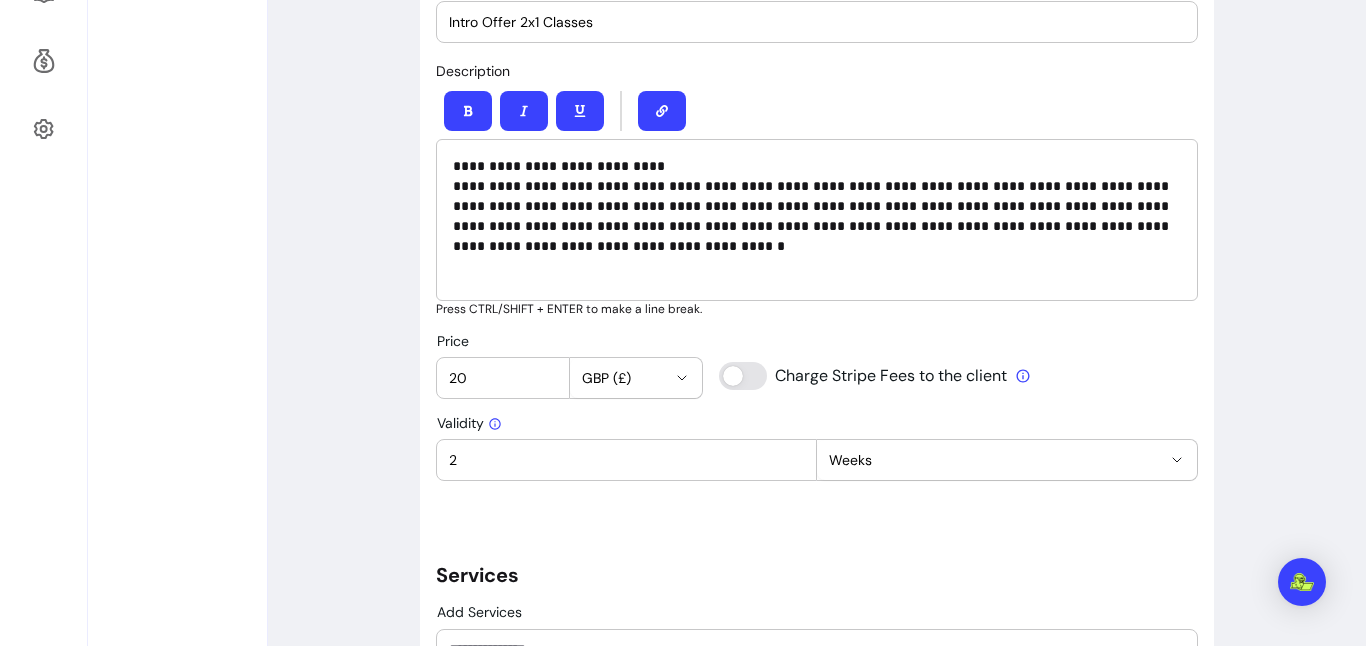 scroll, scrollTop: 788, scrollLeft: 0, axis: vertical 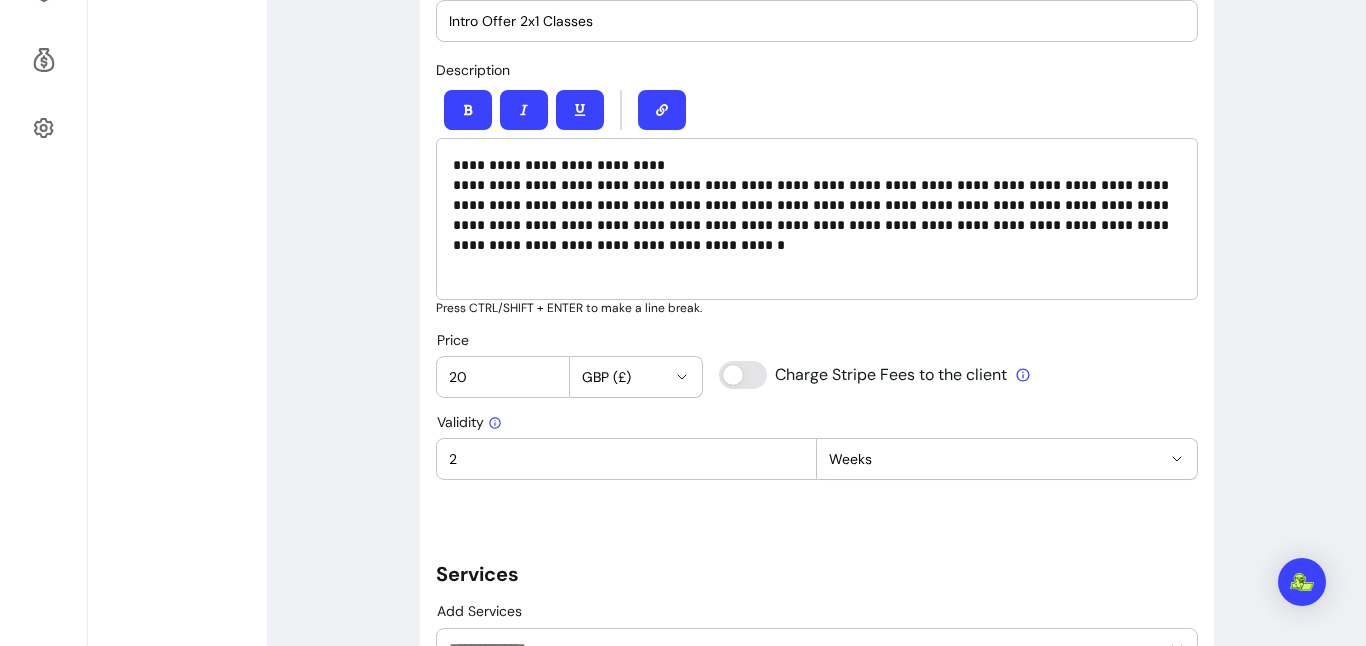 click on "2" at bounding box center [626, 459] 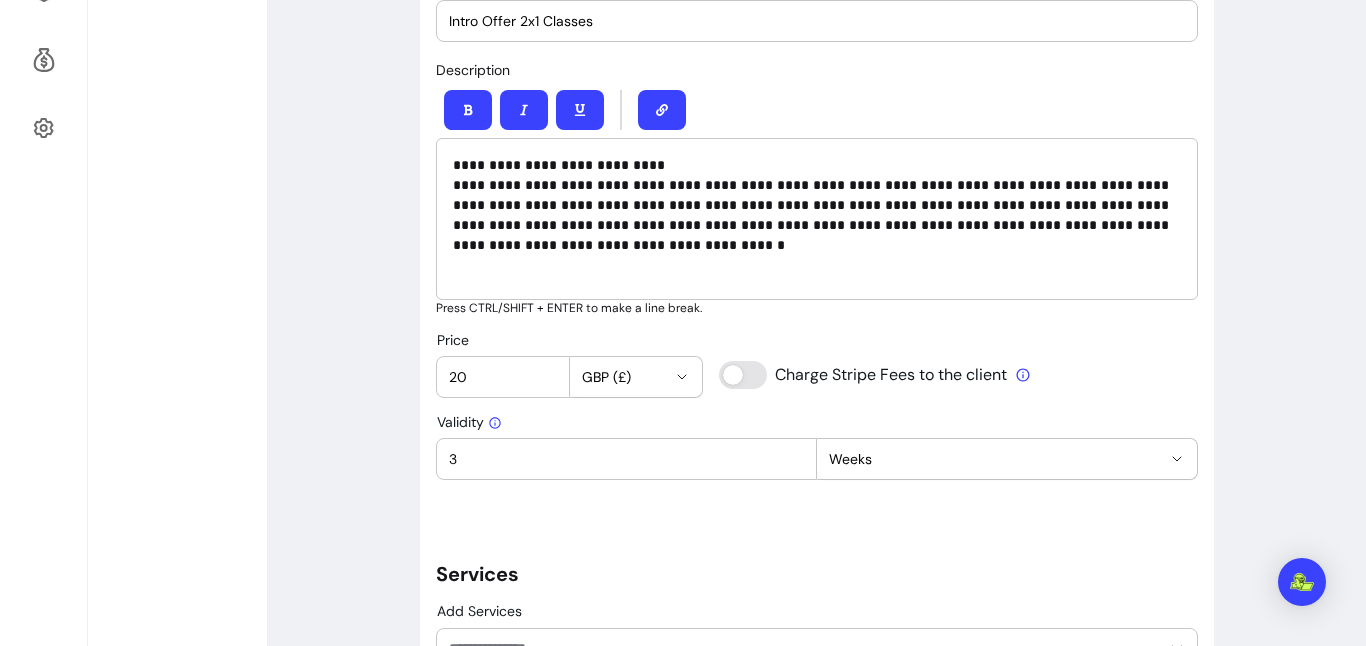 type on "3" 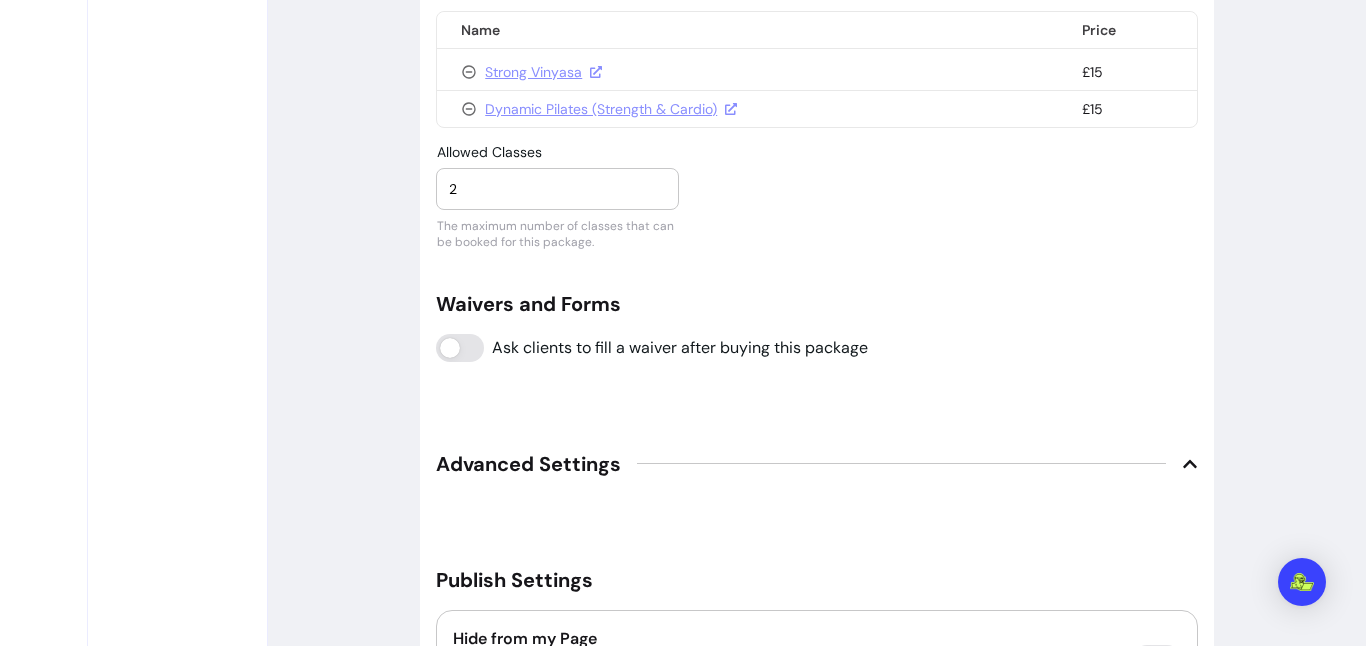 scroll, scrollTop: 1703, scrollLeft: 0, axis: vertical 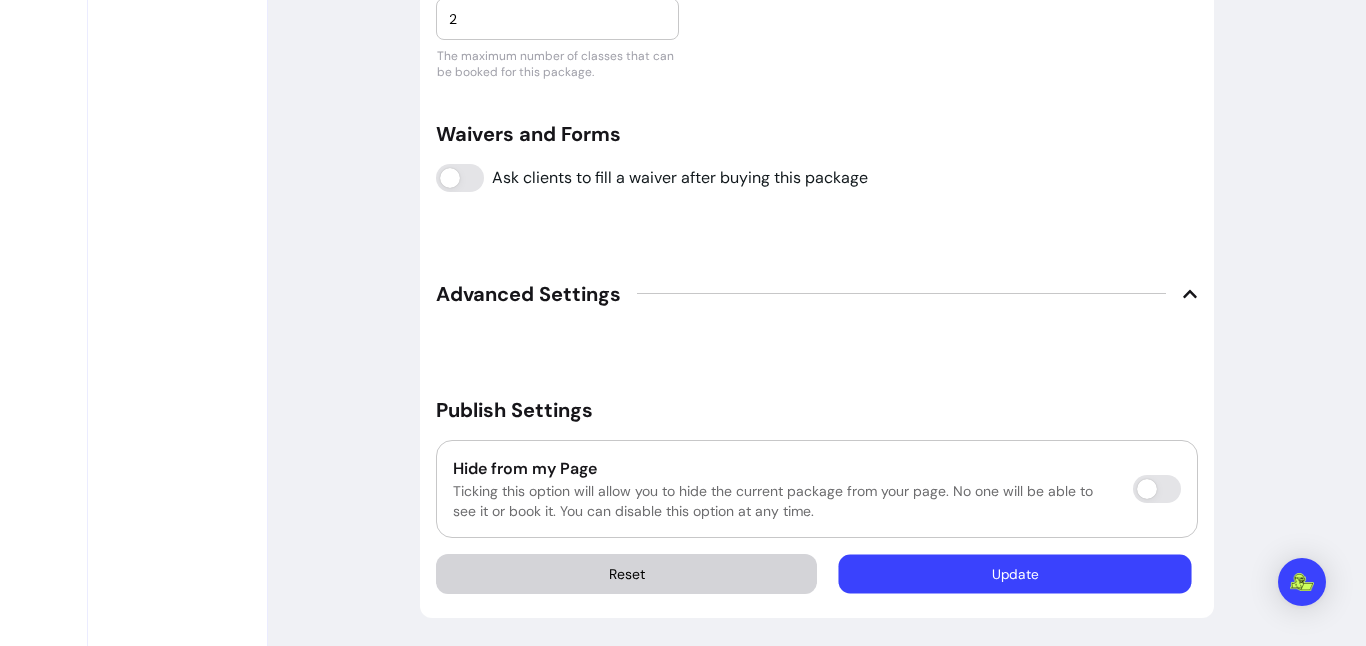 click on "Update" at bounding box center [1015, 573] 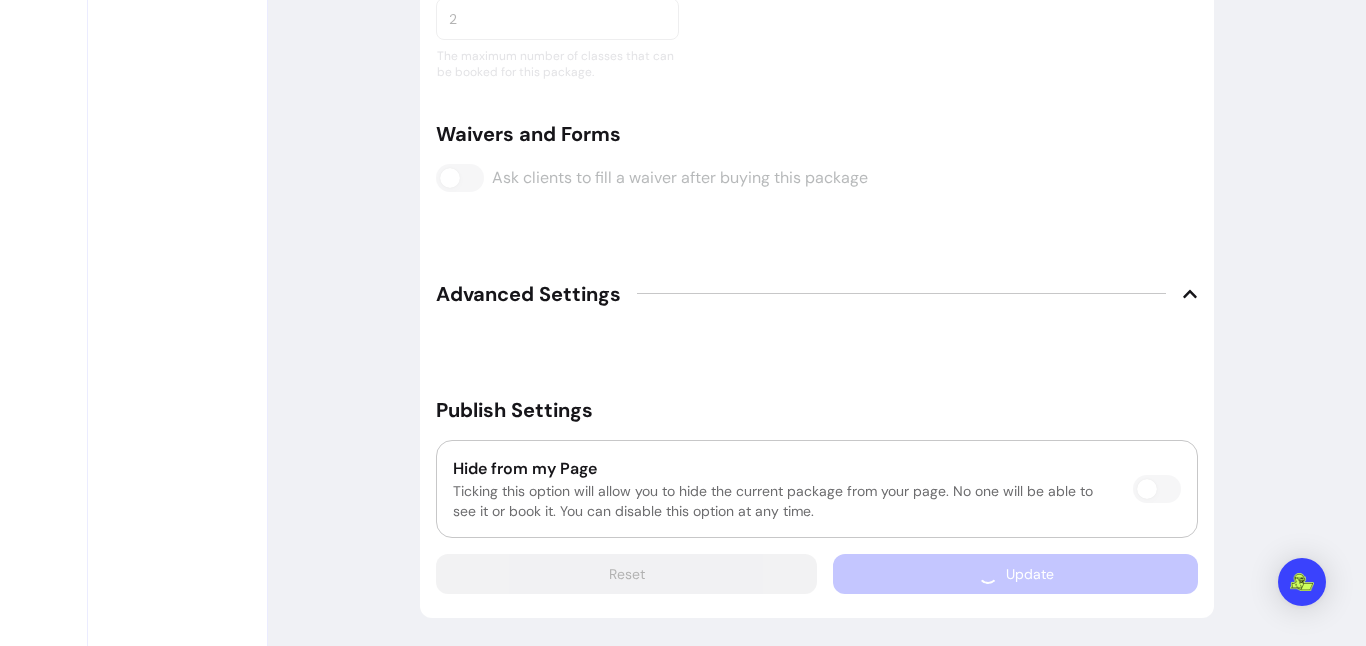 scroll, scrollTop: 1647, scrollLeft: 0, axis: vertical 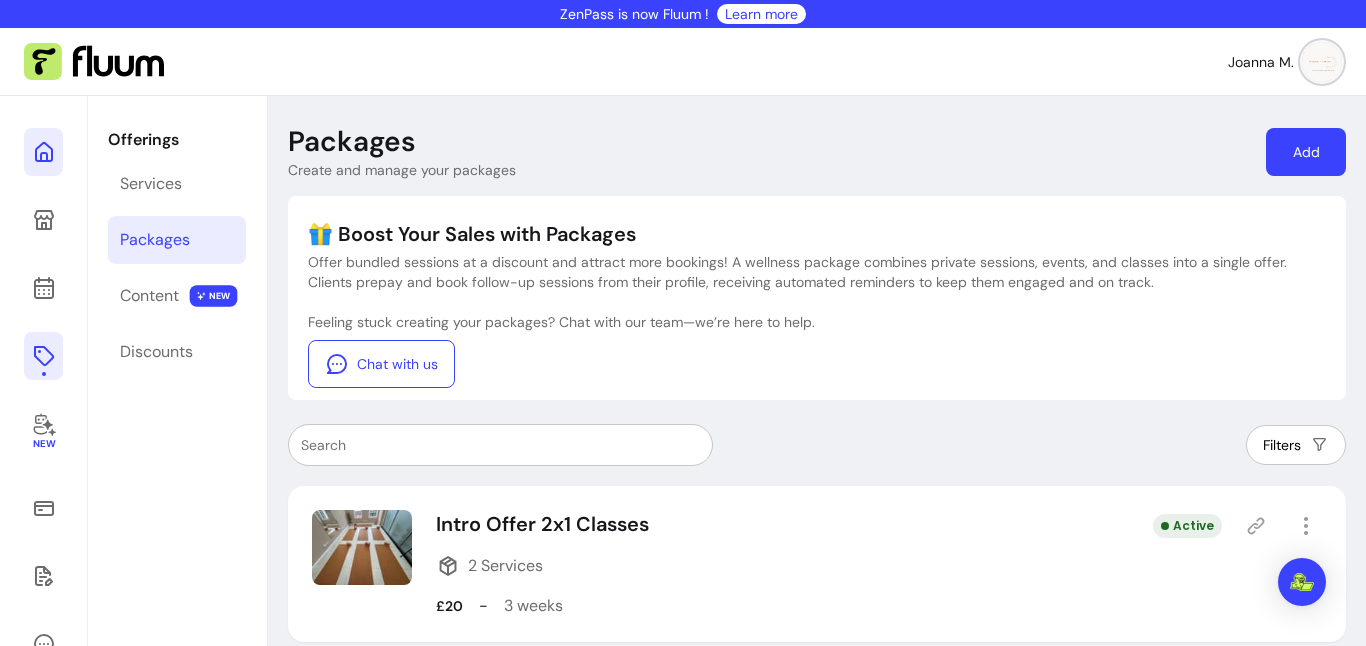 click 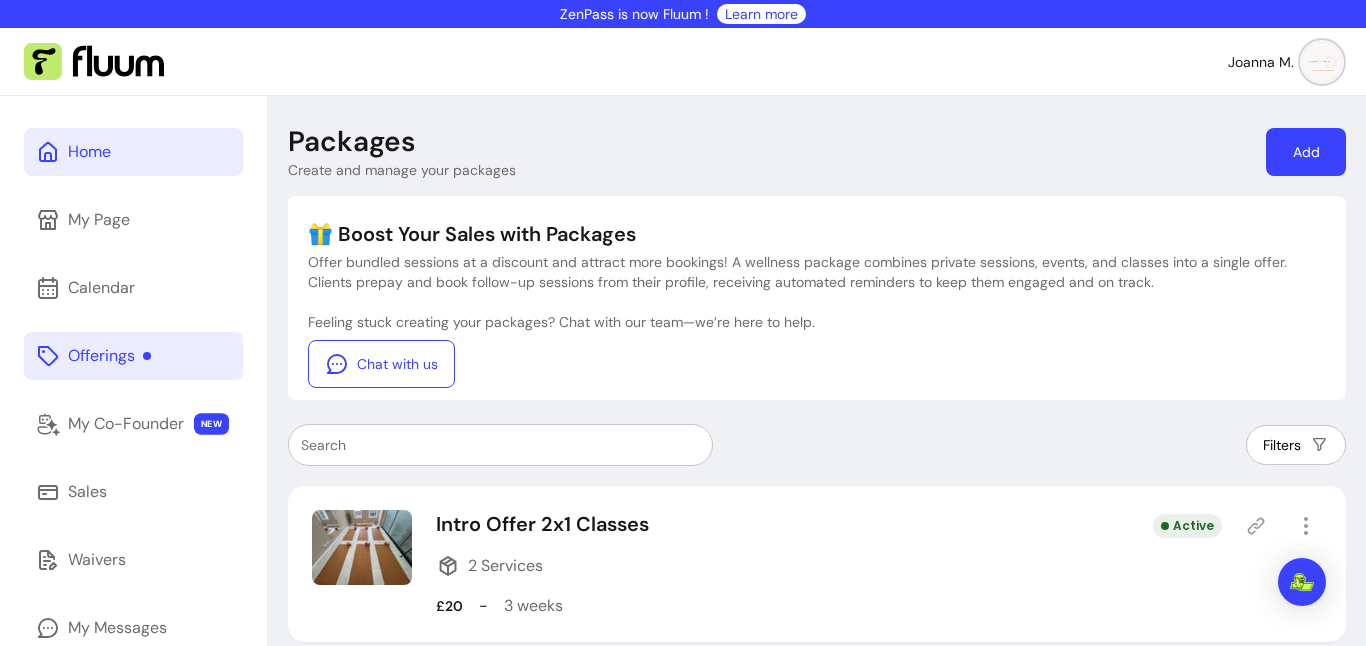 click on "Home" at bounding box center [133, 152] 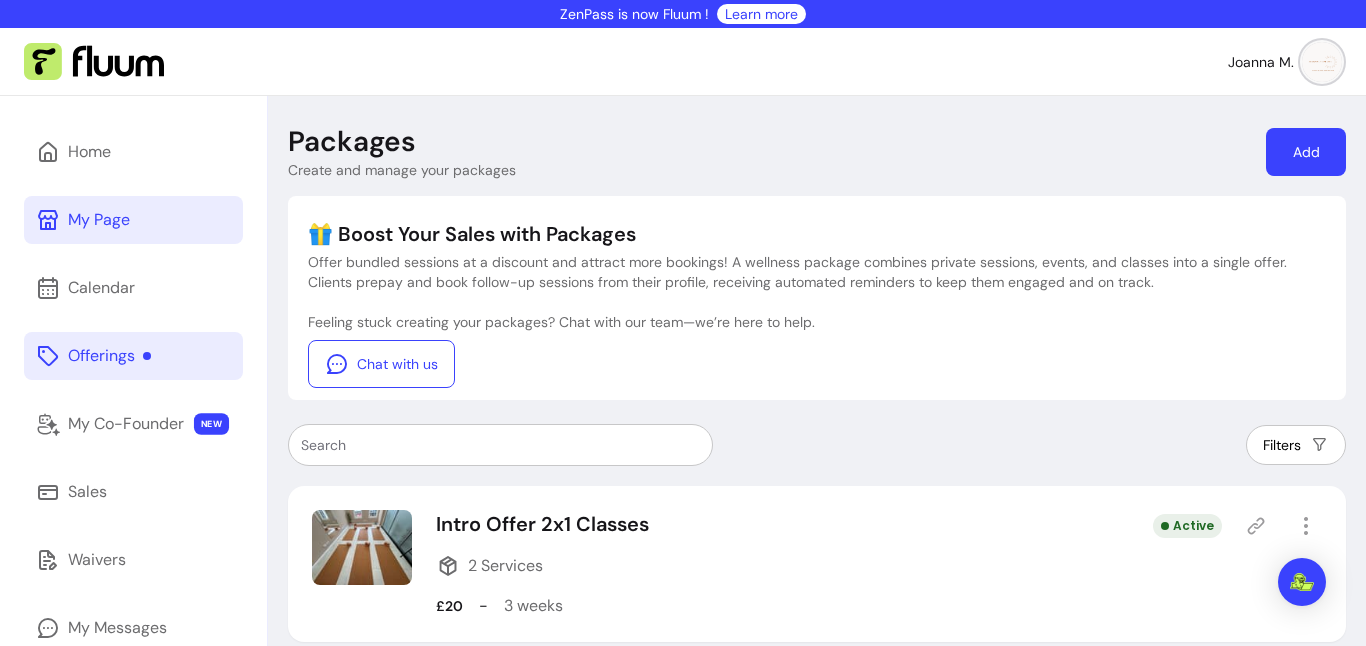 click on "My Page" at bounding box center [133, 220] 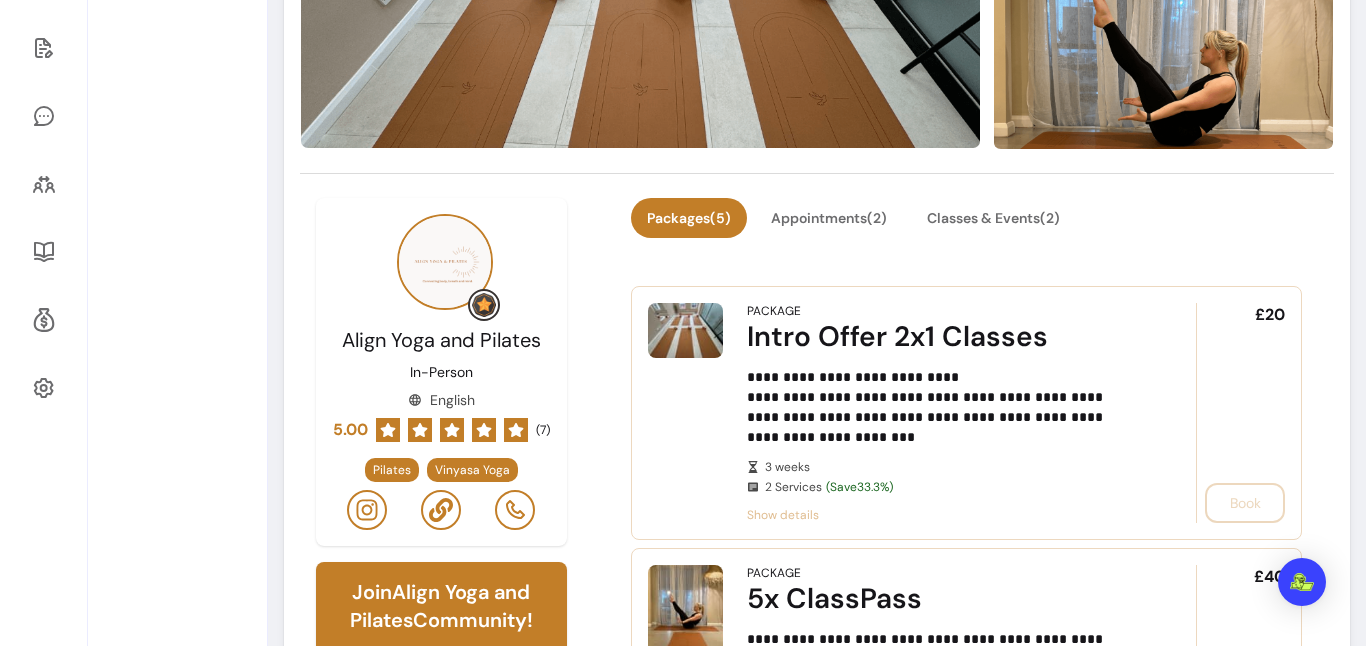 scroll, scrollTop: 0, scrollLeft: 0, axis: both 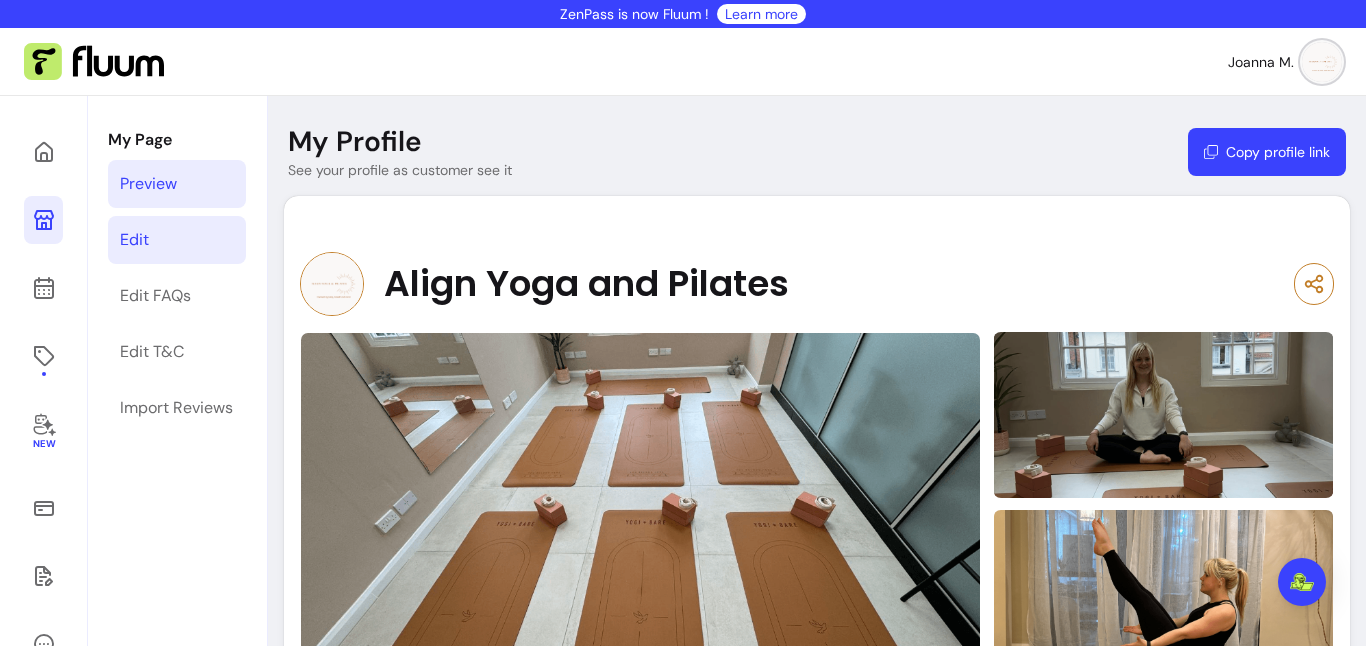 click on "Edit" at bounding box center (177, 240) 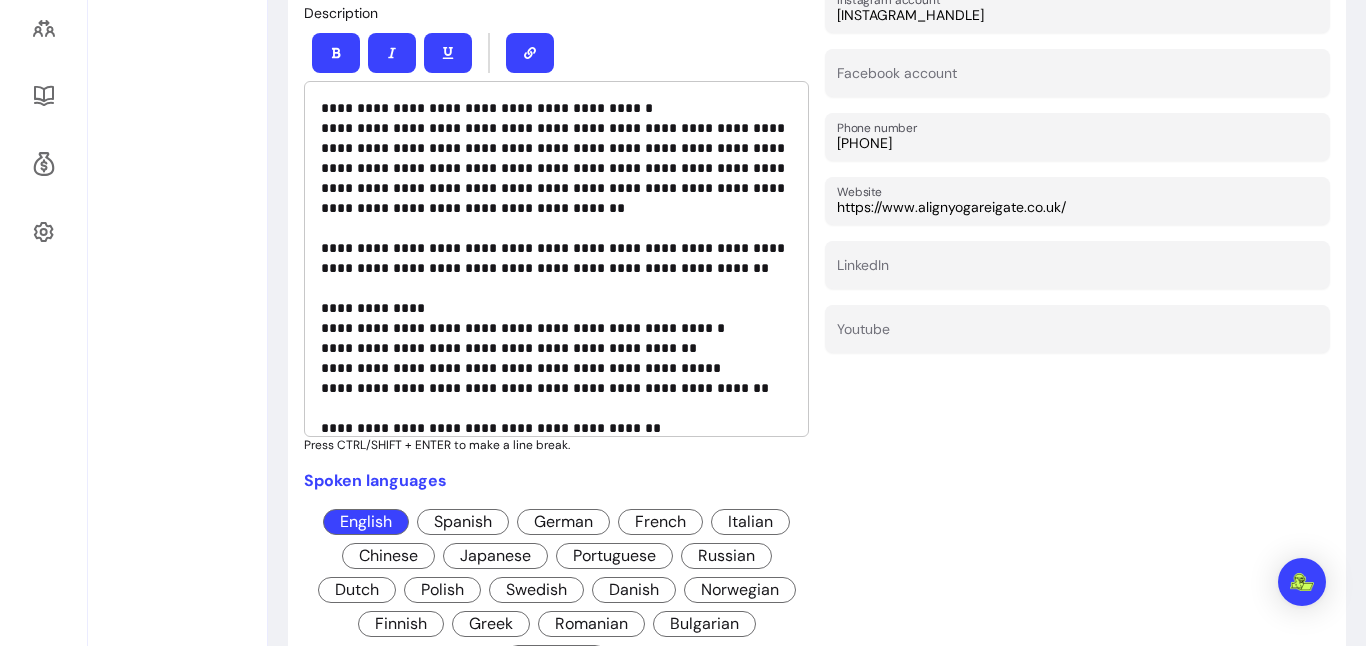 scroll, scrollTop: 698, scrollLeft: 0, axis: vertical 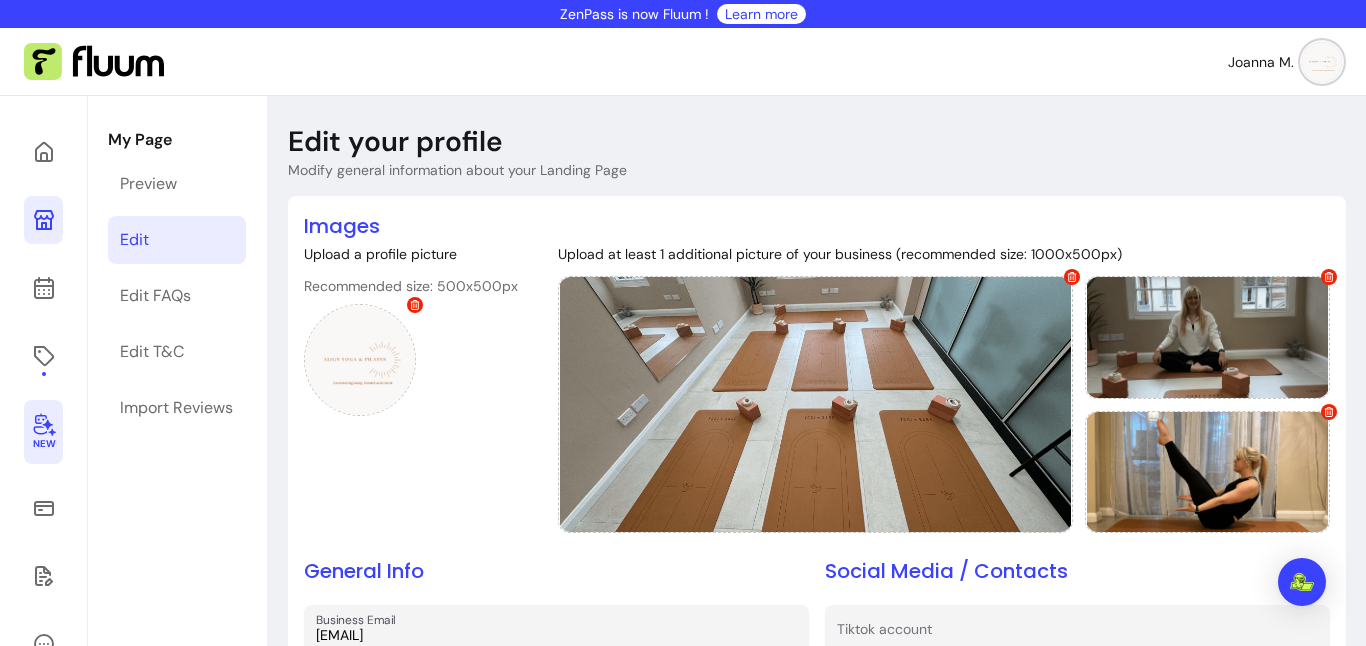 click 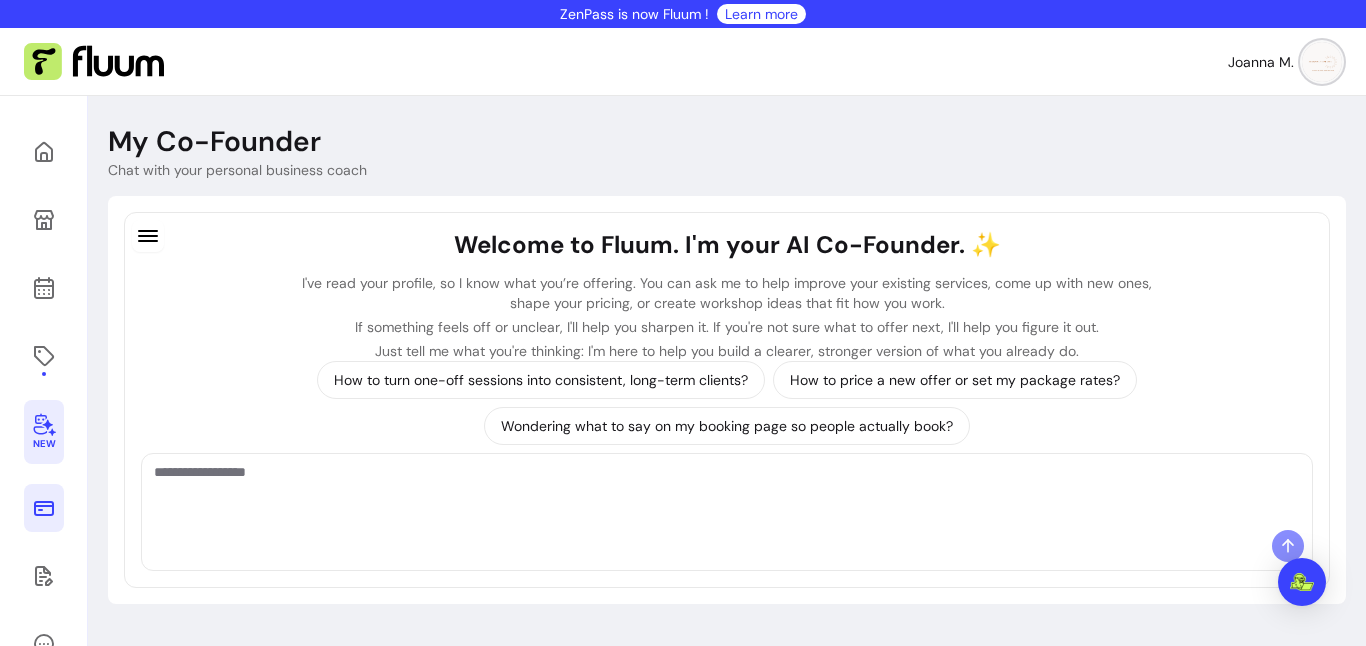 click at bounding box center [44, 508] 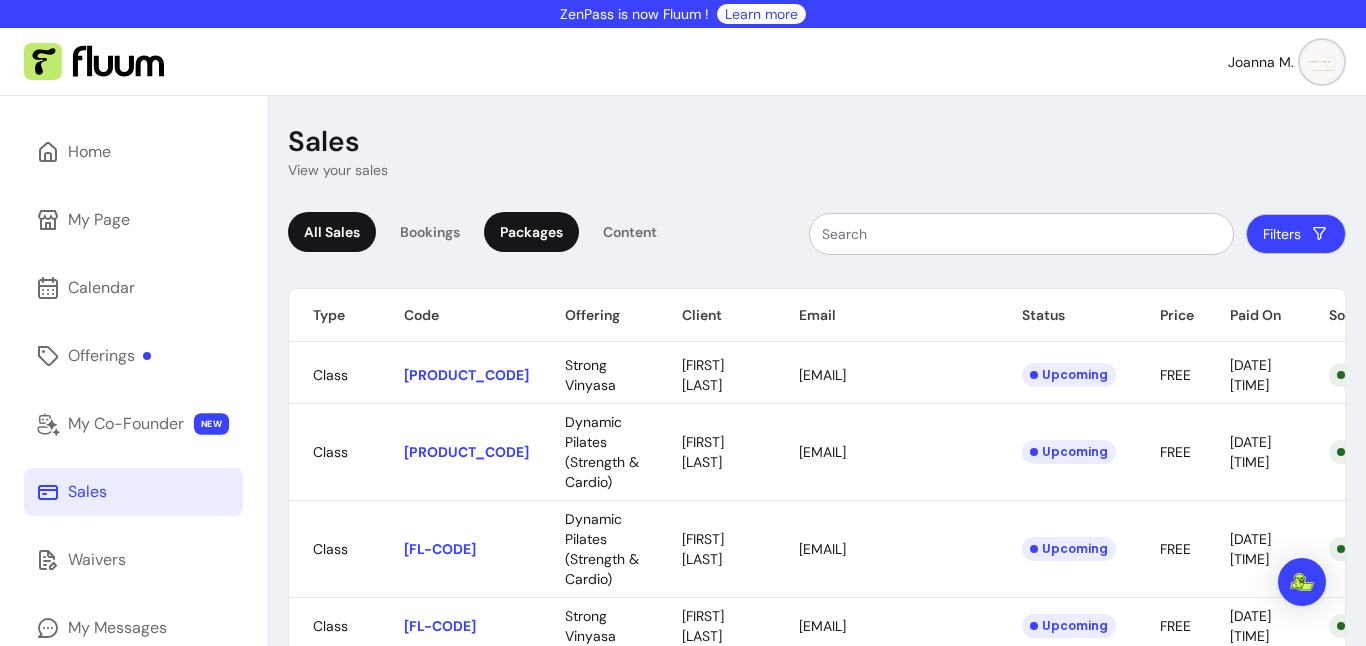 click on "Packages" at bounding box center (531, 232) 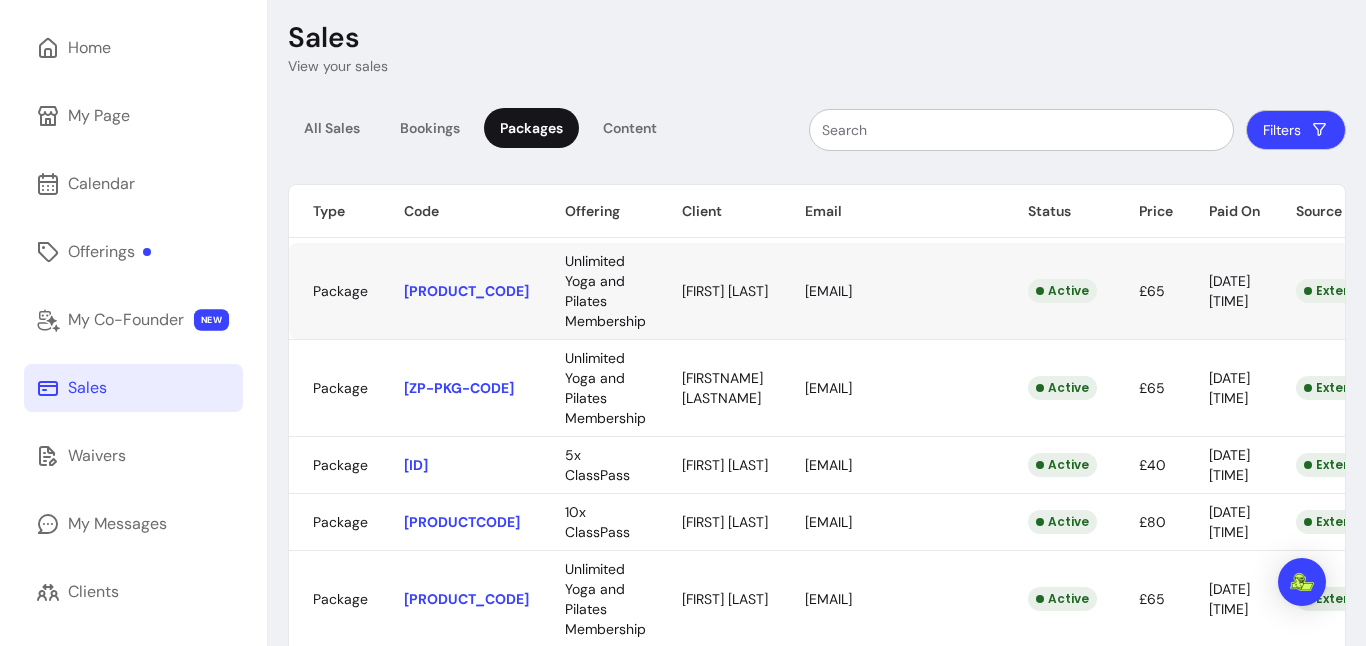 scroll, scrollTop: 106, scrollLeft: 0, axis: vertical 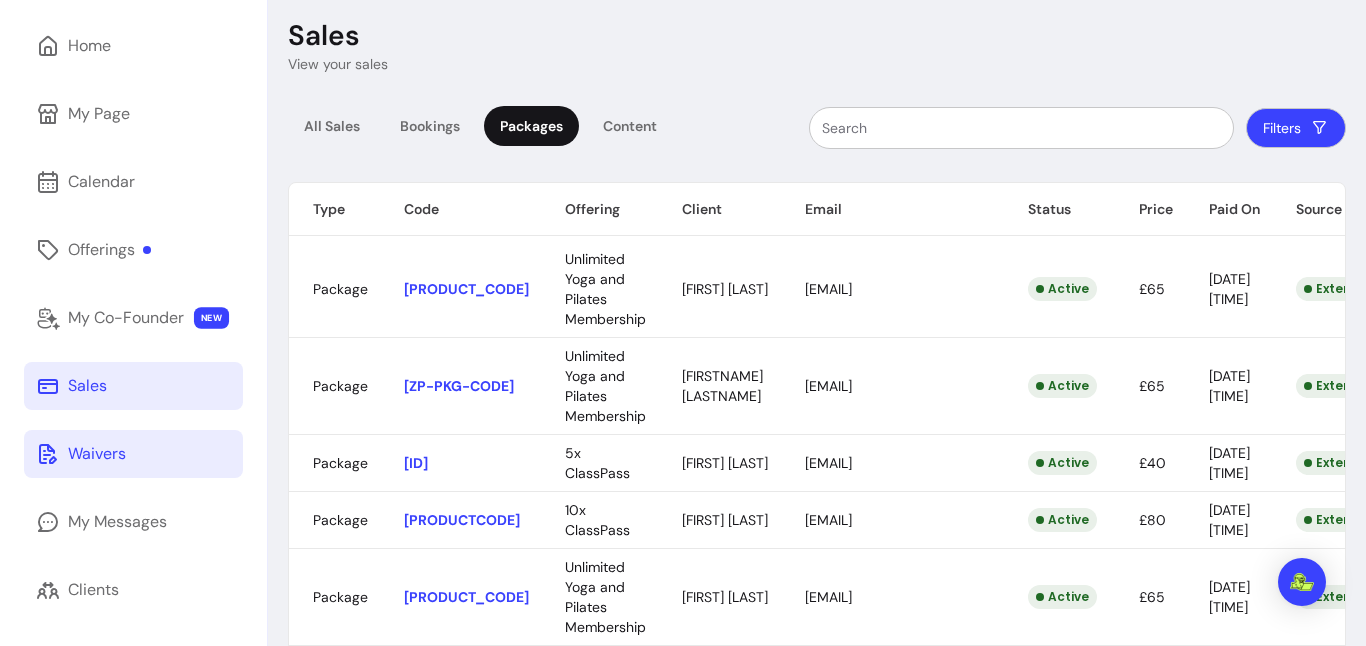 click on "Waivers" at bounding box center [133, 454] 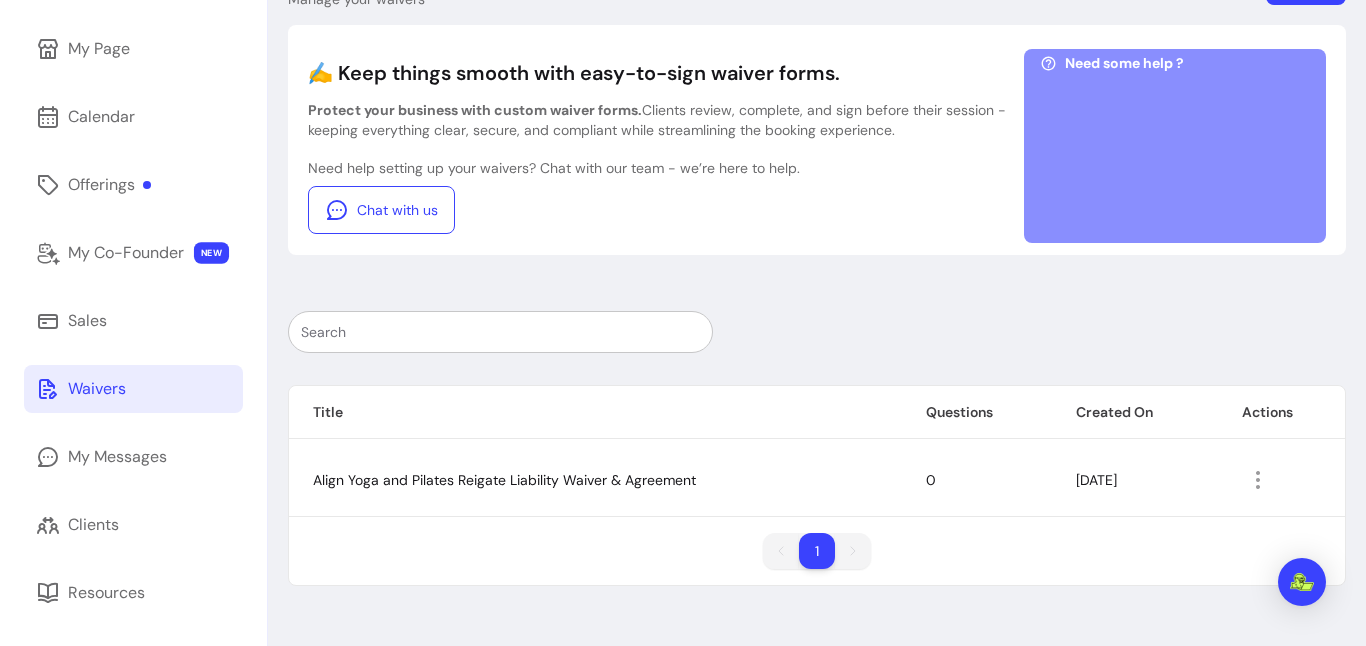 scroll, scrollTop: 170, scrollLeft: 0, axis: vertical 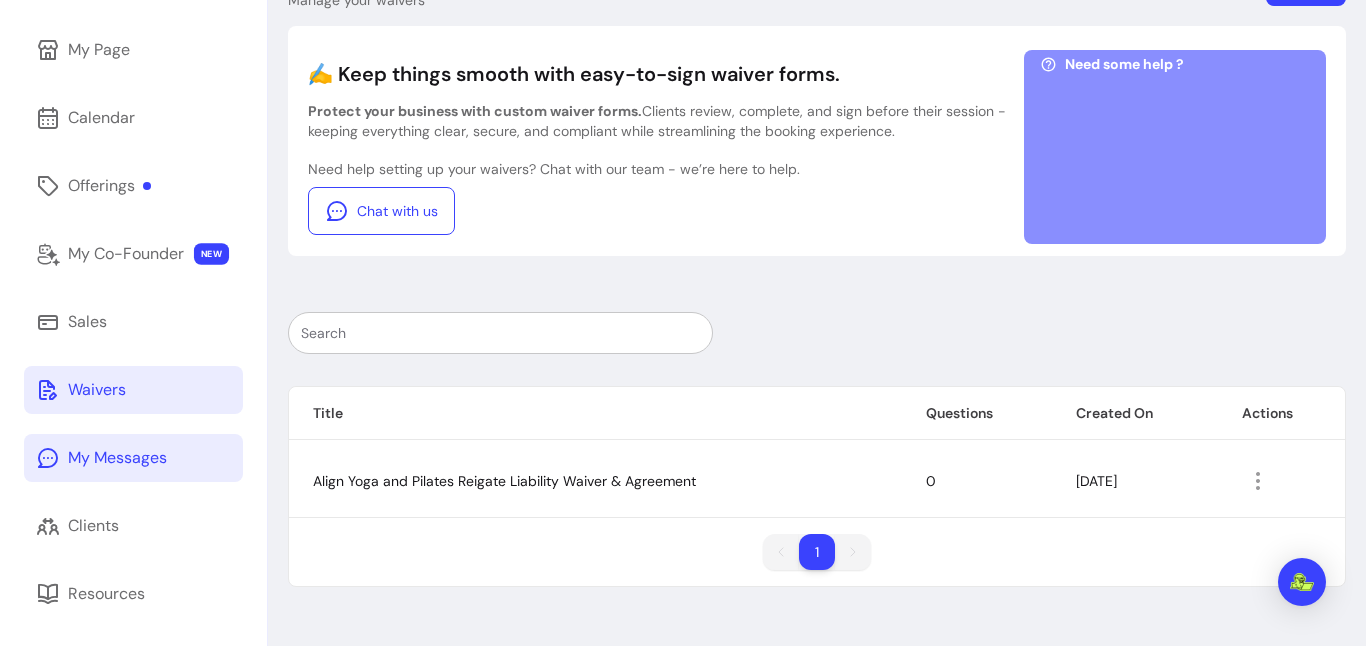 click on "My Messages" at bounding box center (117, 458) 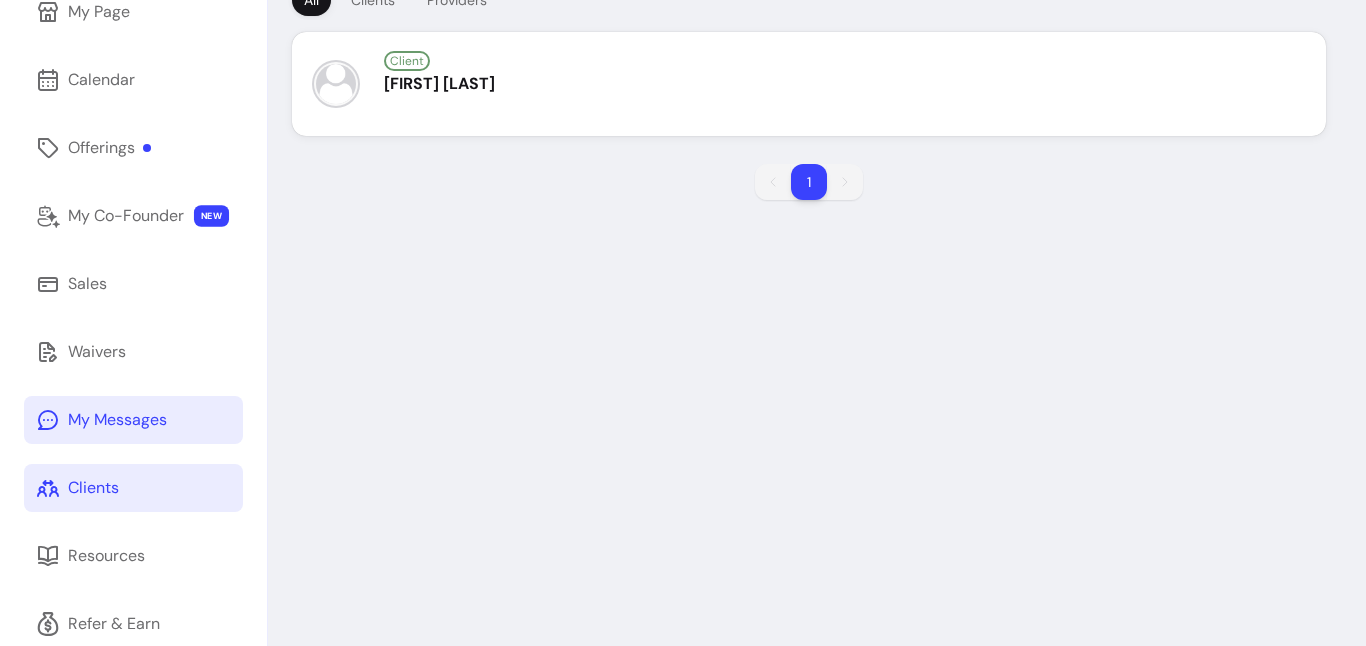 click on "Clients" at bounding box center (133, 488) 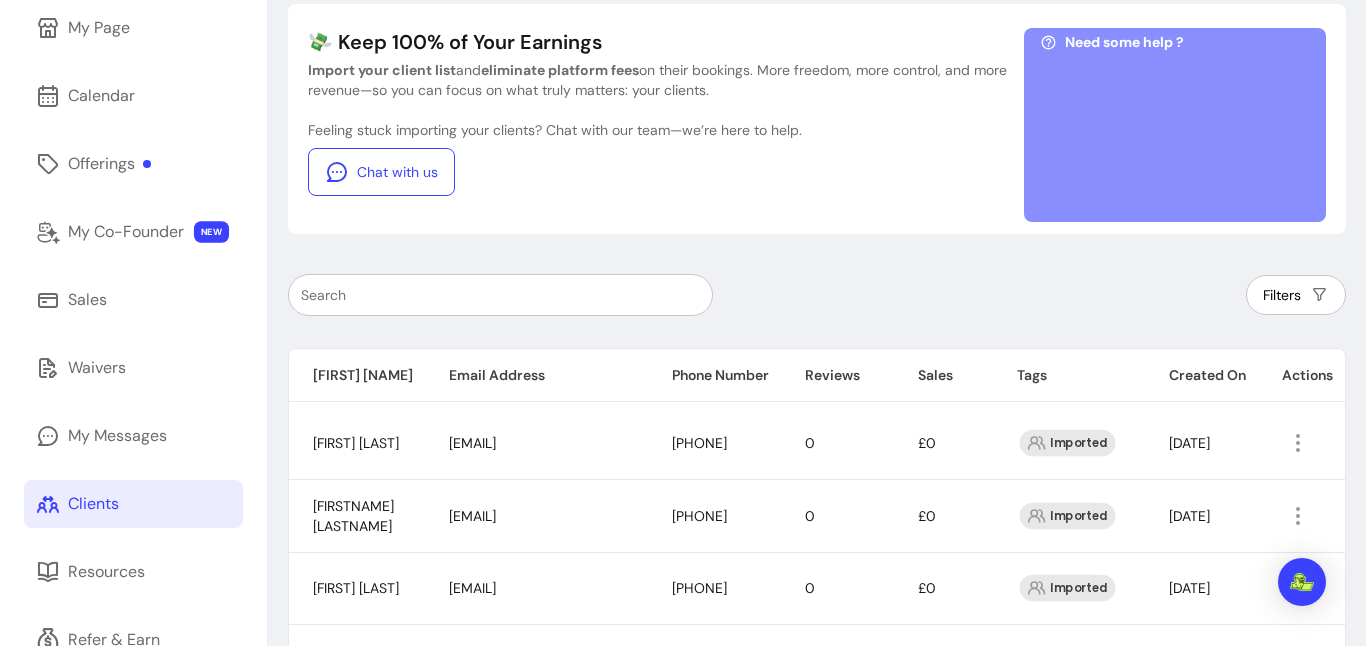 scroll, scrollTop: 0, scrollLeft: 0, axis: both 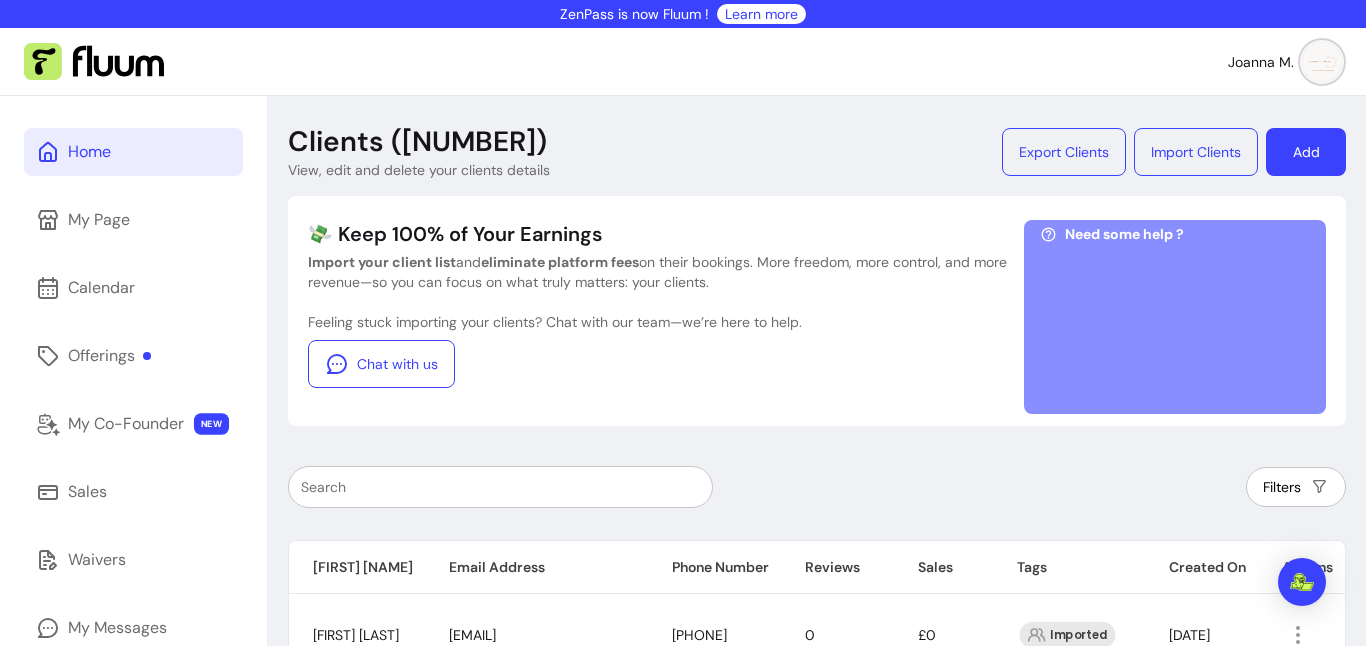 click on "Home" at bounding box center (133, 152) 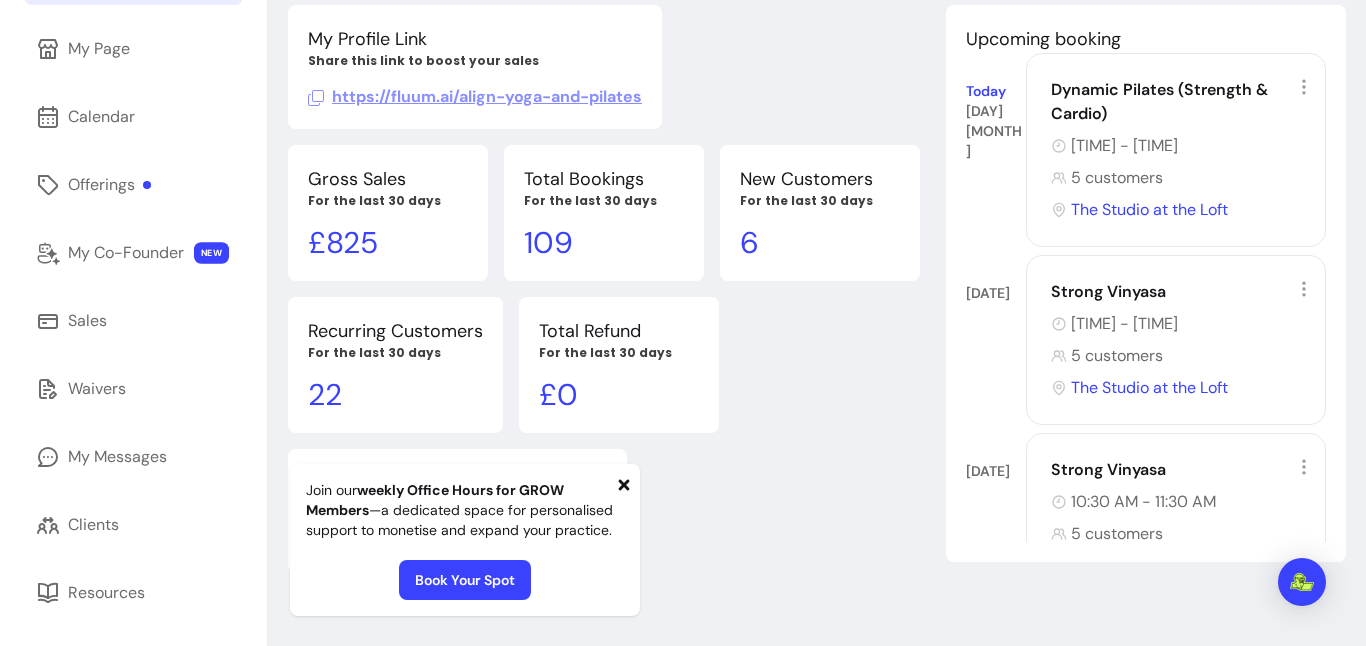 scroll, scrollTop: 172, scrollLeft: 0, axis: vertical 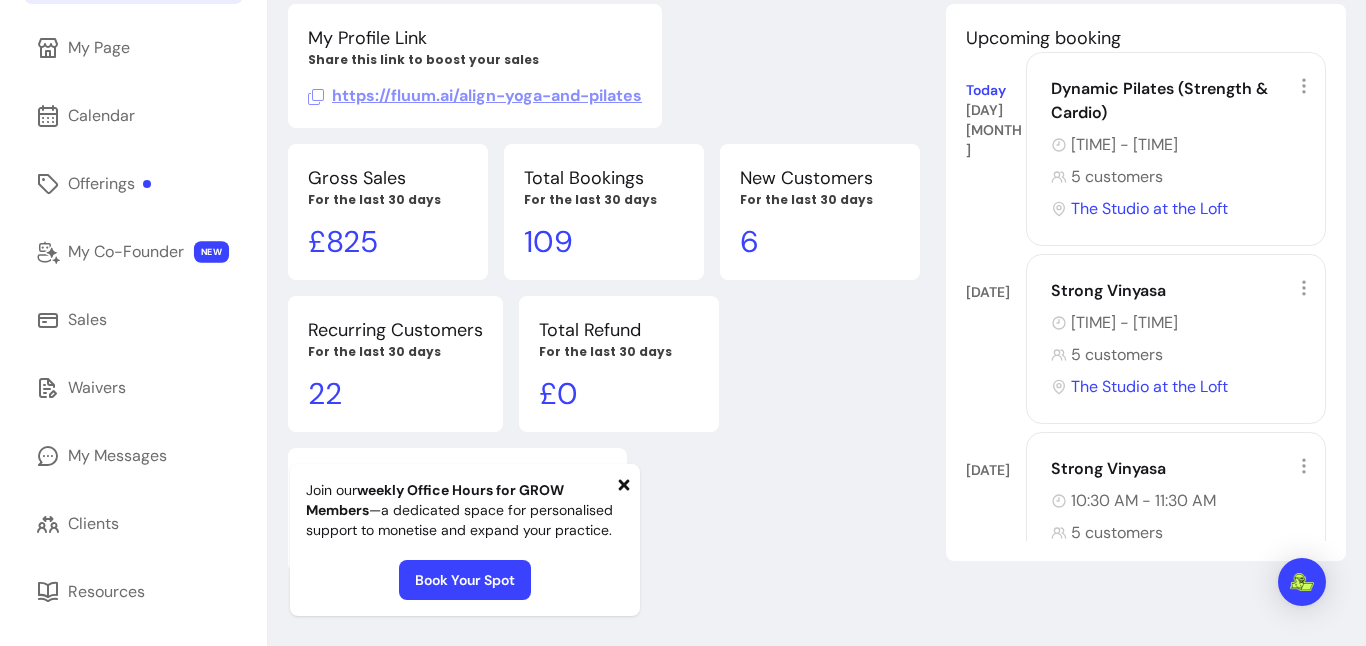 click 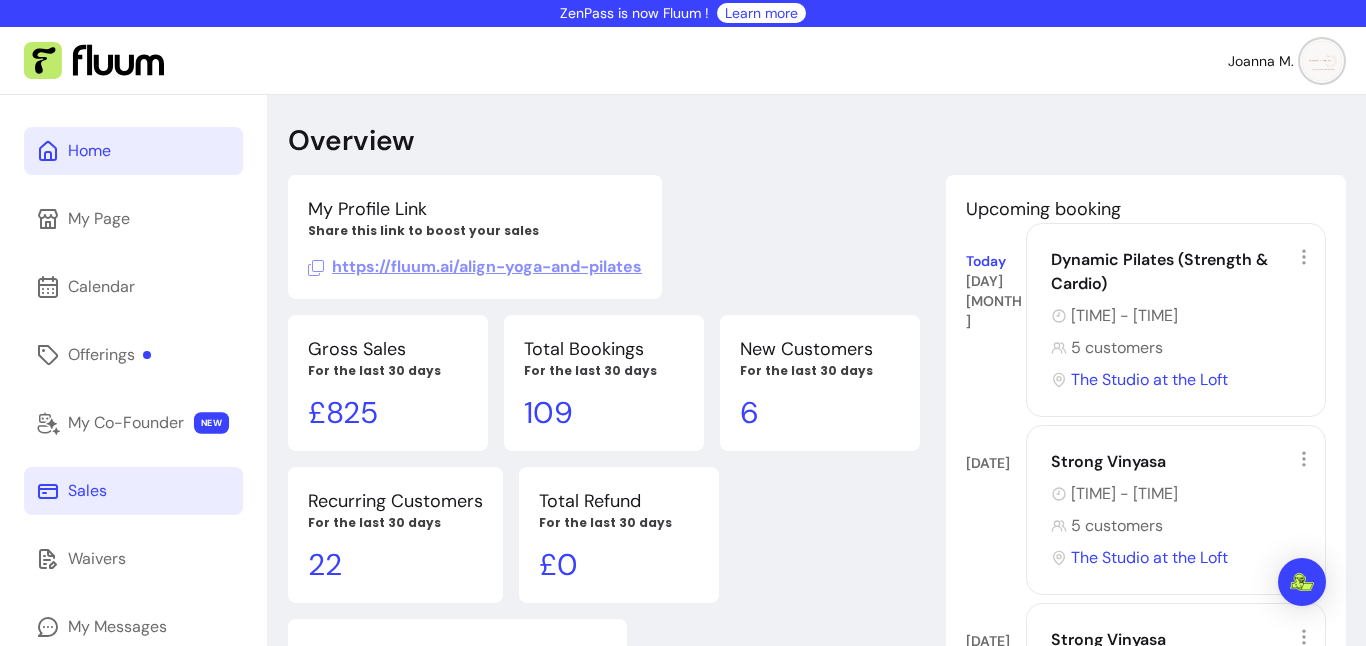 scroll, scrollTop: 0, scrollLeft: 0, axis: both 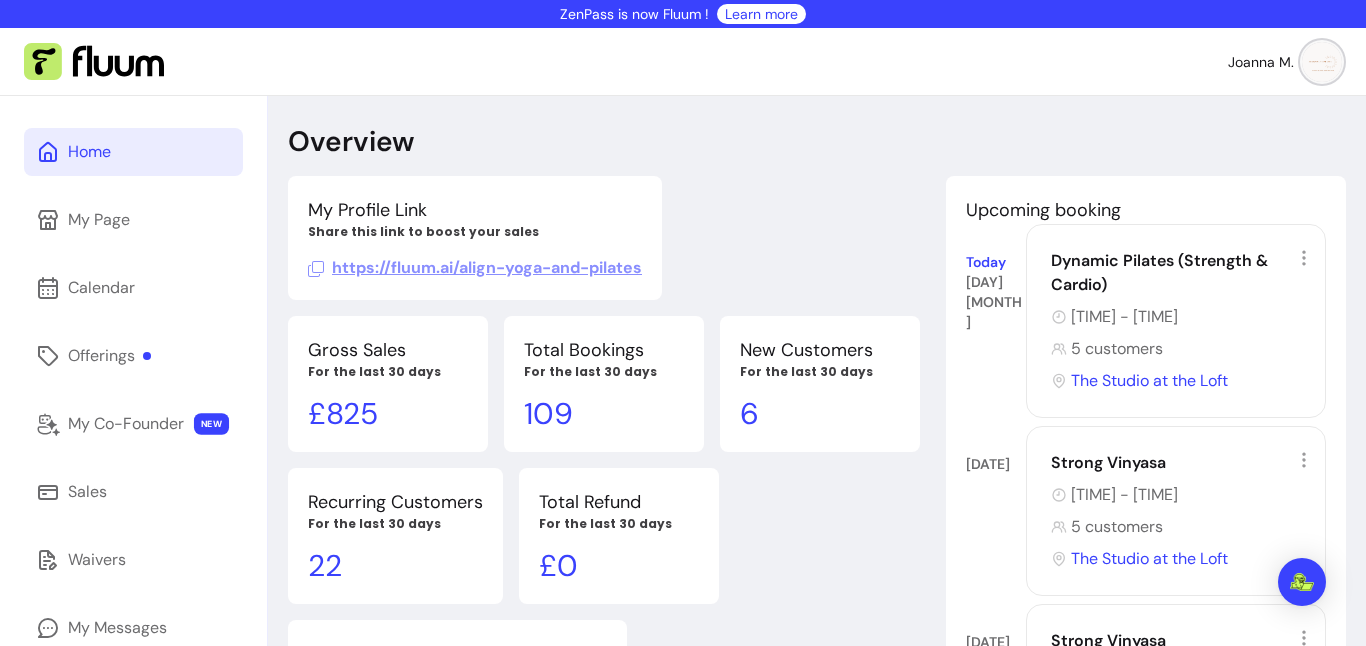 click at bounding box center [1322, 62] 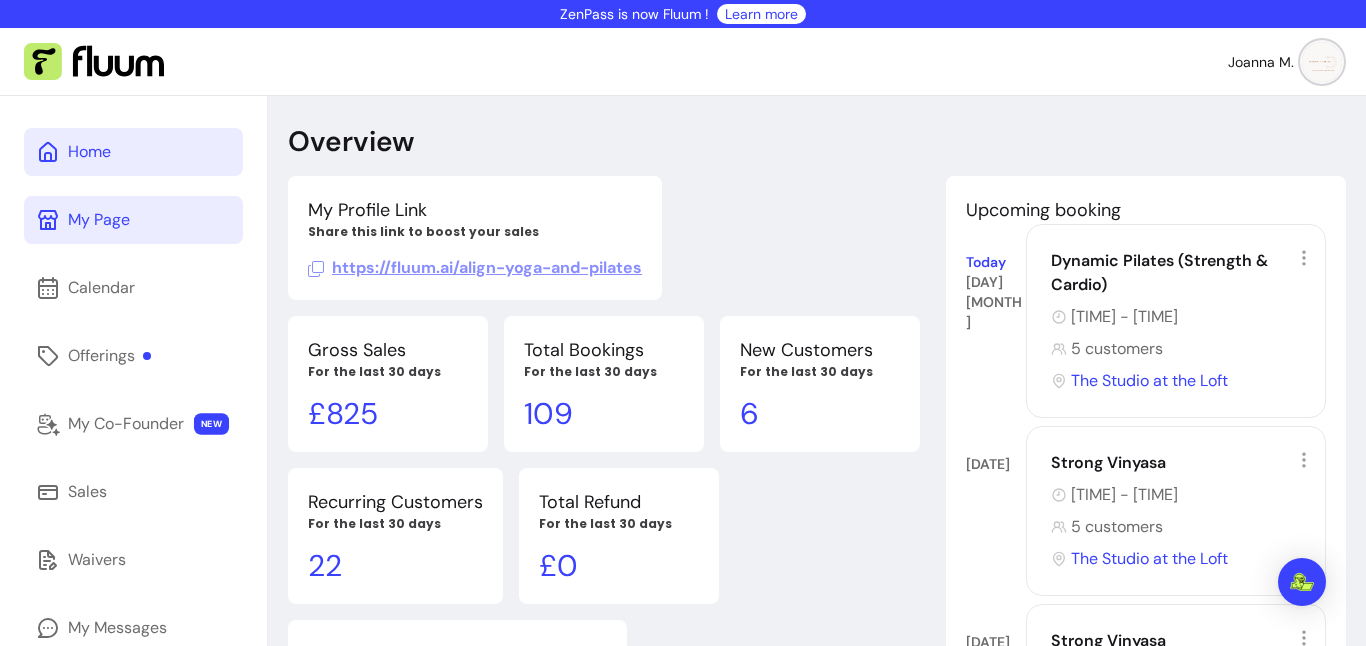click on "My Page" at bounding box center [133, 220] 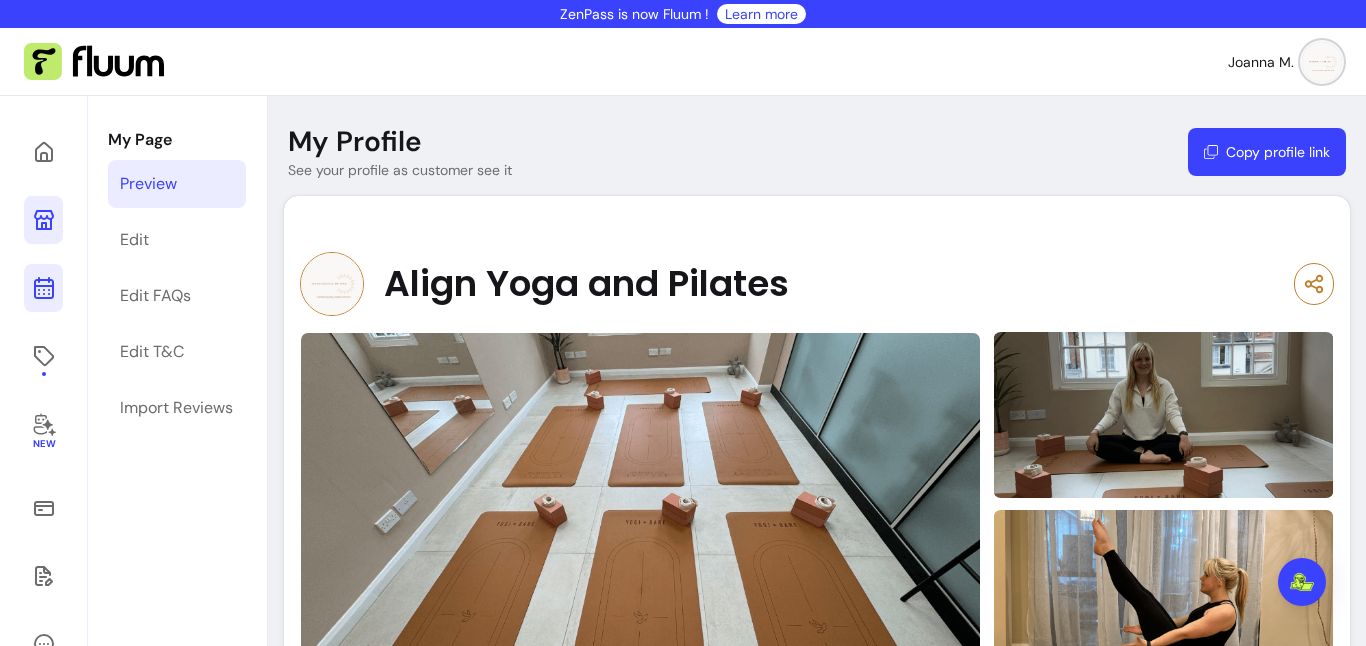 click 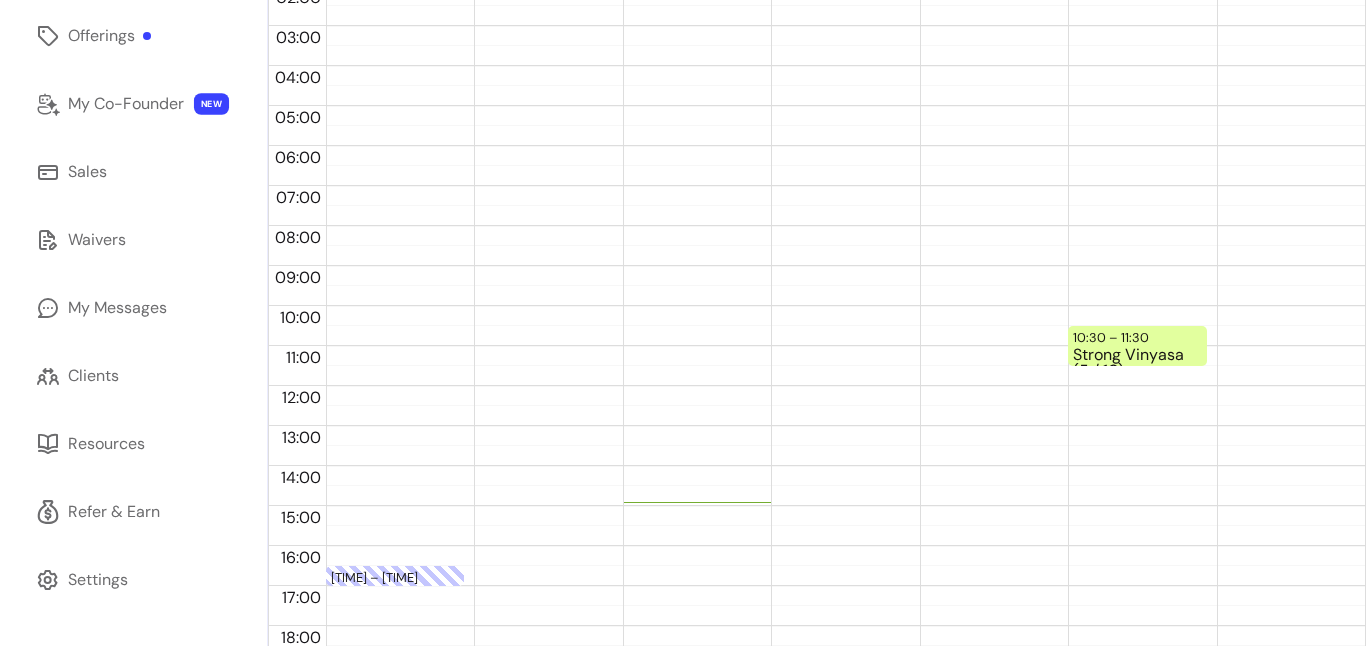 scroll, scrollTop: 321, scrollLeft: 0, axis: vertical 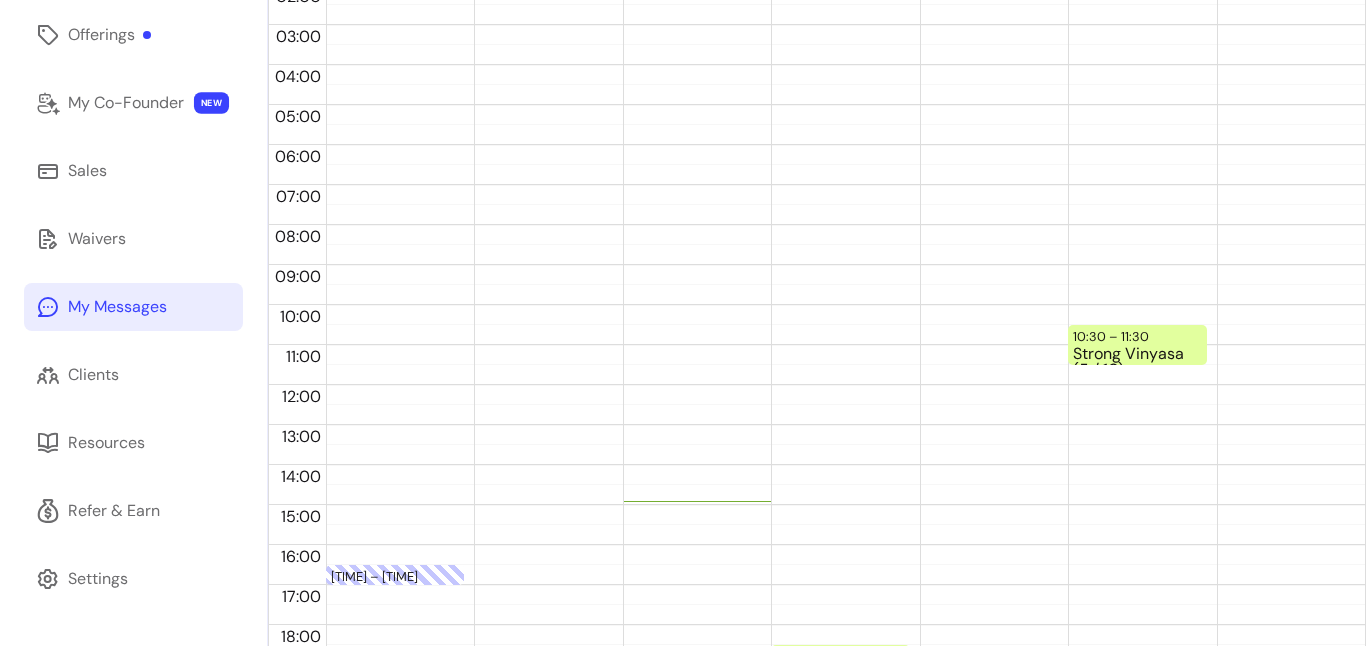 click on "My Messages" at bounding box center [133, 307] 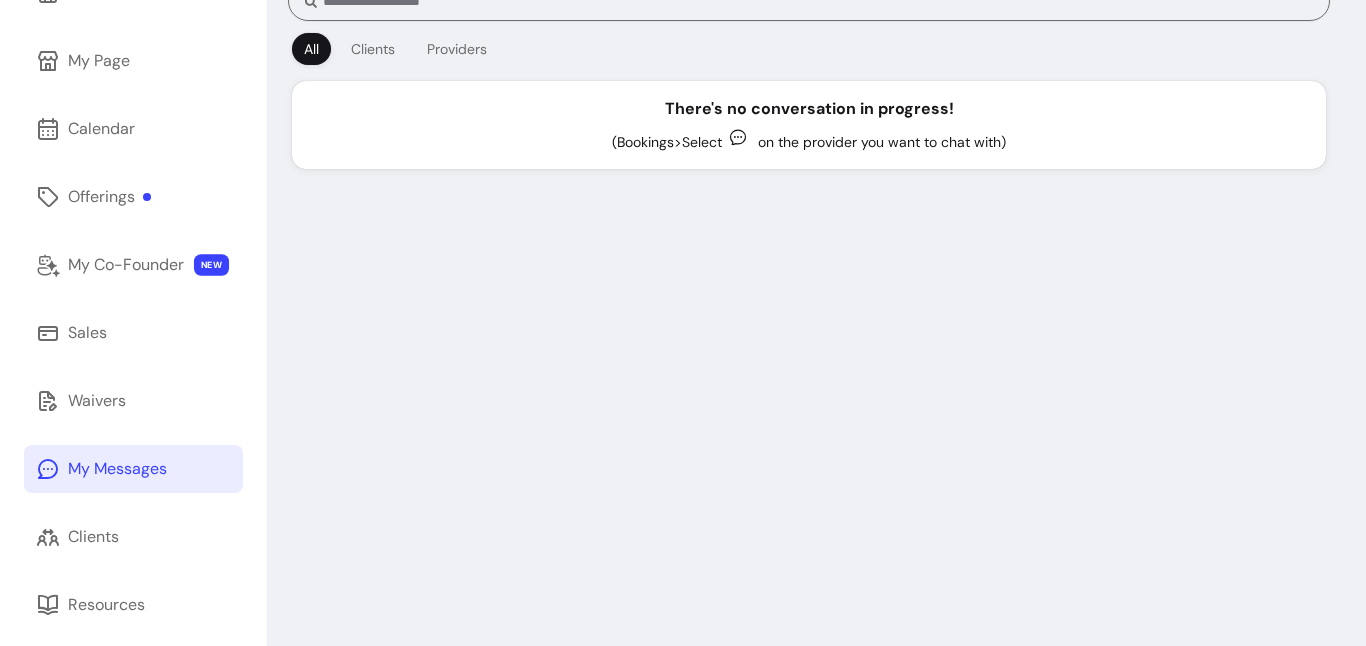 scroll, scrollTop: 140, scrollLeft: 0, axis: vertical 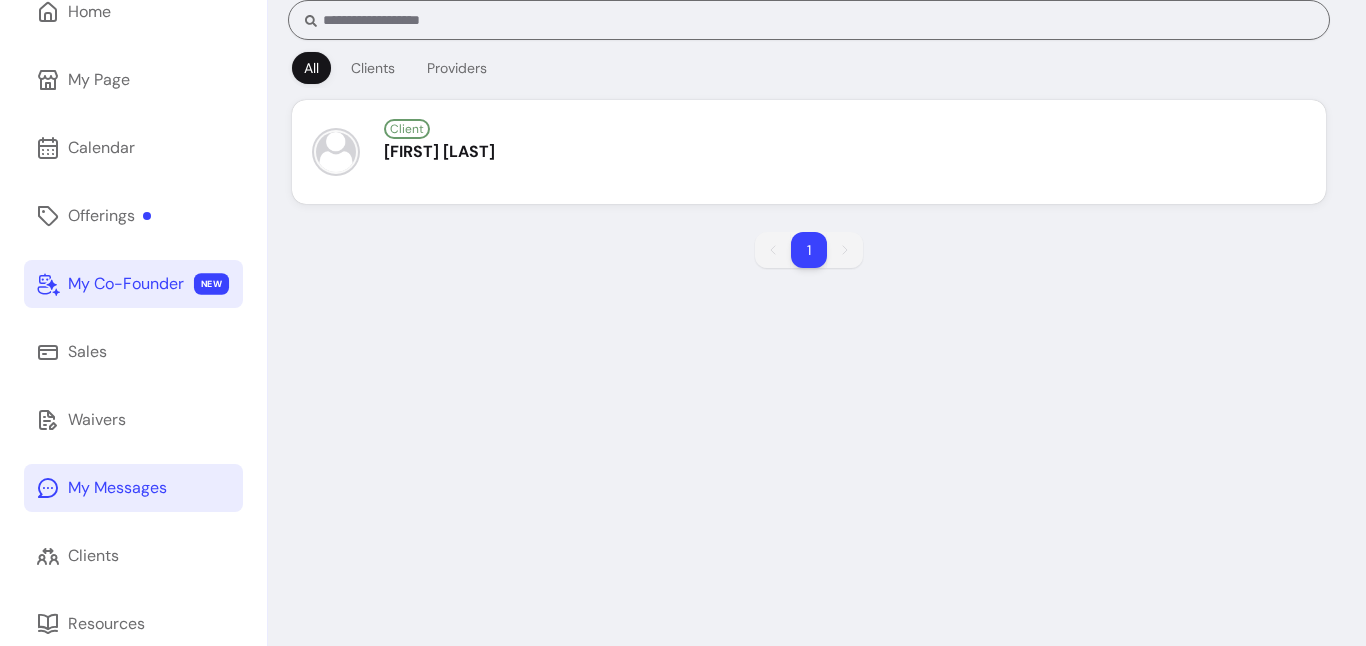 click on "My Co-Founder     NEW" at bounding box center (133, 284) 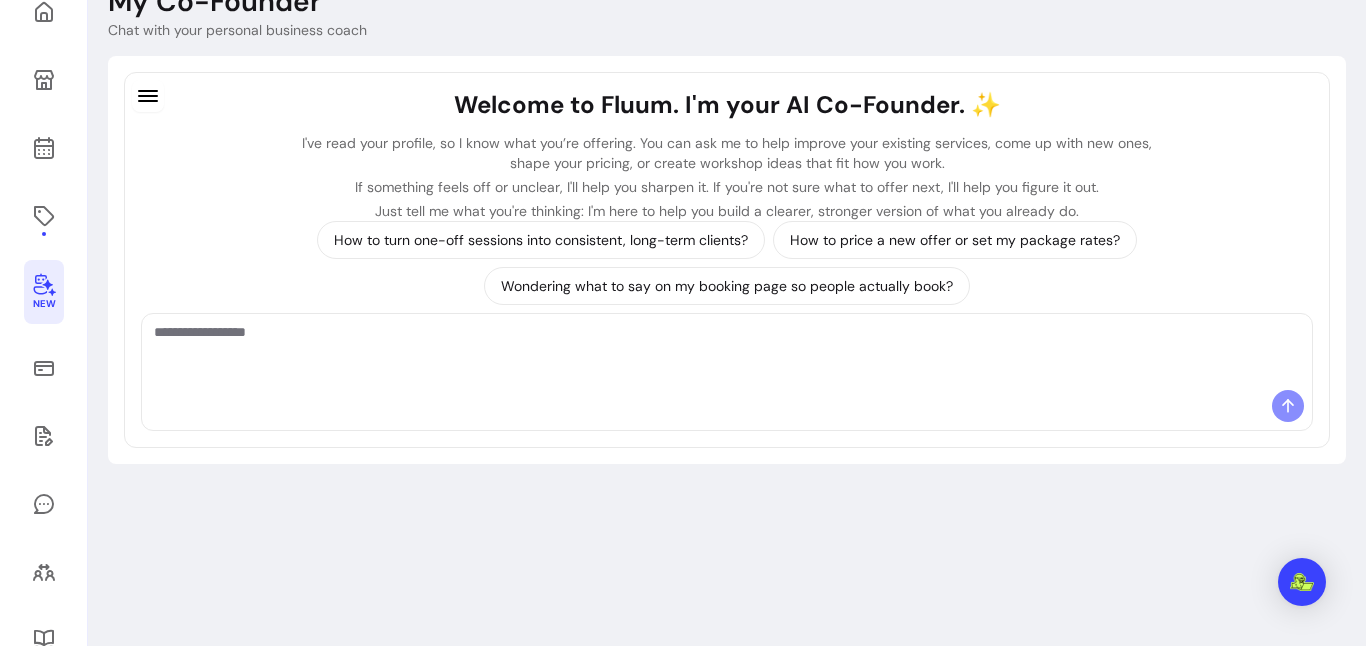 scroll, scrollTop: 96, scrollLeft: 0, axis: vertical 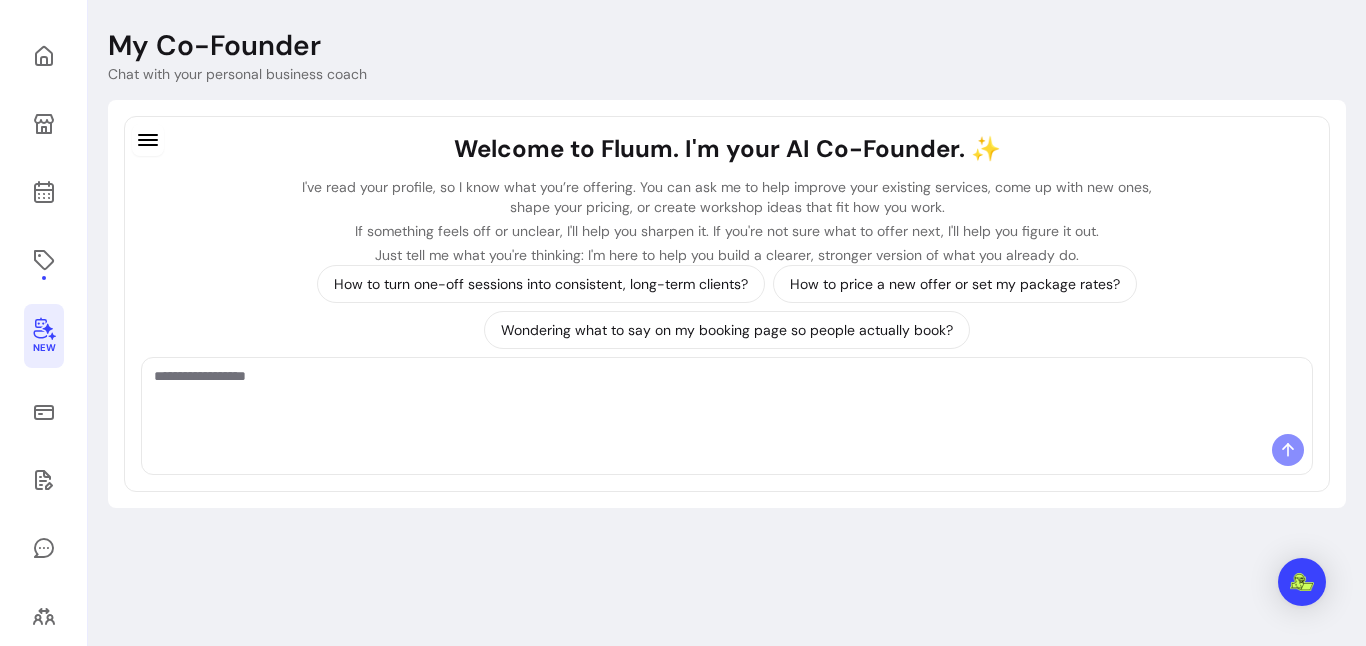 click at bounding box center (727, 454) 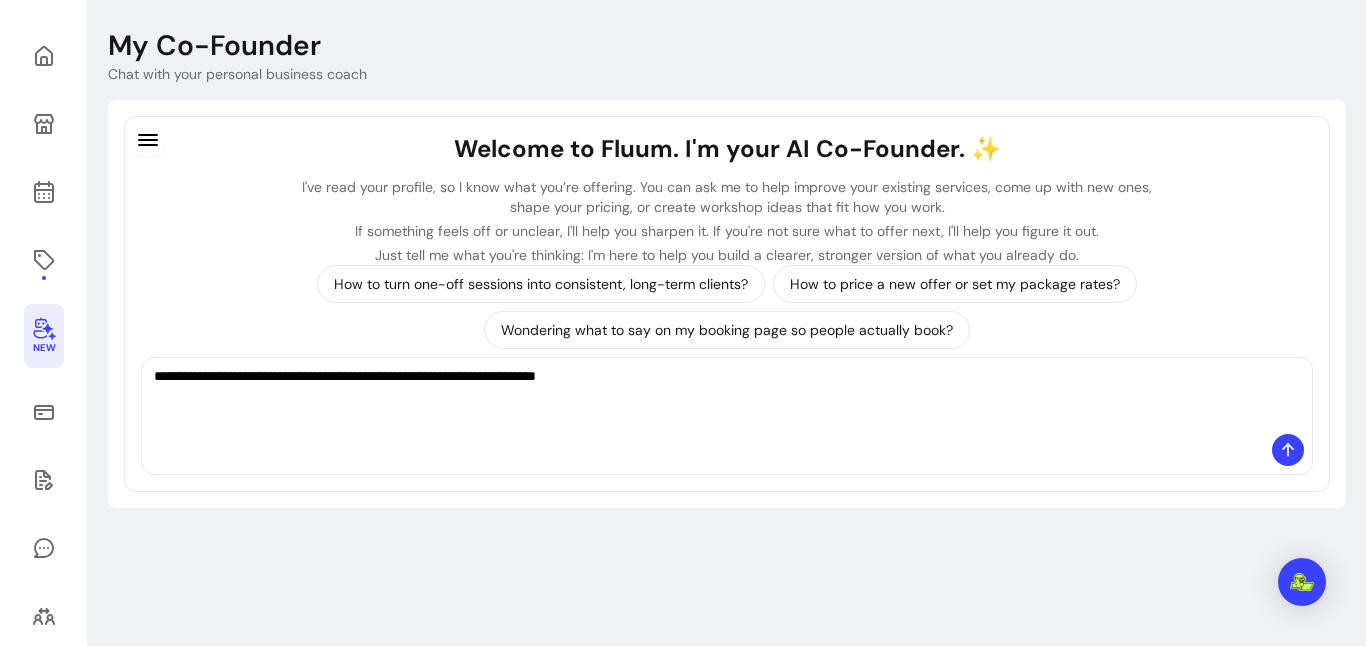 type on "**********" 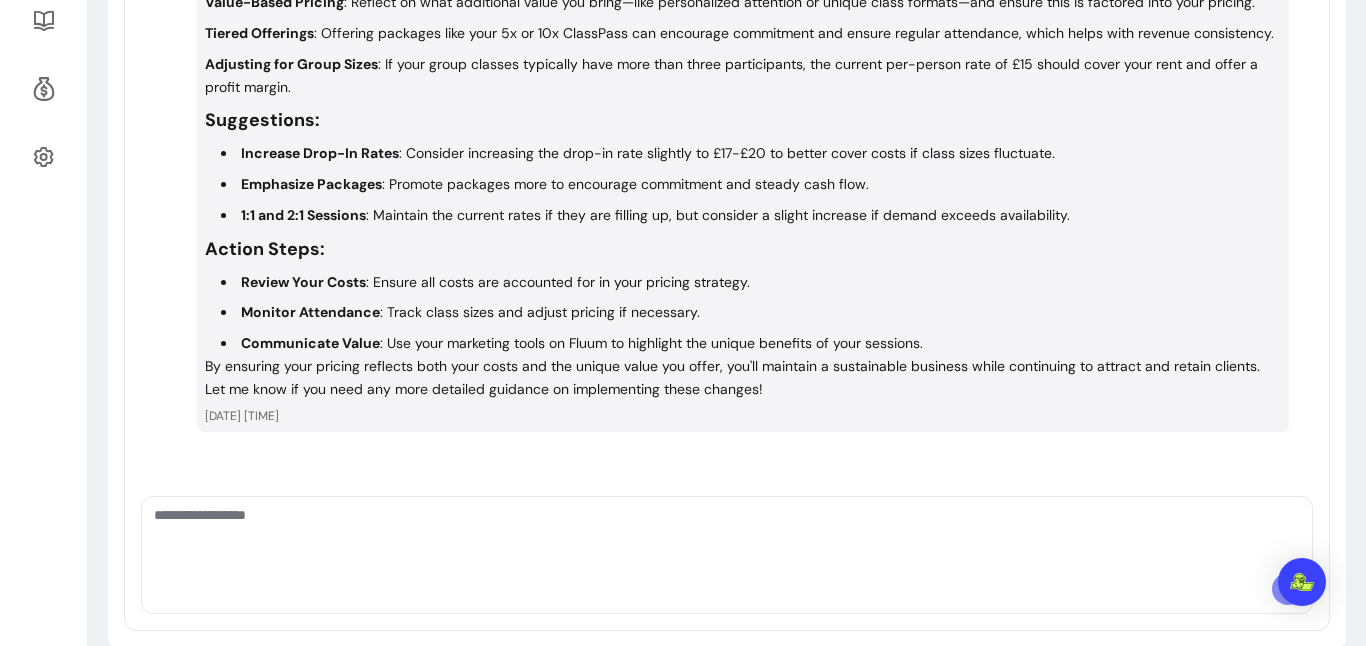 scroll, scrollTop: 755, scrollLeft: 0, axis: vertical 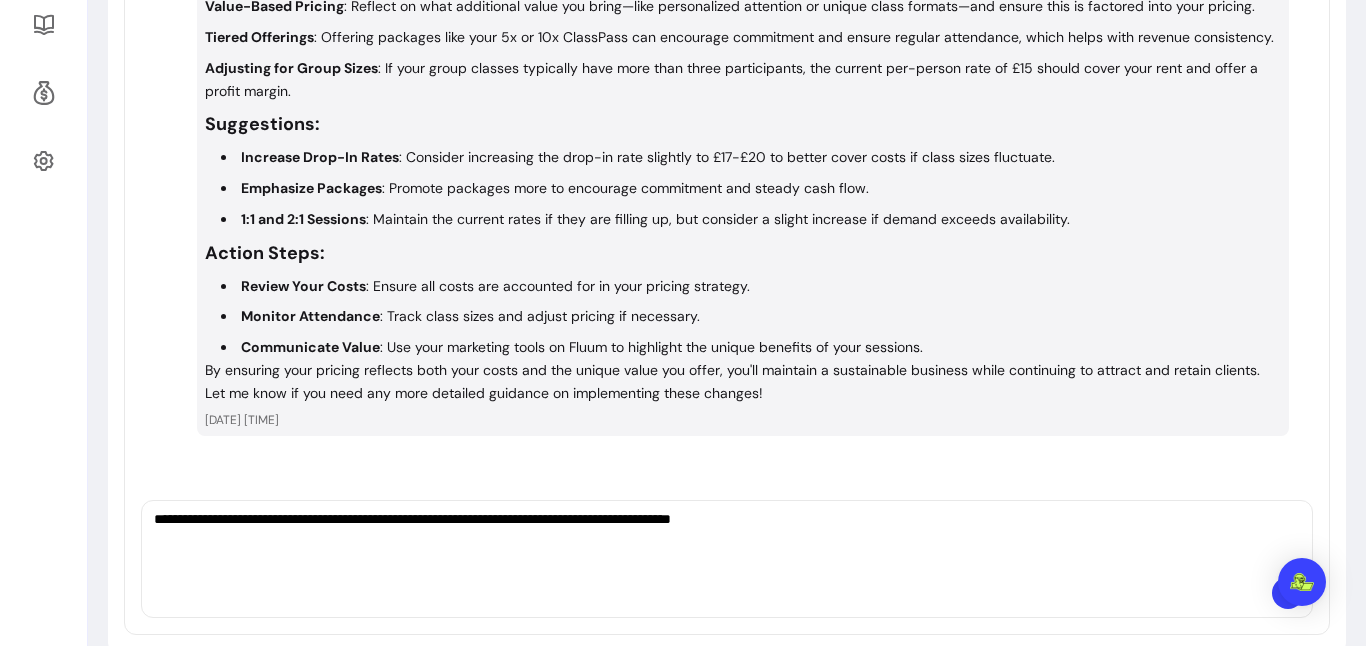 type on "**********" 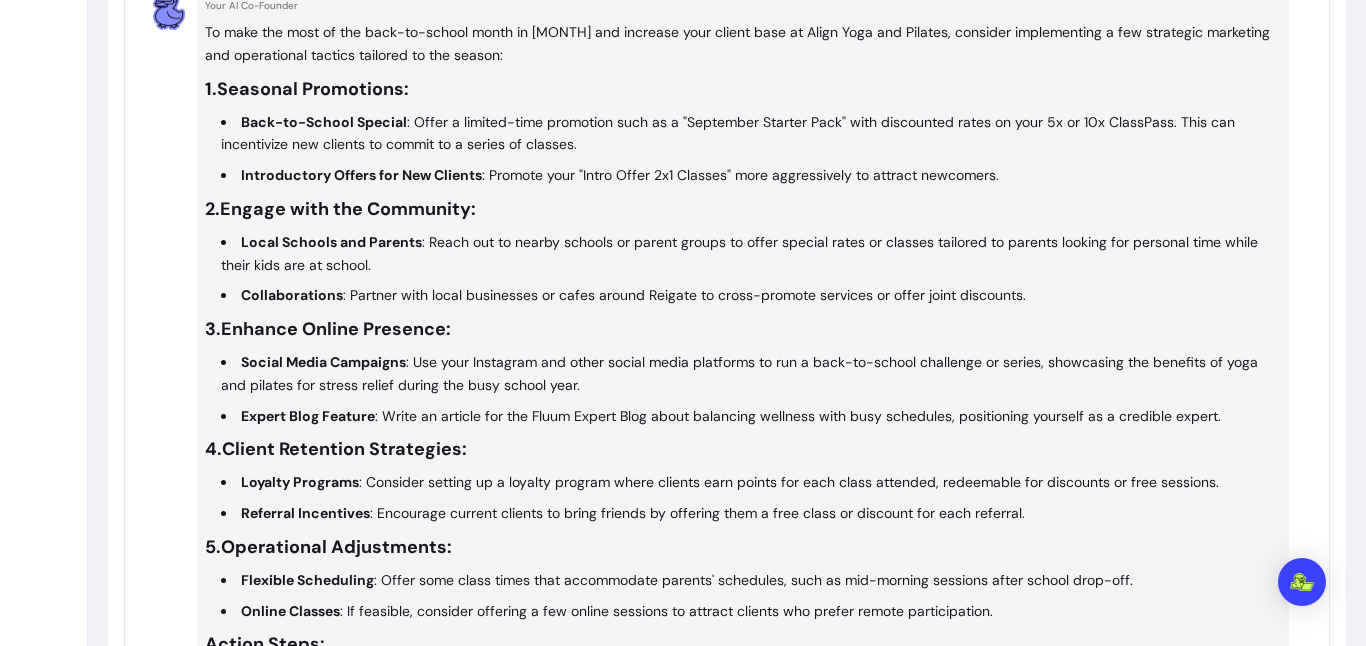 scroll, scrollTop: 1661, scrollLeft: 0, axis: vertical 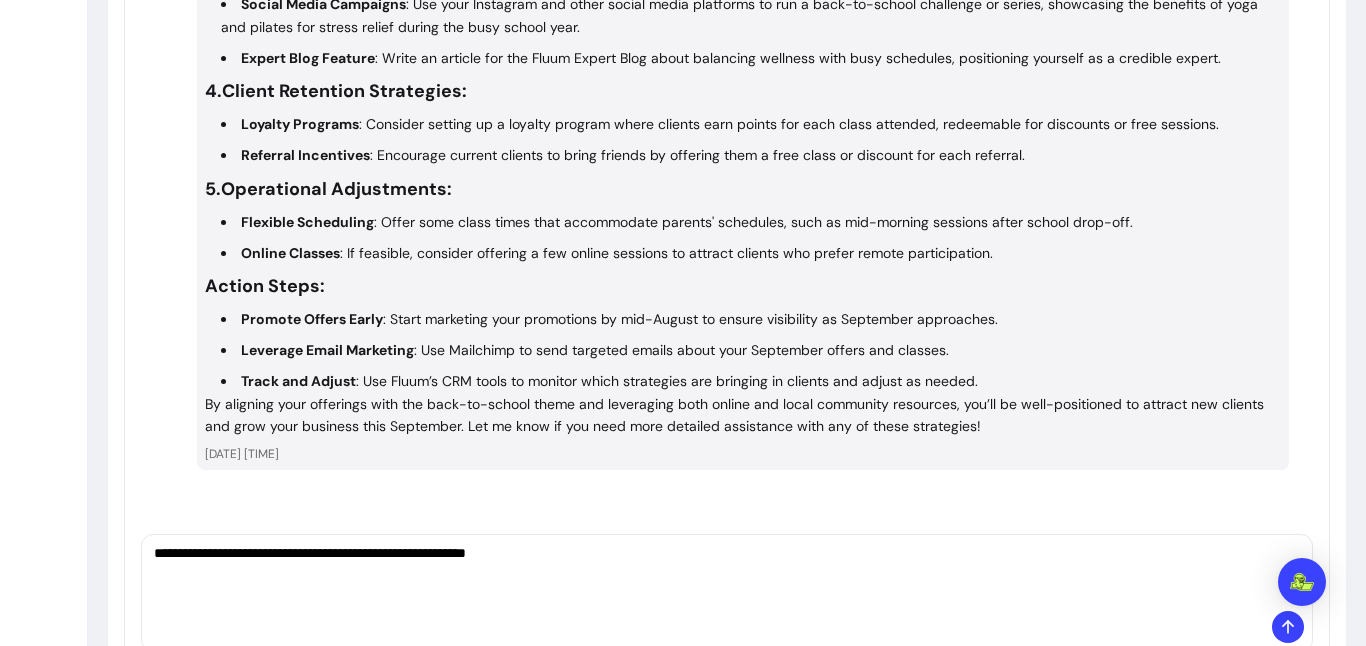 type on "**********" 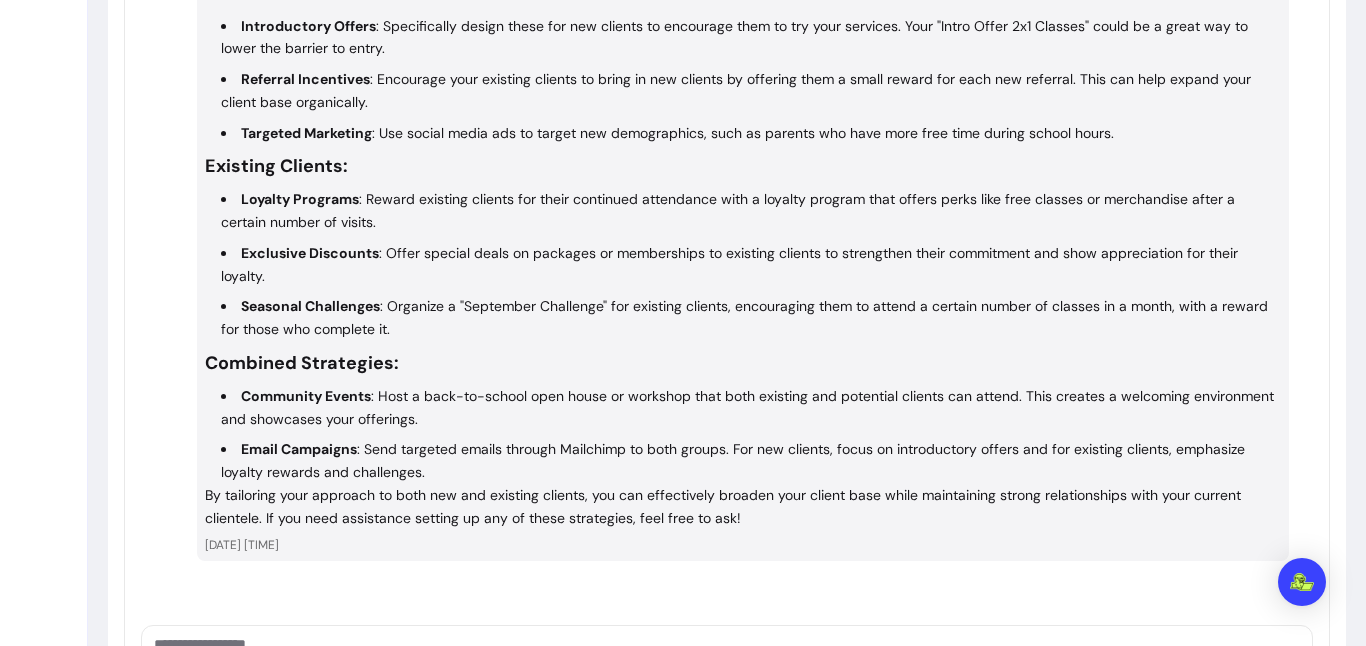 scroll, scrollTop: 2344, scrollLeft: 0, axis: vertical 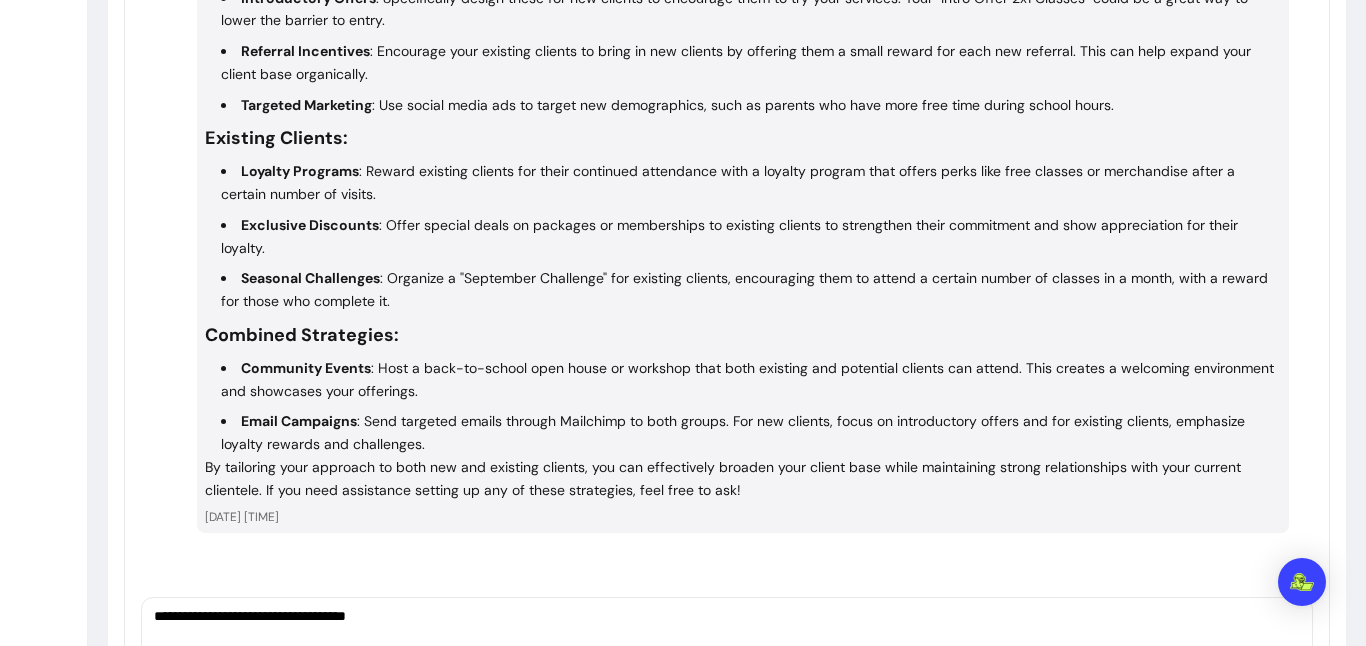 type on "**********" 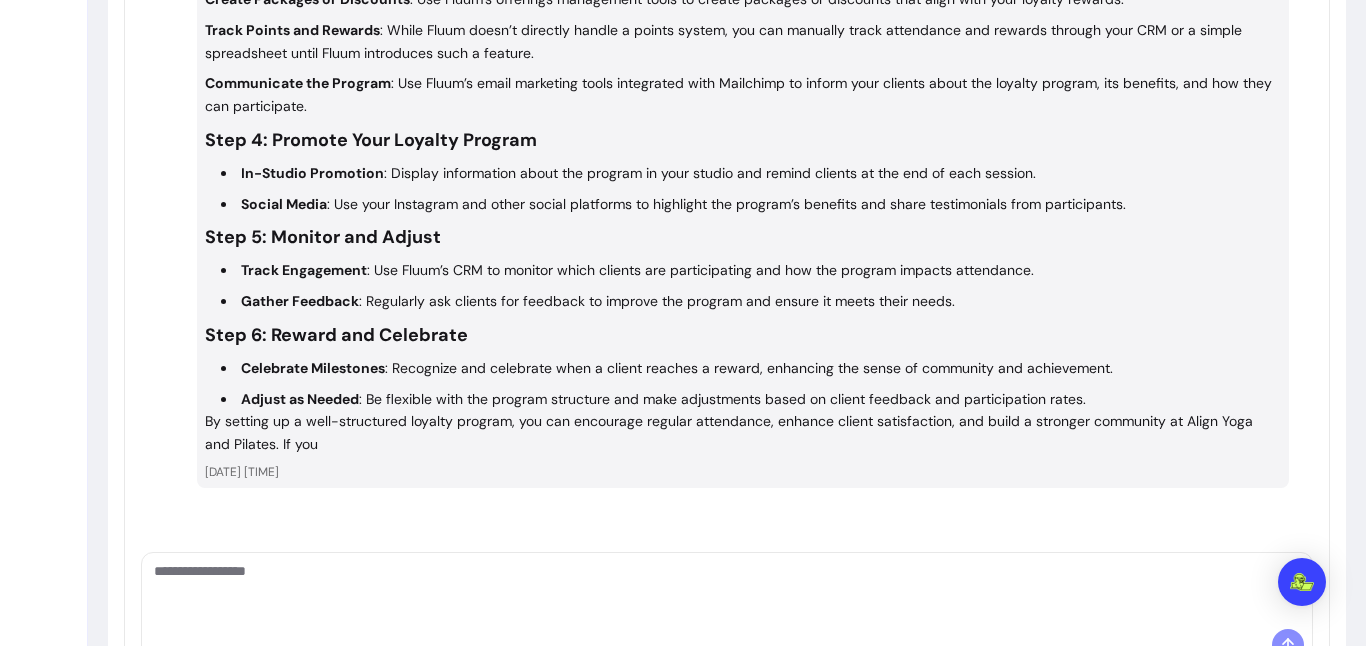 scroll, scrollTop: 3422, scrollLeft: 0, axis: vertical 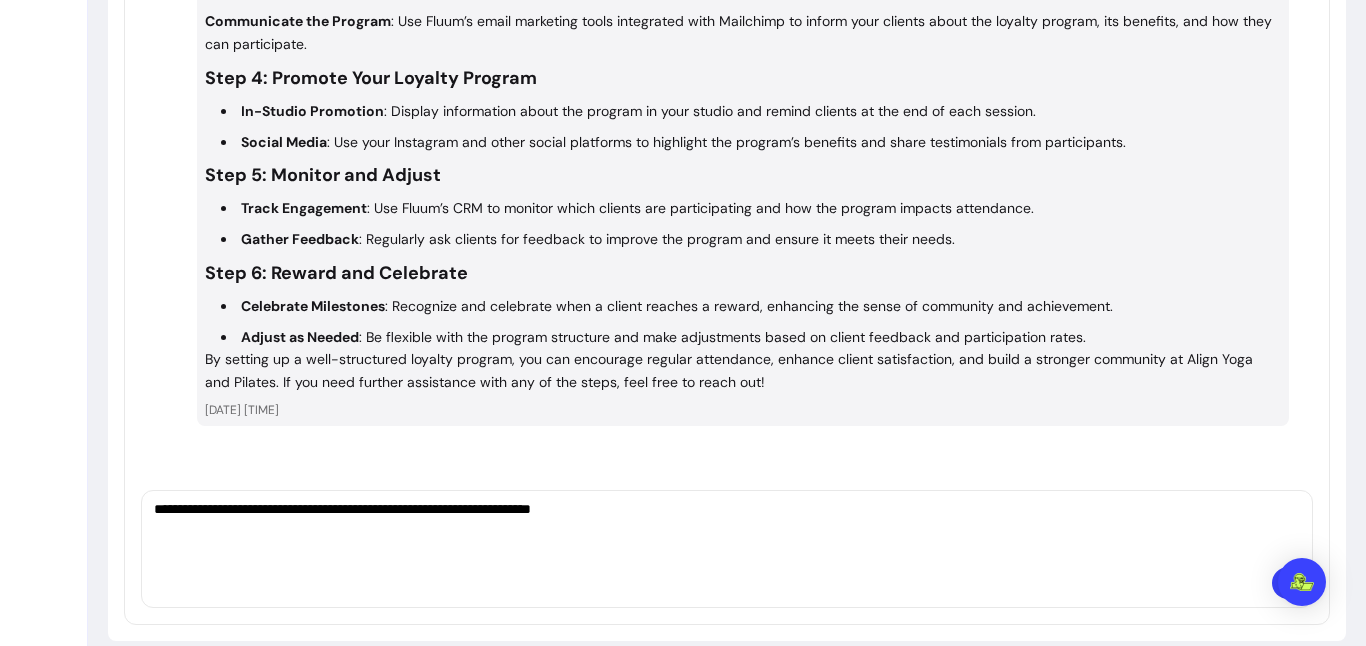 type on "**********" 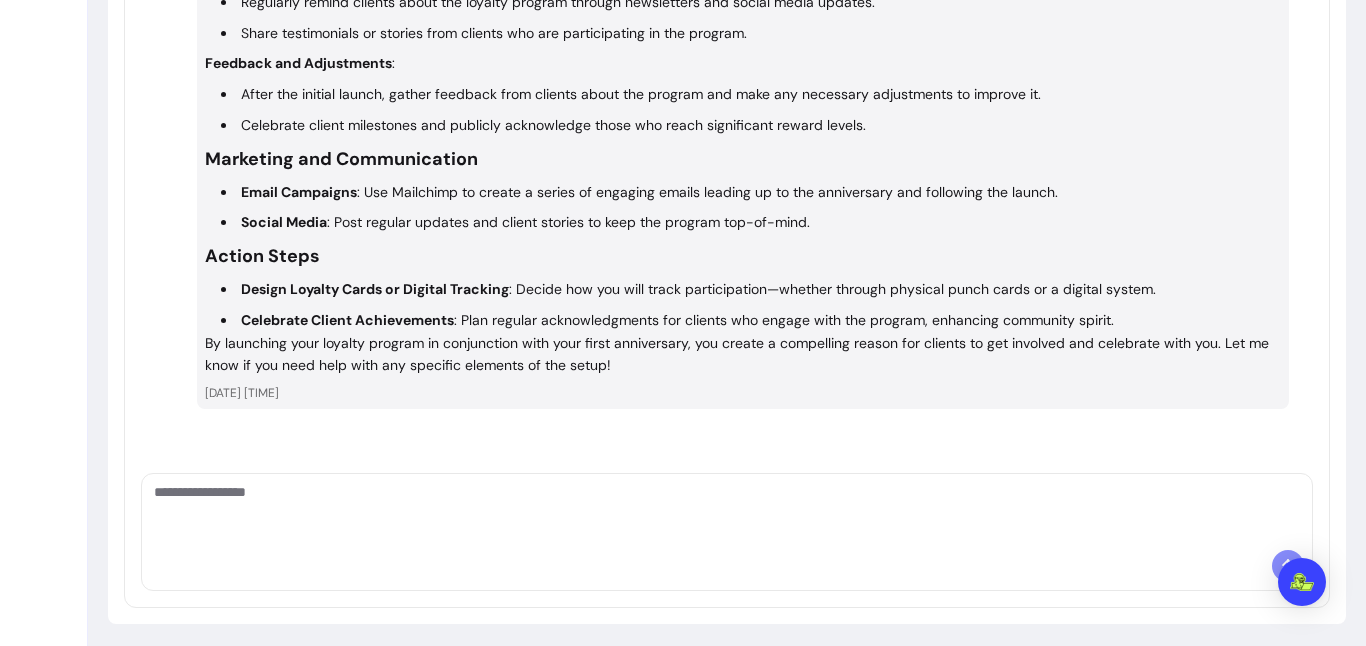 scroll, scrollTop: 4557, scrollLeft: 0, axis: vertical 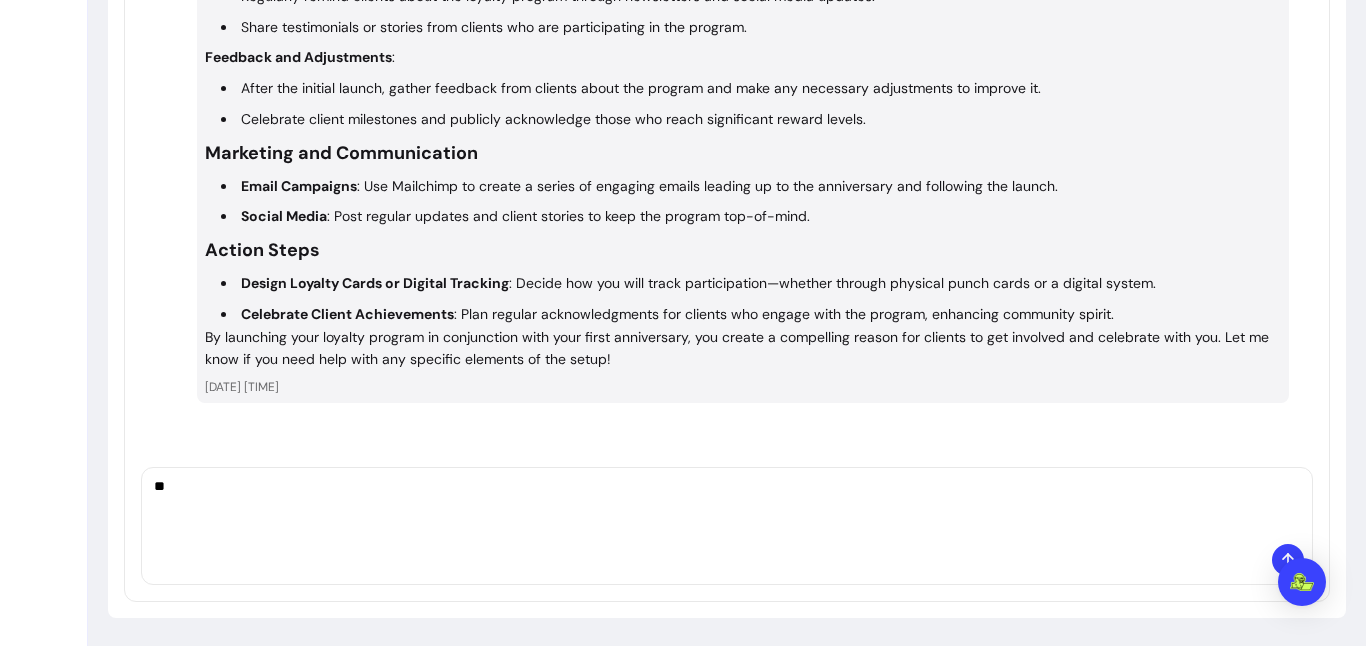 type on "*" 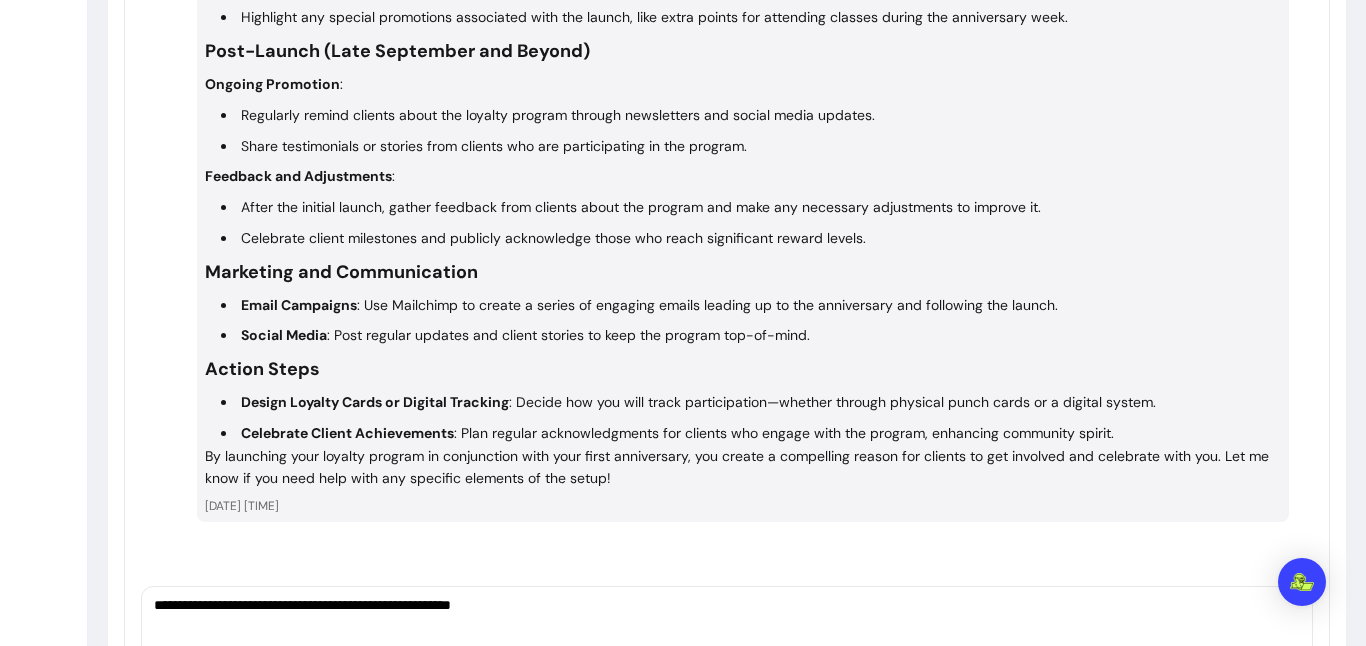 scroll, scrollTop: 4557, scrollLeft: 0, axis: vertical 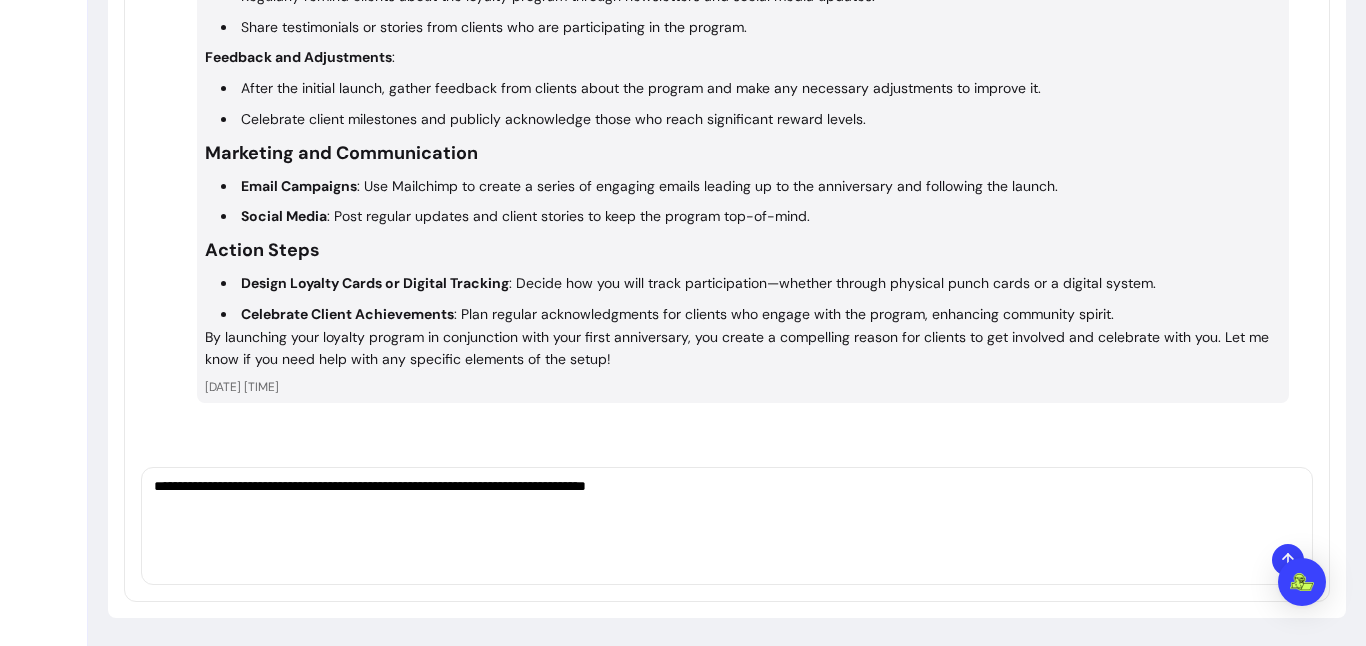 type on "**********" 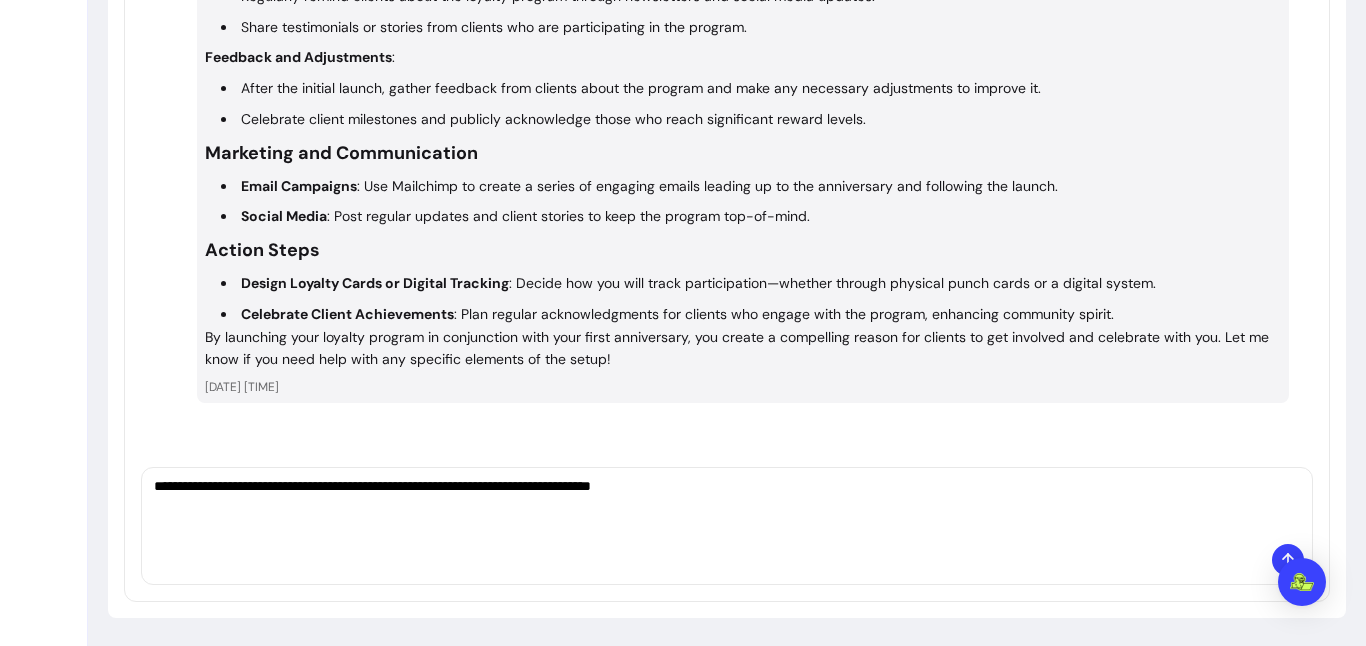 type 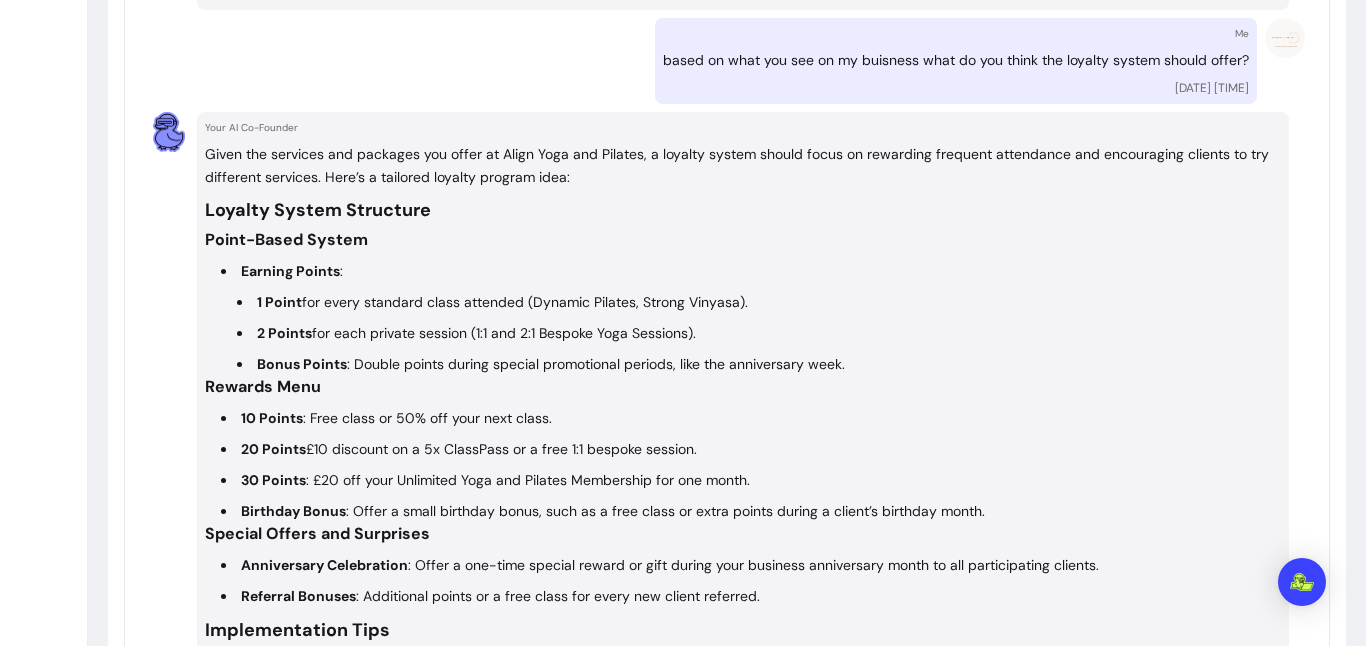 scroll, scrollTop: 4949, scrollLeft: 0, axis: vertical 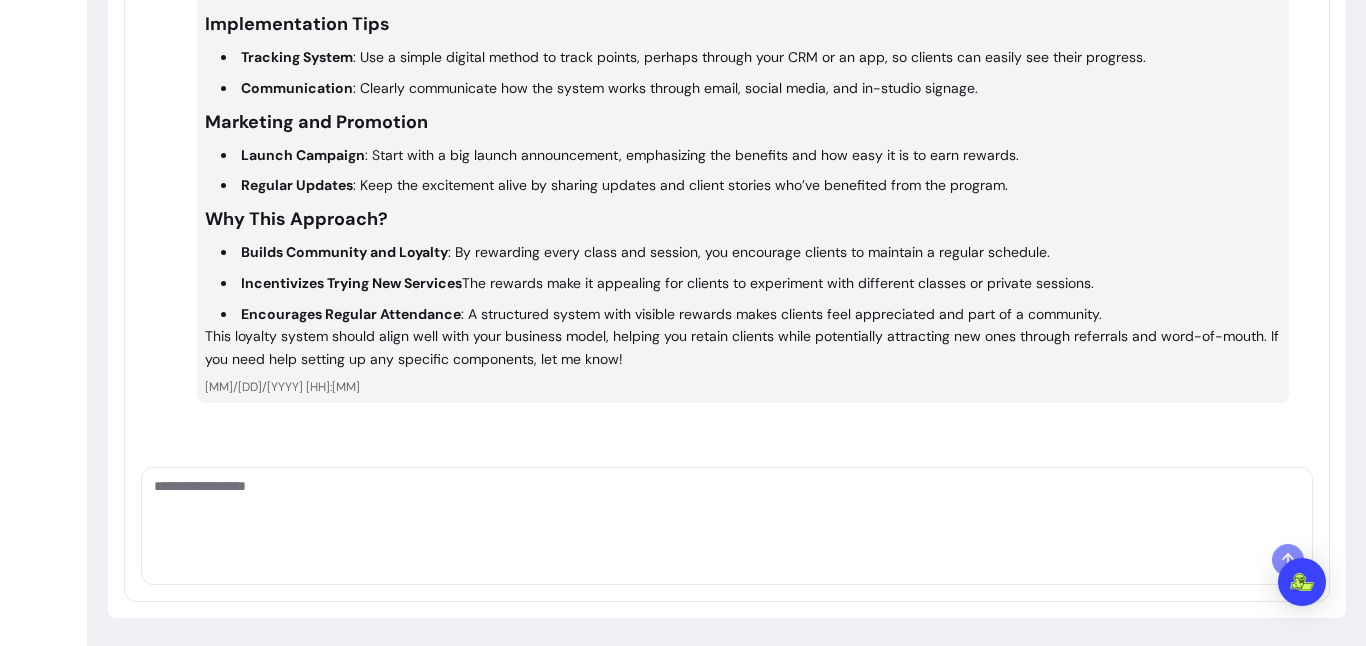 click at bounding box center [727, 506] 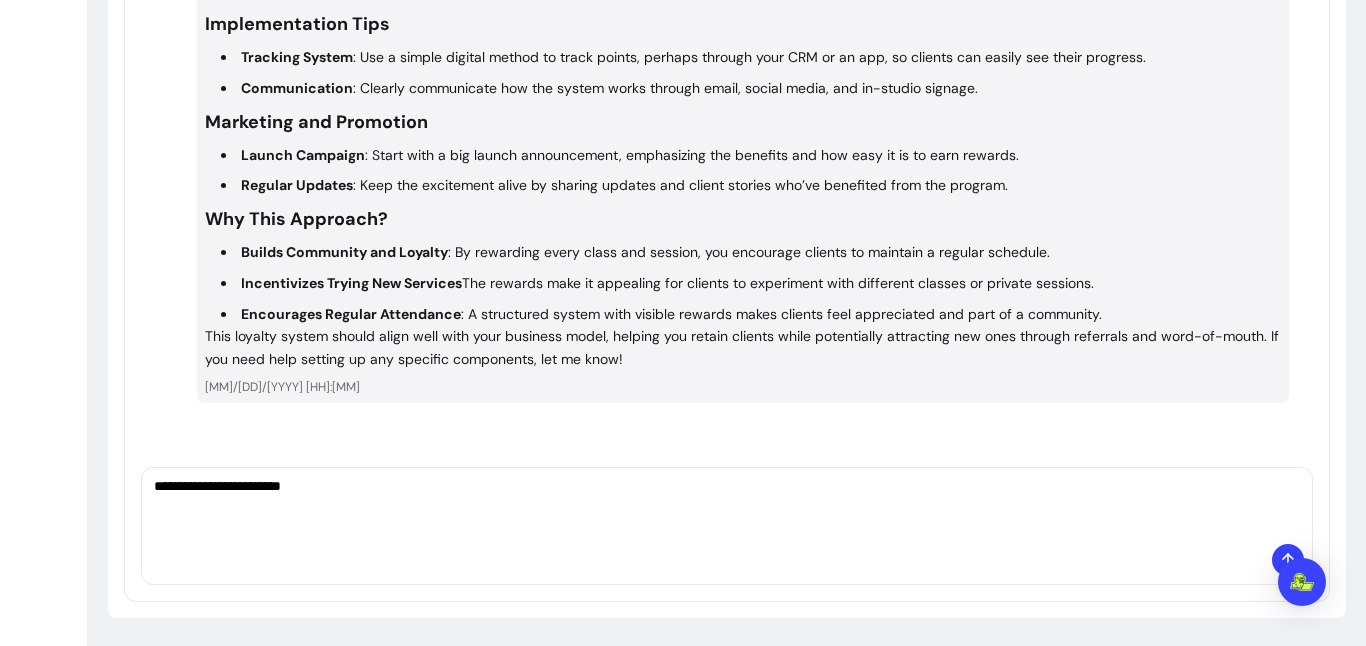 type on "**********" 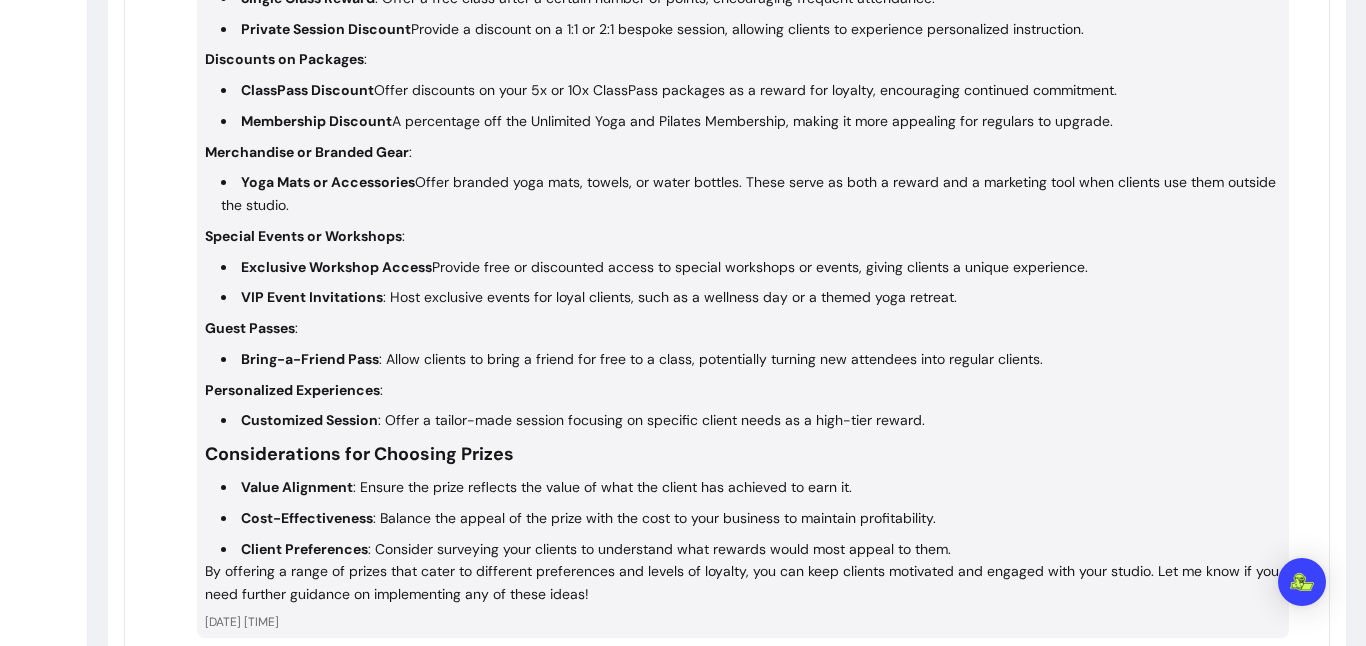 scroll, scrollTop: 6460, scrollLeft: 0, axis: vertical 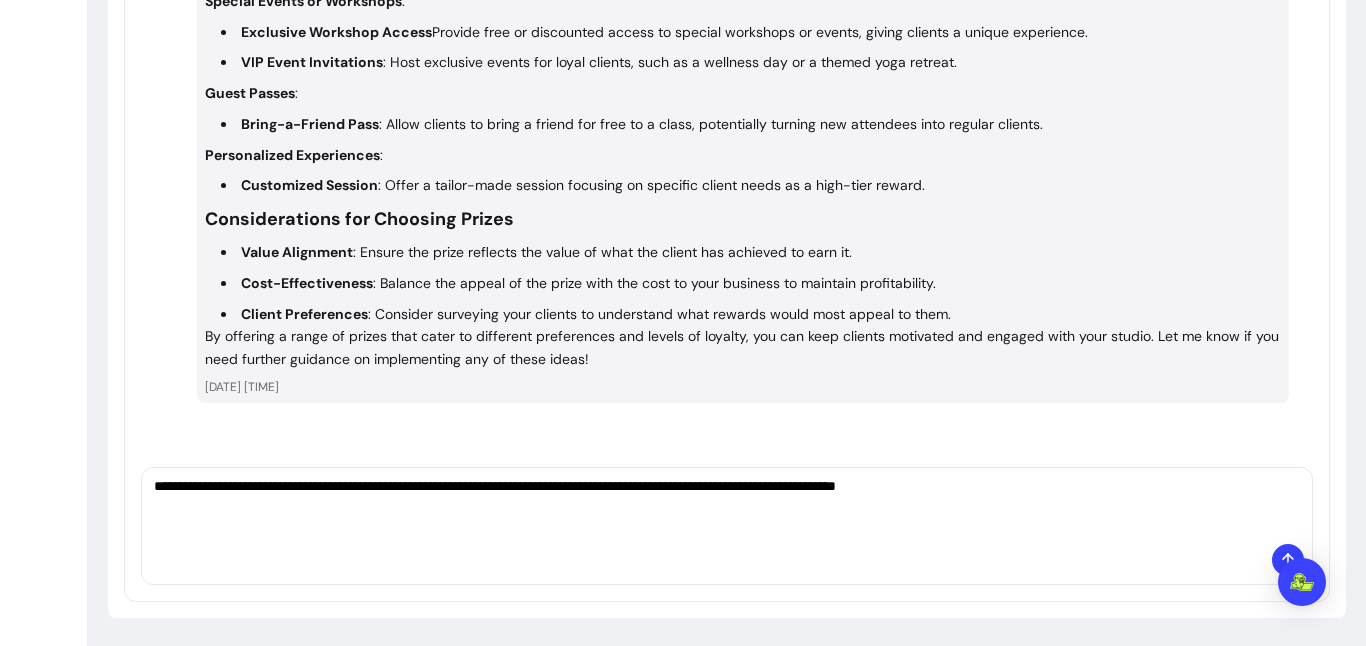 type on "**********" 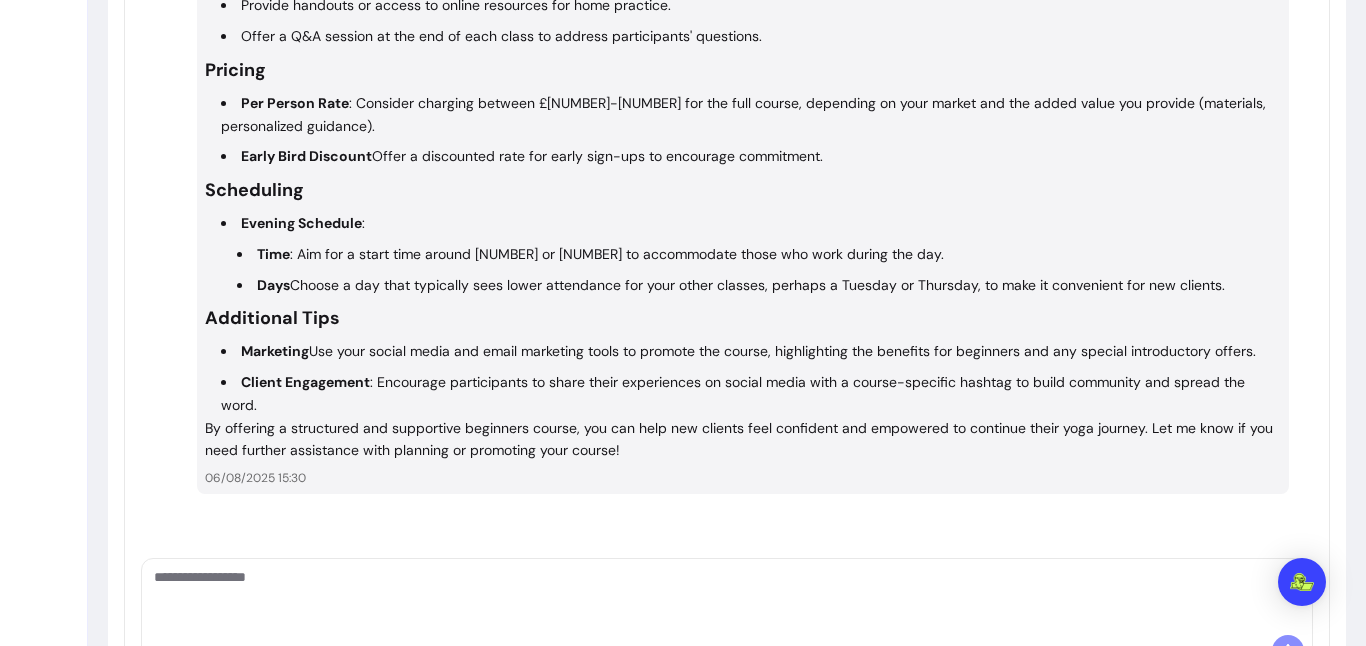 scroll, scrollTop: 7407, scrollLeft: 0, axis: vertical 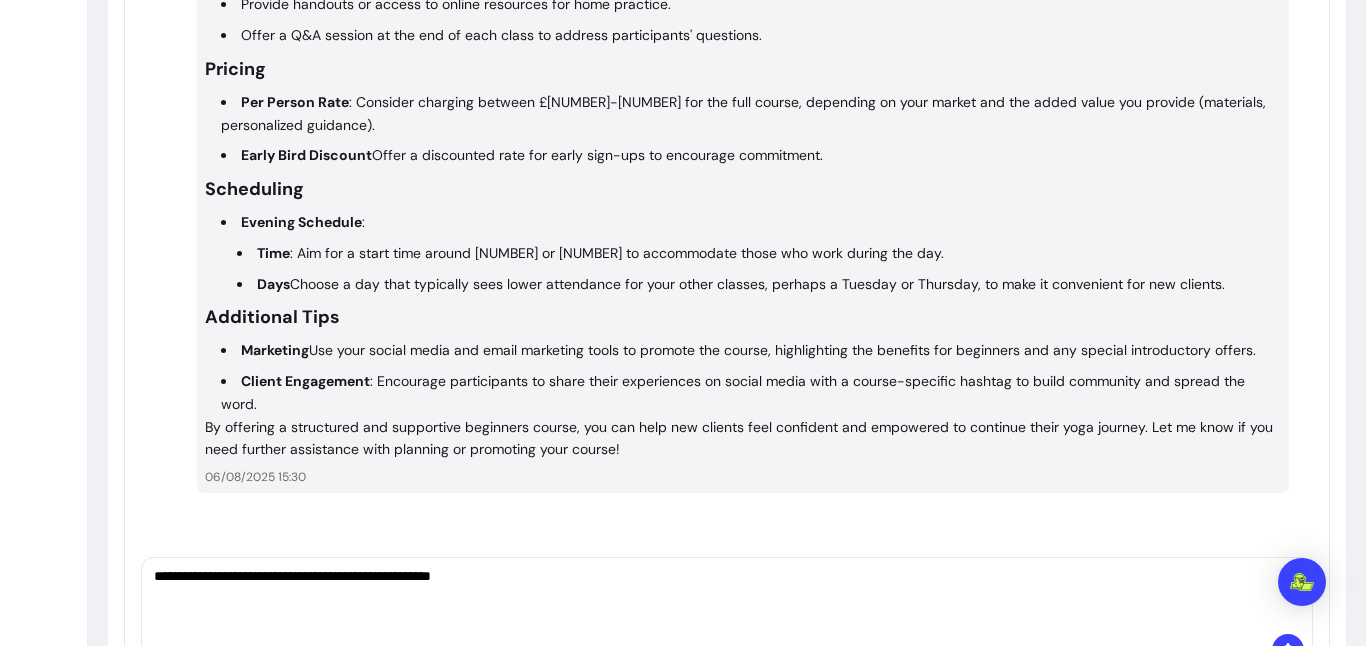 type on "**********" 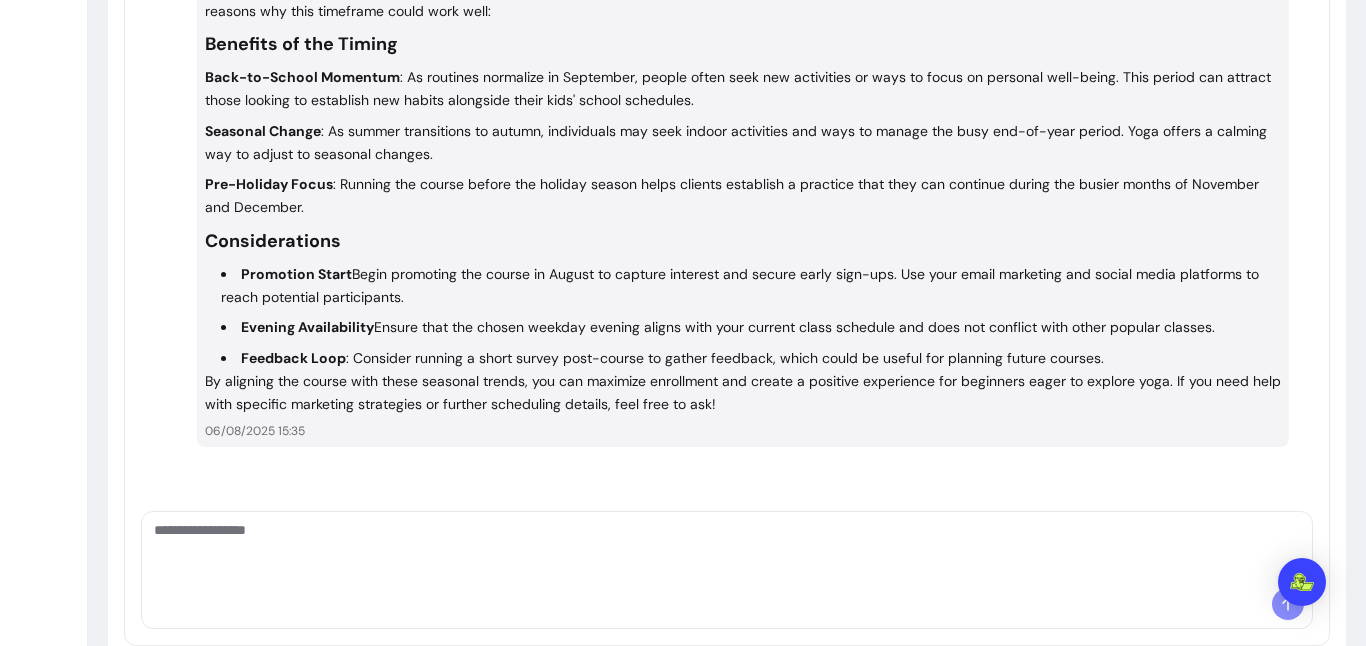 scroll, scrollTop: 8123, scrollLeft: 0, axis: vertical 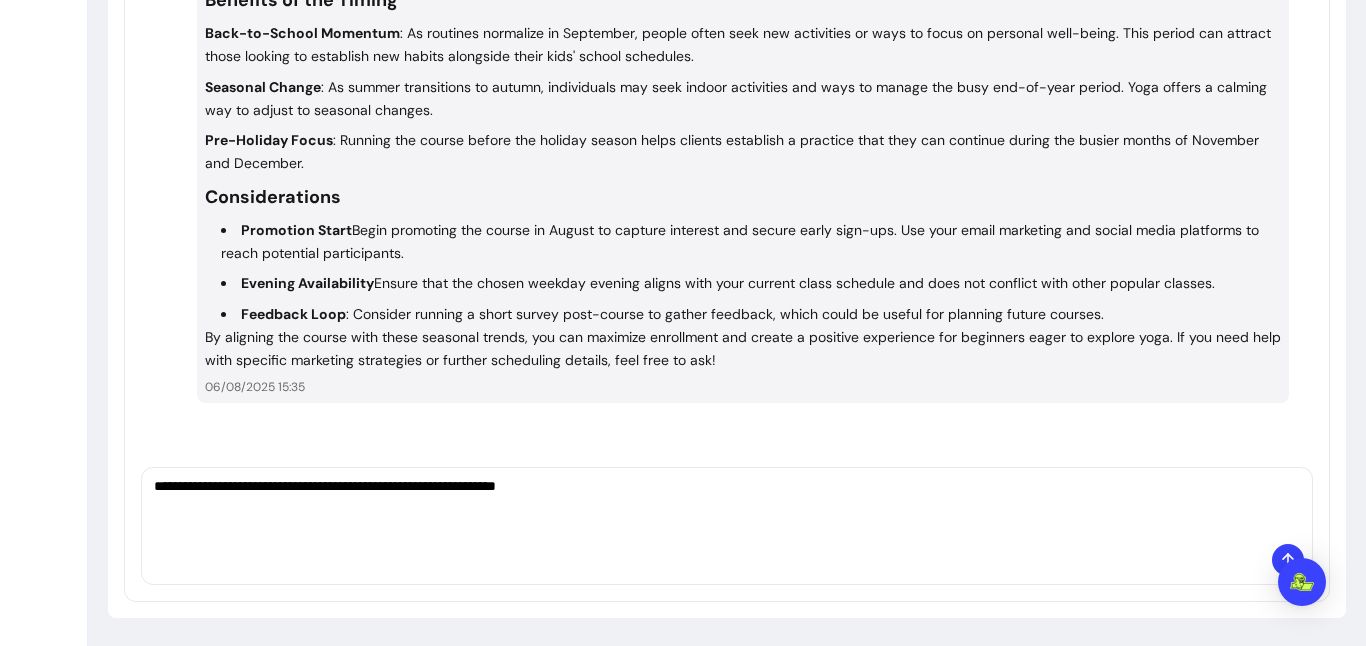 type on "**********" 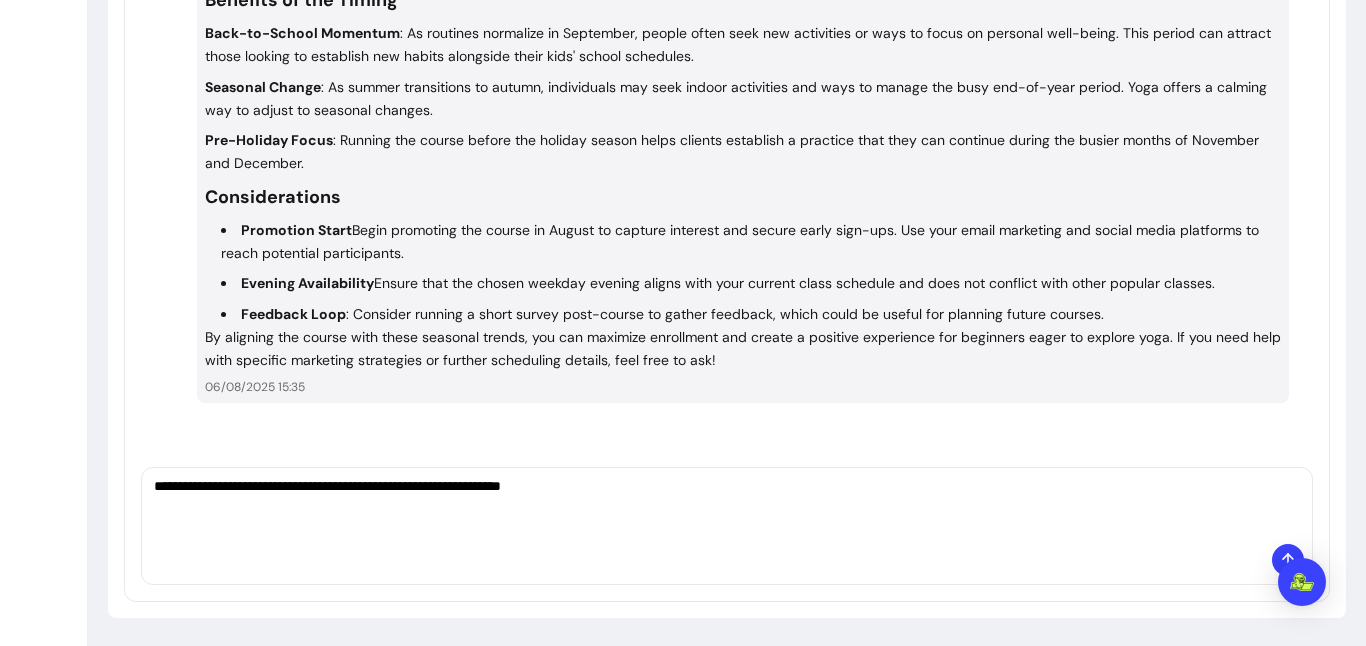 type 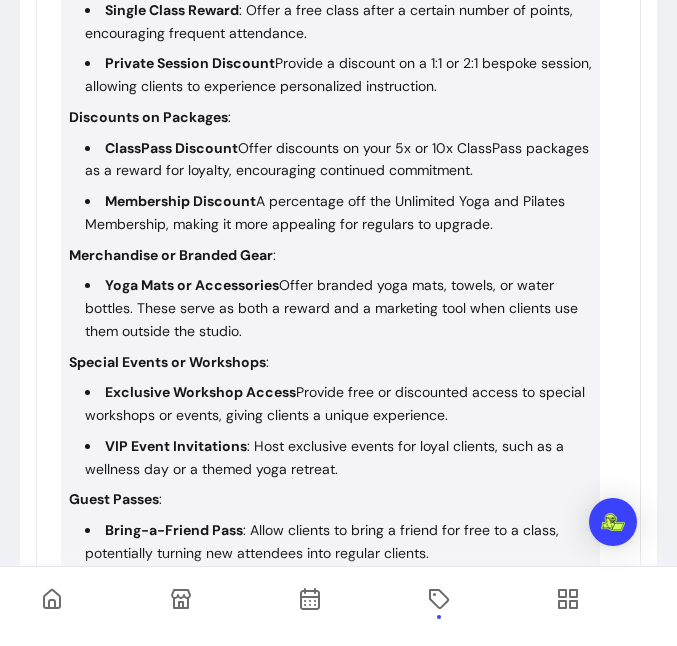 scroll, scrollTop: 6507, scrollLeft: 0, axis: vertical 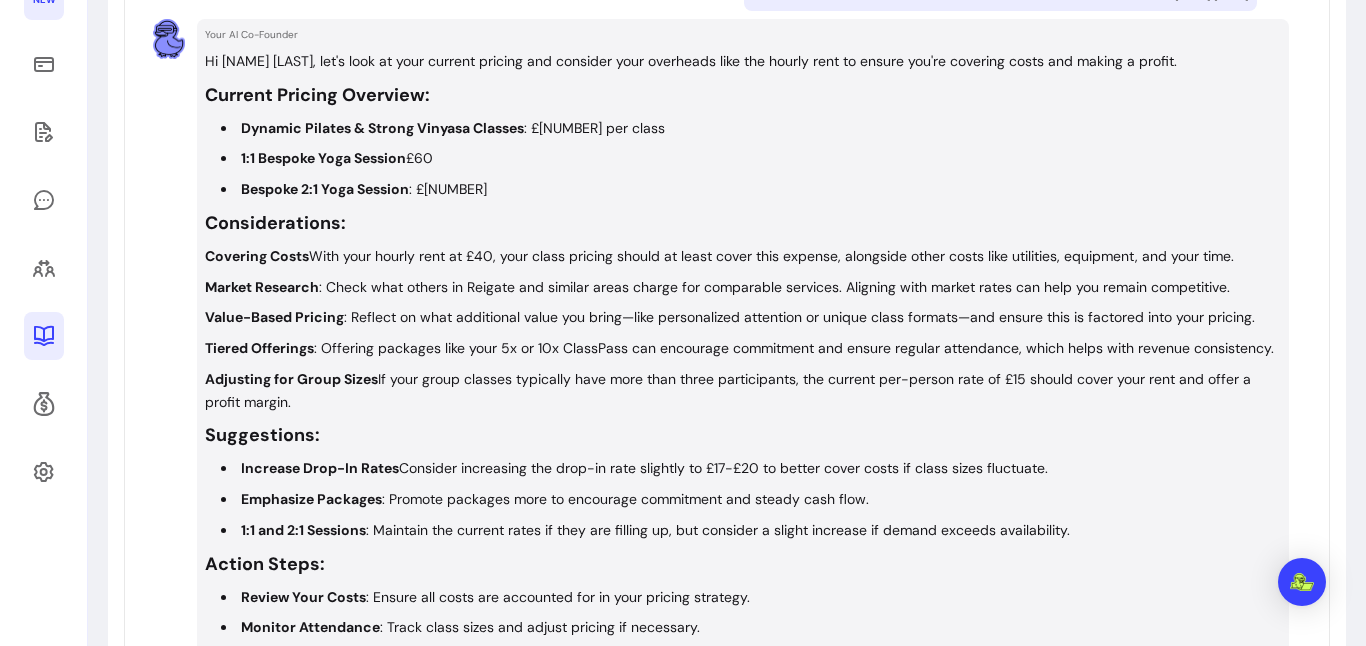 click 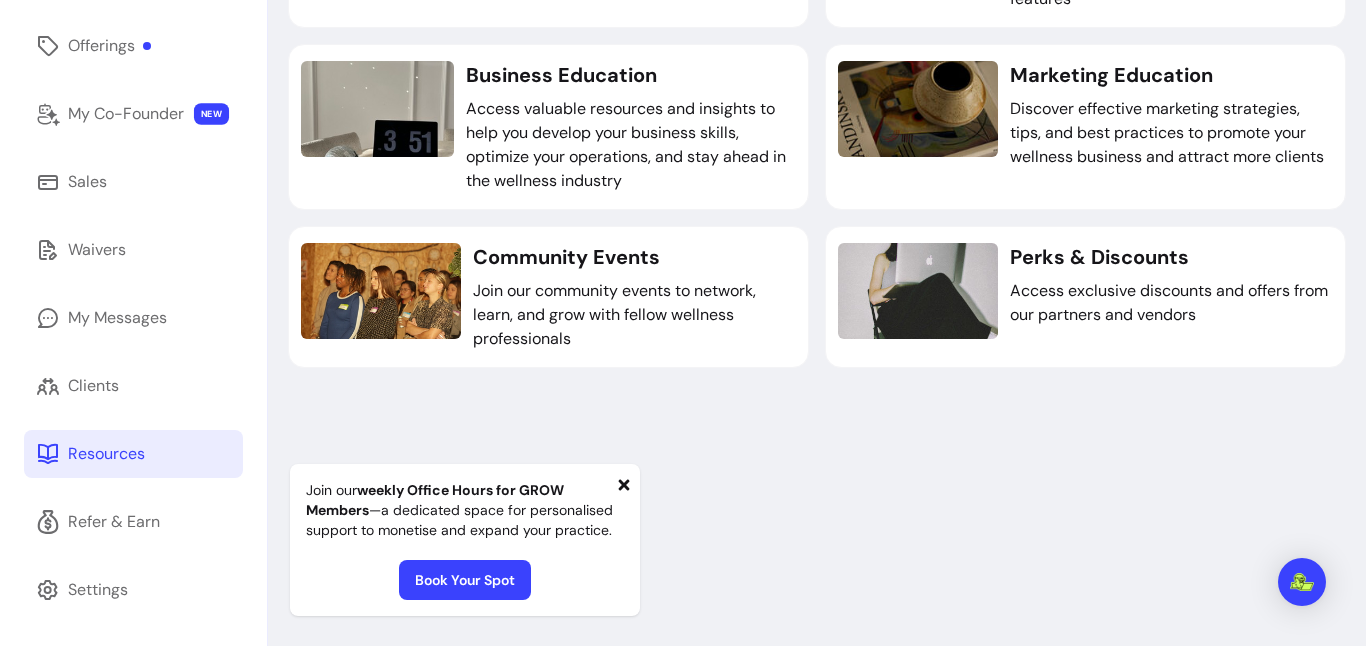 scroll, scrollTop: 96, scrollLeft: 0, axis: vertical 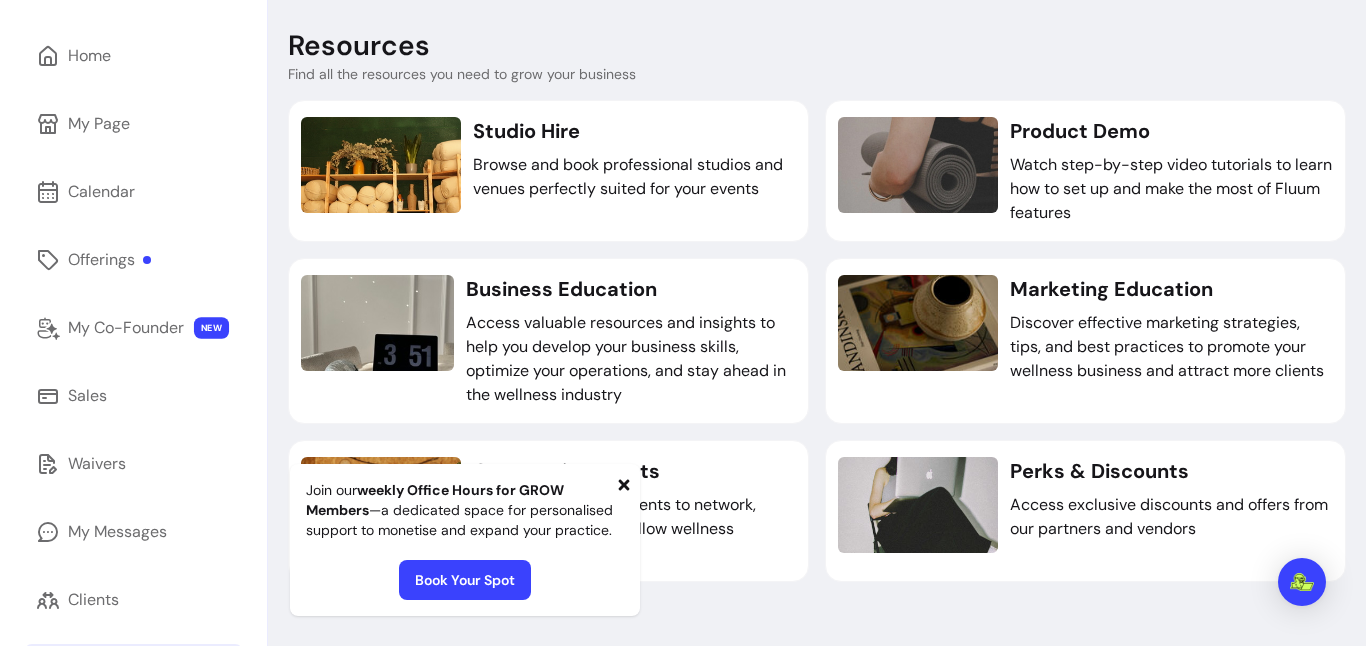 click 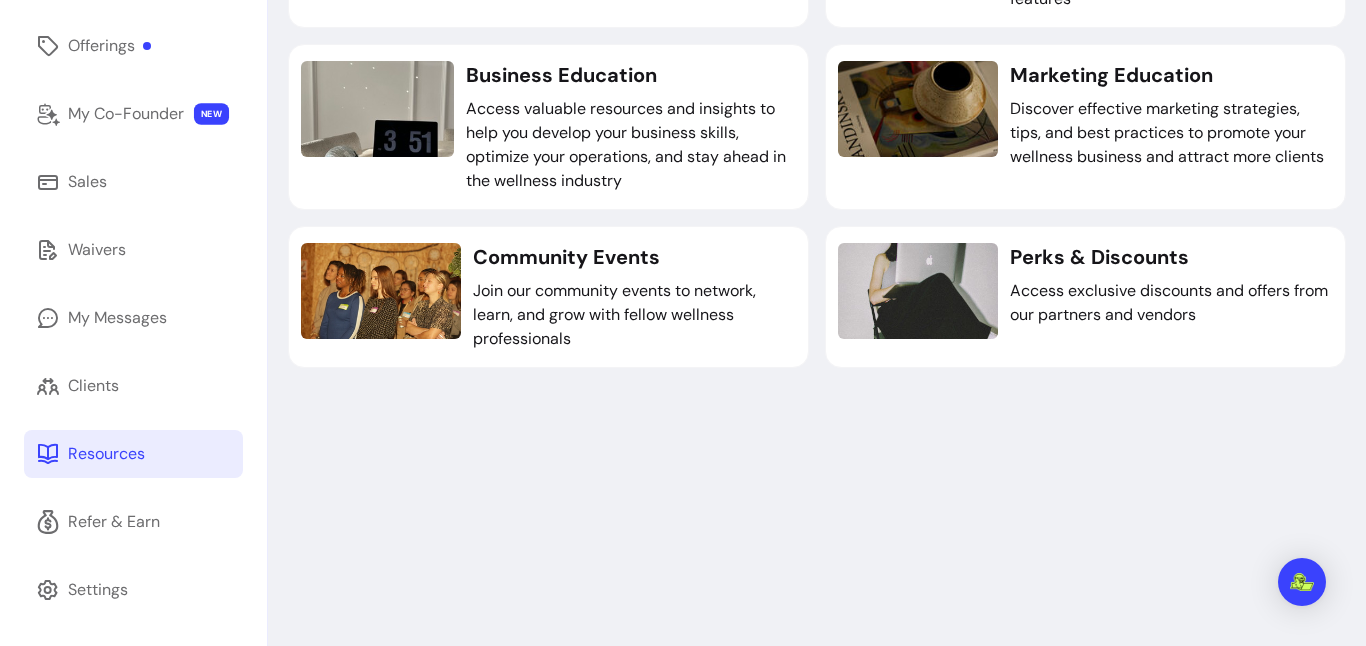 scroll, scrollTop: 0, scrollLeft: 0, axis: both 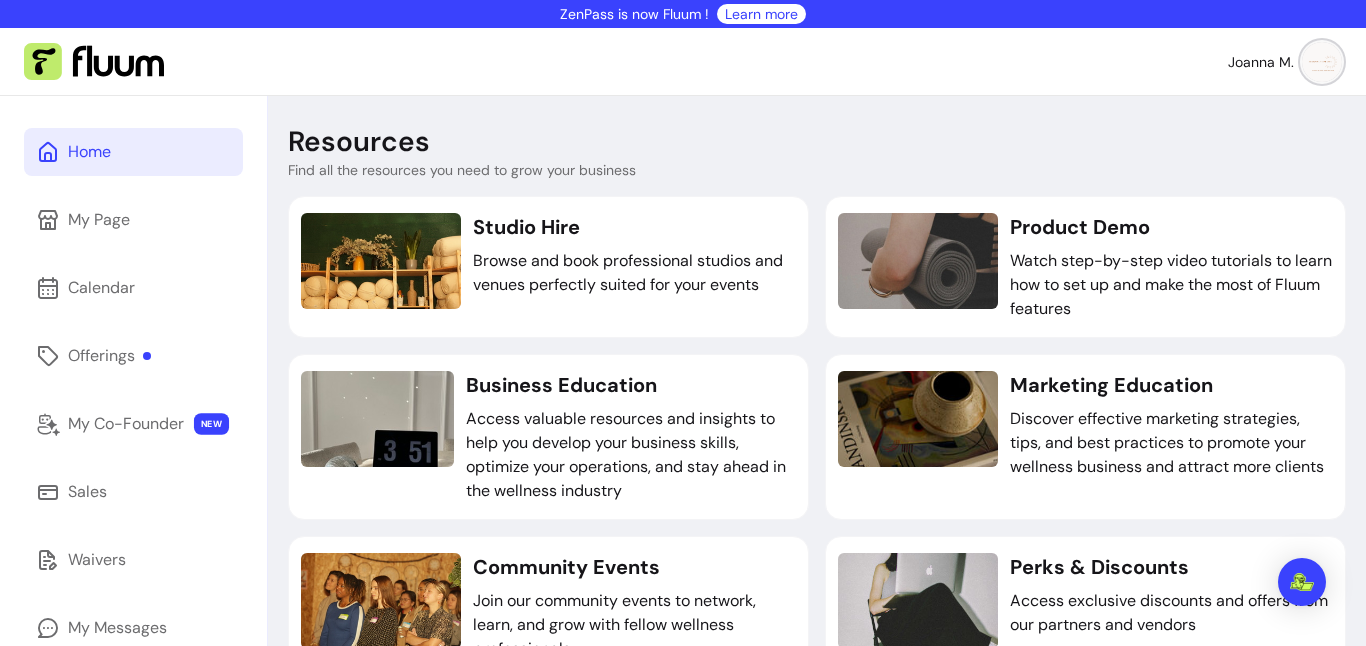 click on "Home" at bounding box center (89, 152) 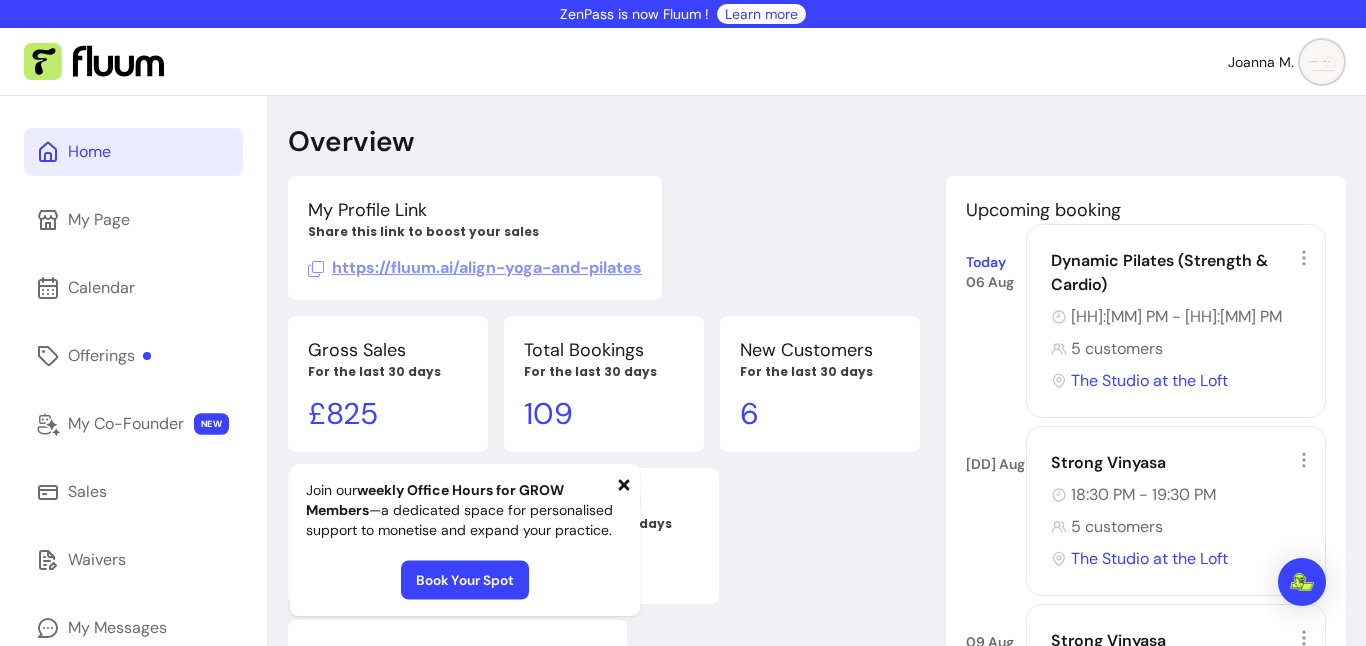 click on "Book Your Spot" at bounding box center [465, 580] 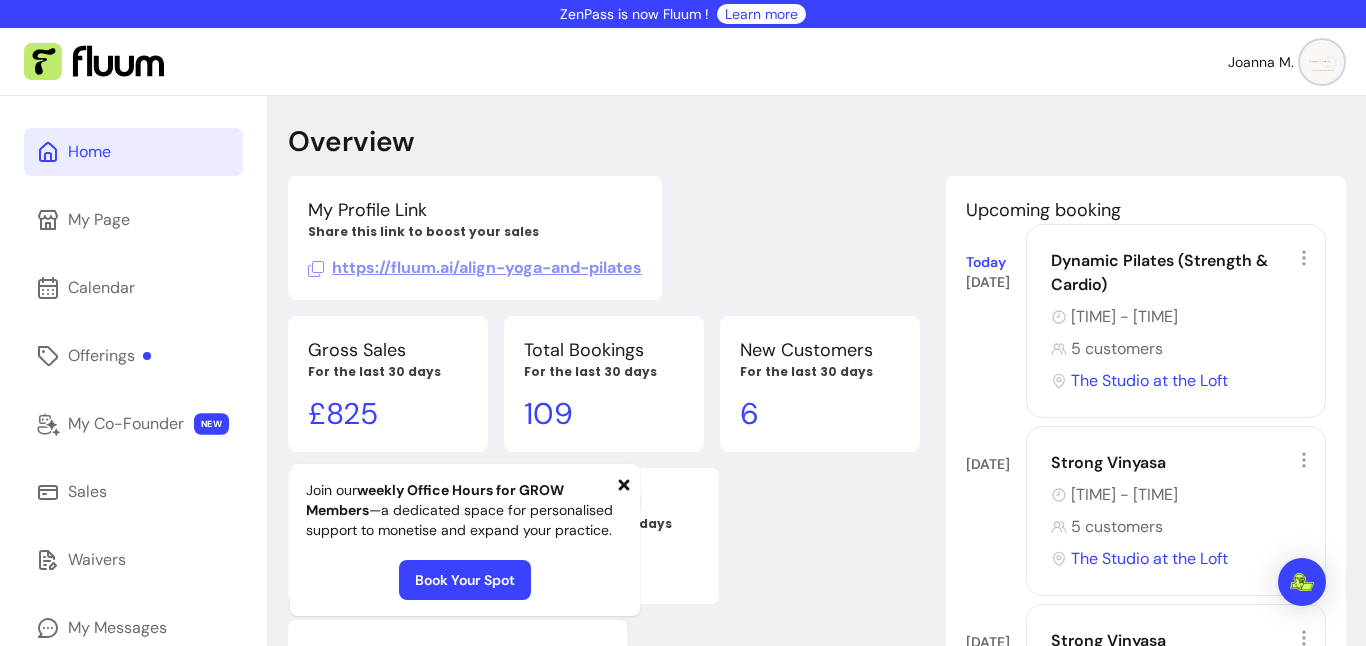 scroll, scrollTop: 0, scrollLeft: 0, axis: both 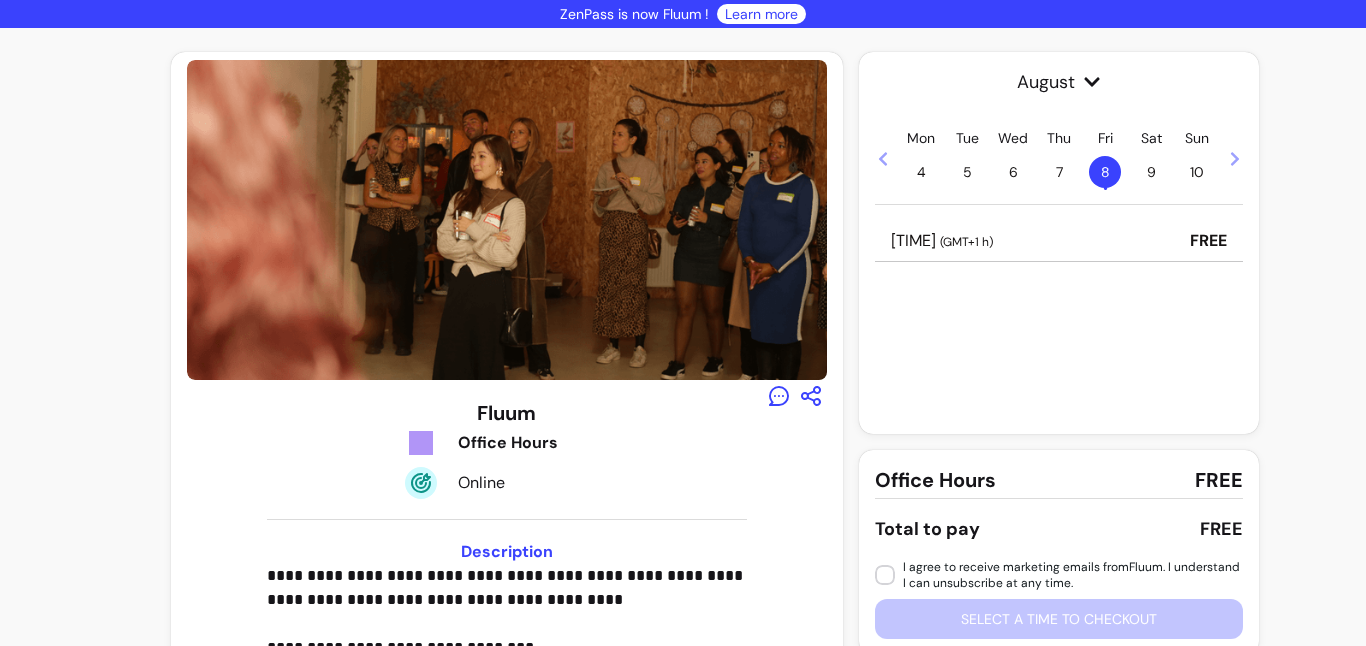 click on "11:30   ( GMT+1 h )" at bounding box center [942, 241] 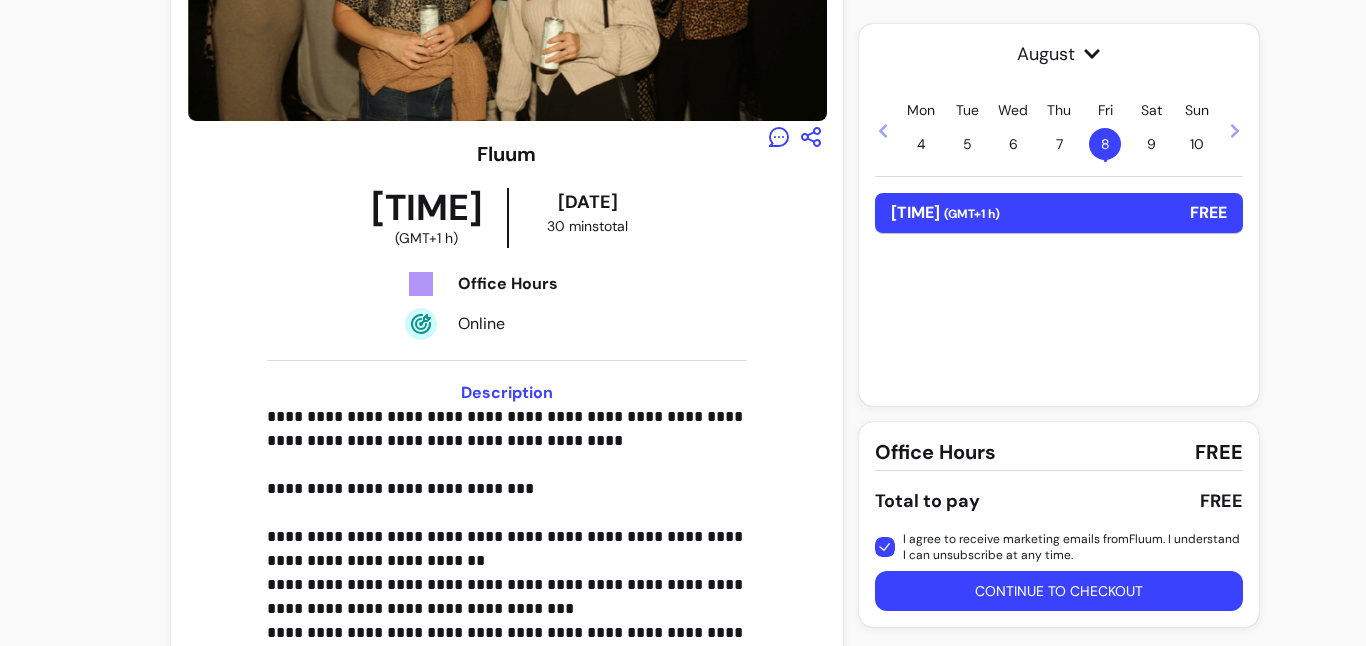 scroll, scrollTop: 252, scrollLeft: 0, axis: vertical 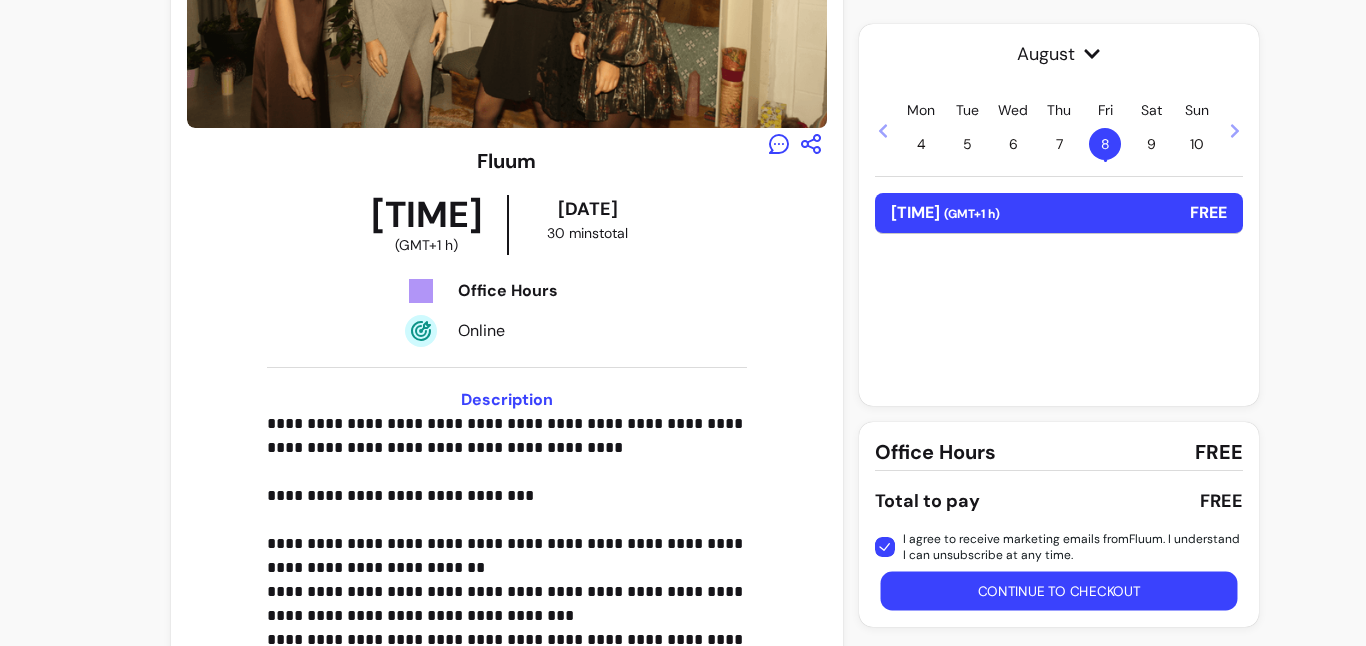 click on "Continue to checkout" at bounding box center [1059, 591] 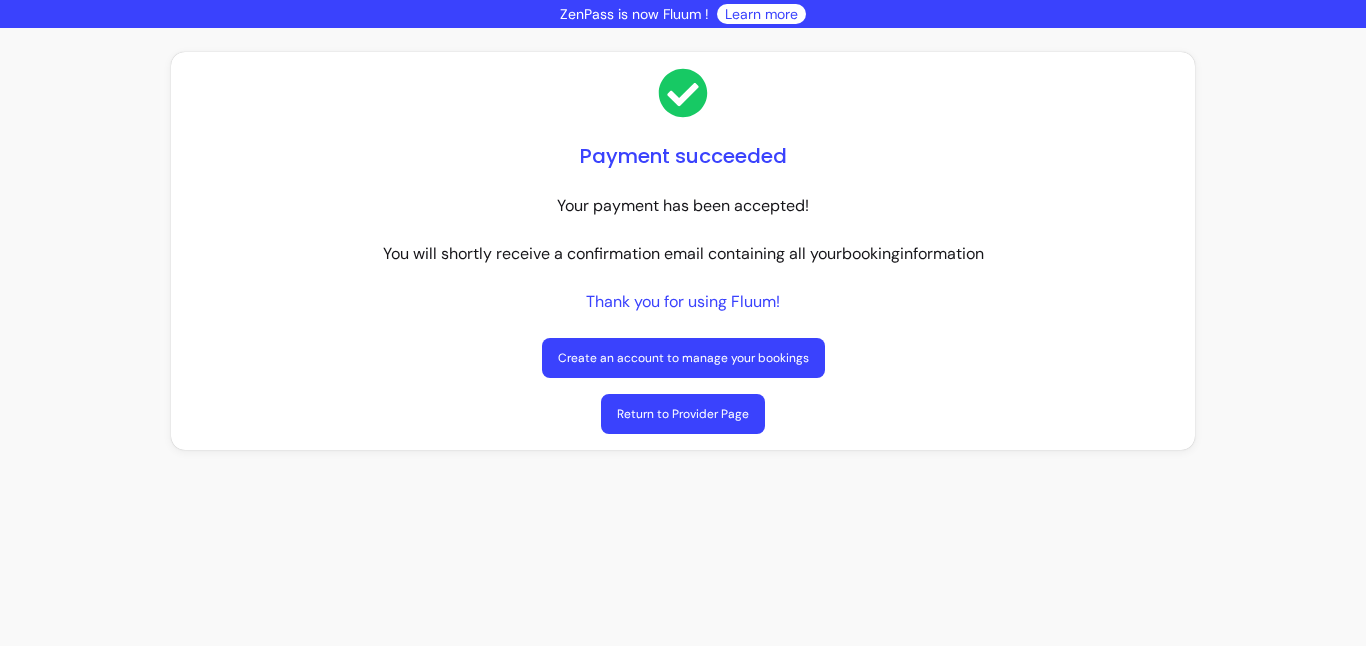 scroll, scrollTop: 0, scrollLeft: 0, axis: both 